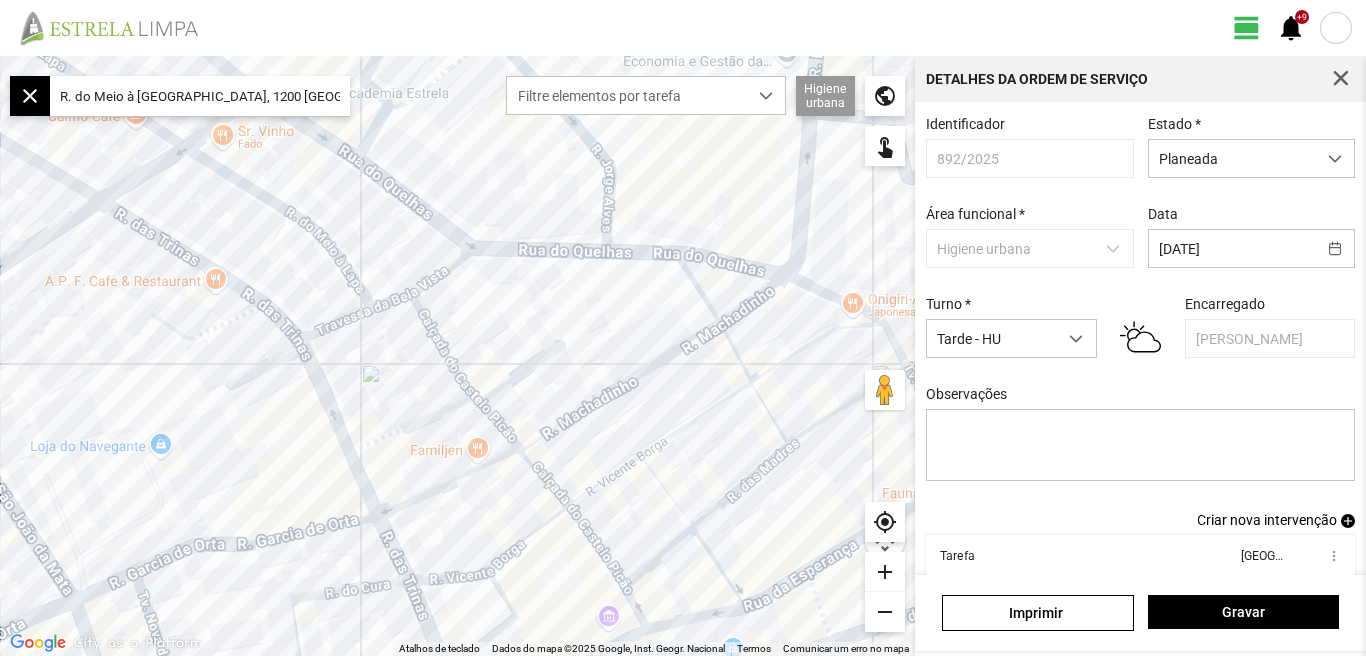 scroll, scrollTop: 0, scrollLeft: 0, axis: both 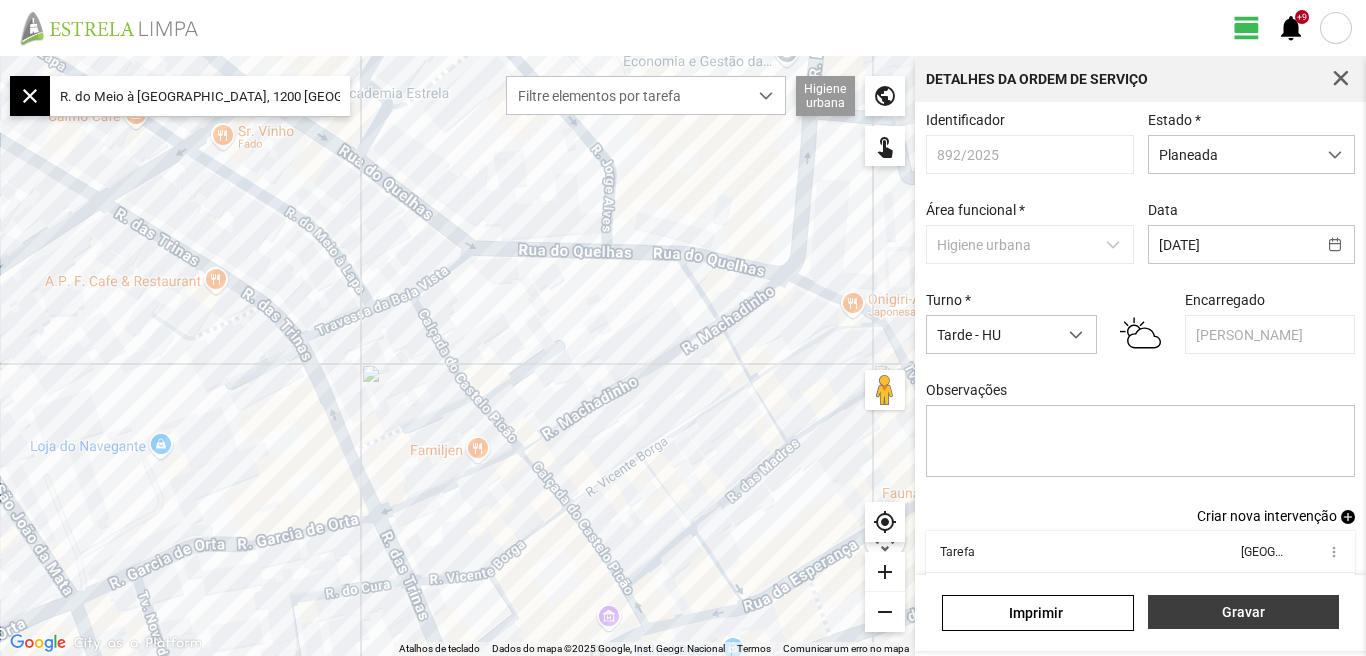 click on "Gravar" at bounding box center [1243, 612] 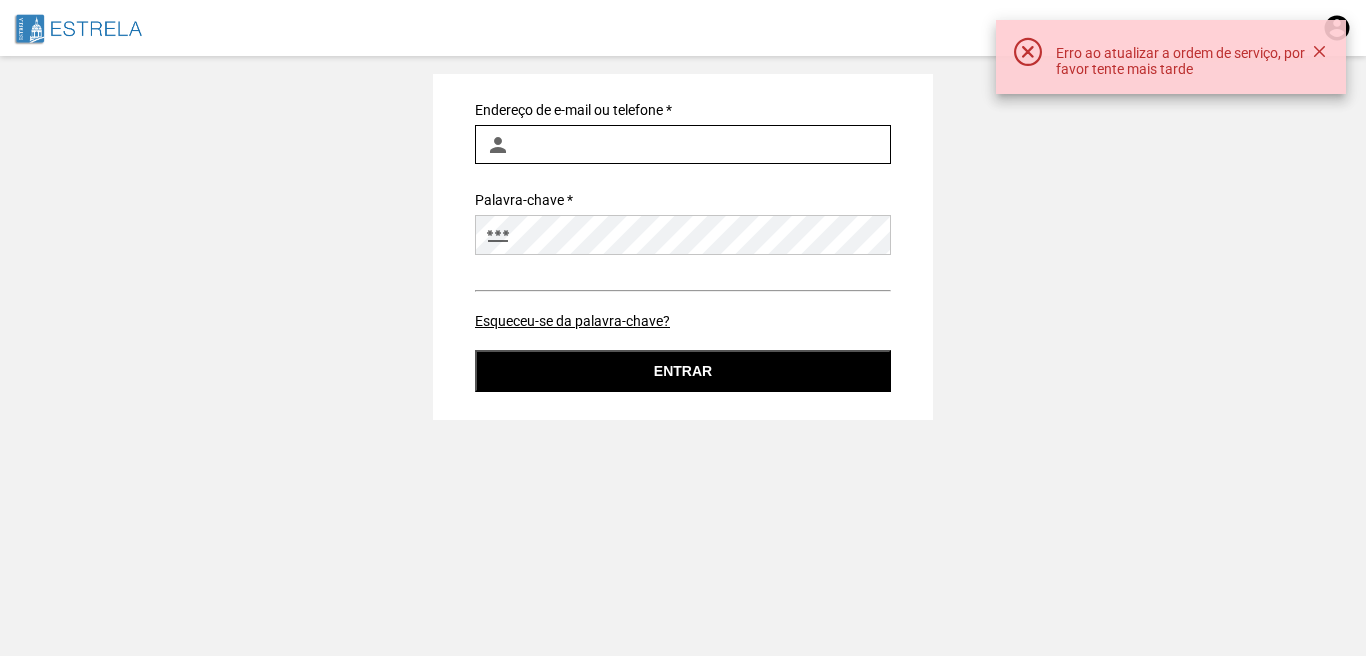 type on "[EMAIL_ADDRESS][DOMAIN_NAME]" 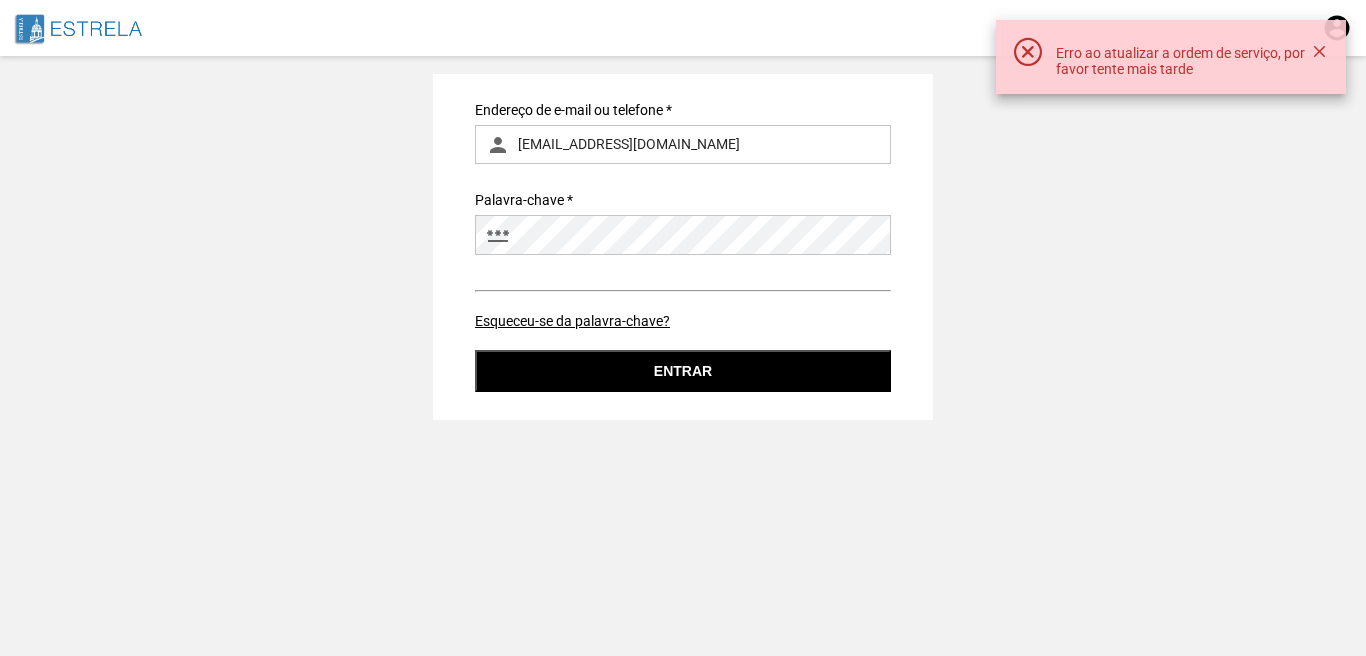 click on "Entrar" 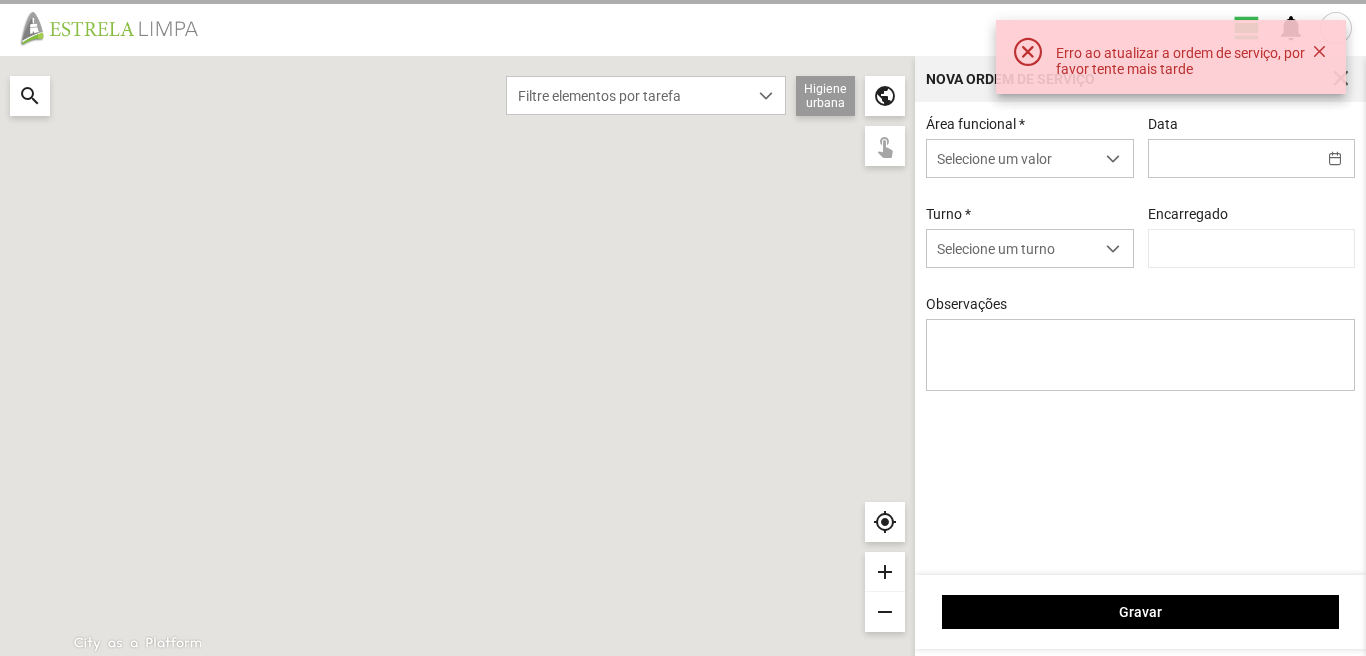 type on "[DATE]" 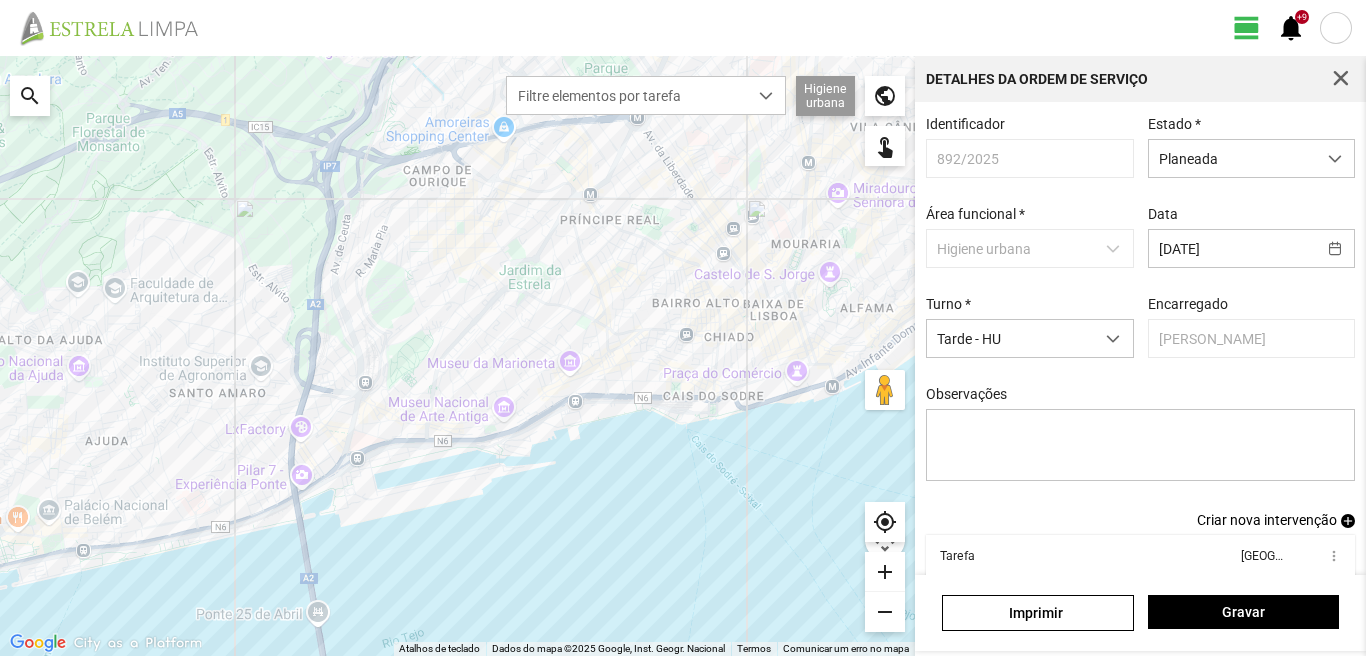 scroll, scrollTop: 109, scrollLeft: 0, axis: vertical 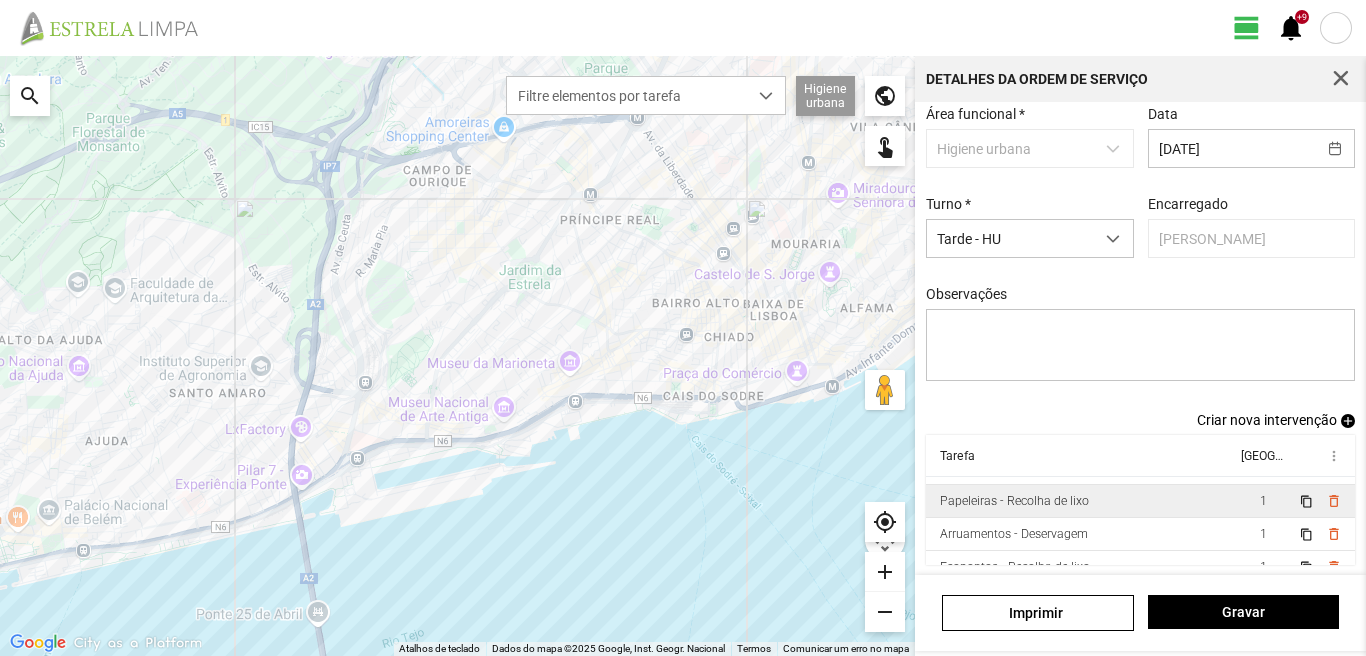 click on "Papeleiras - Recolha de lixo" at bounding box center (1014, 501) 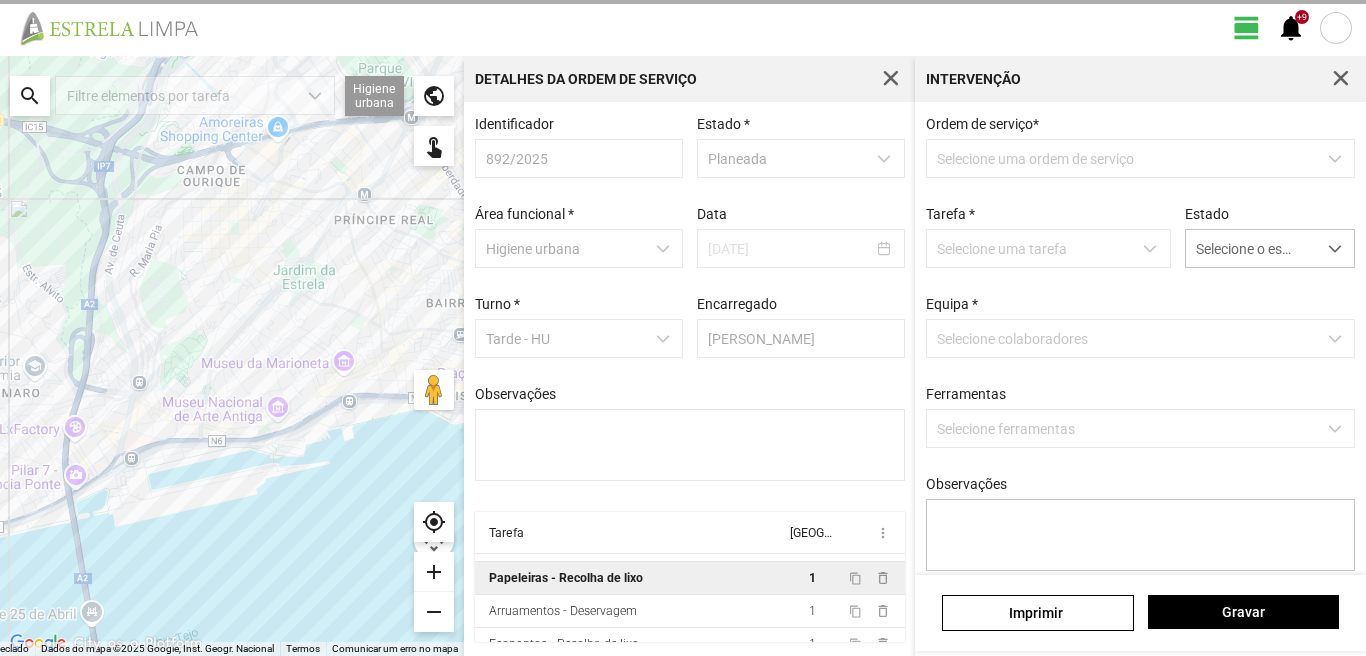 scroll, scrollTop: 4, scrollLeft: 0, axis: vertical 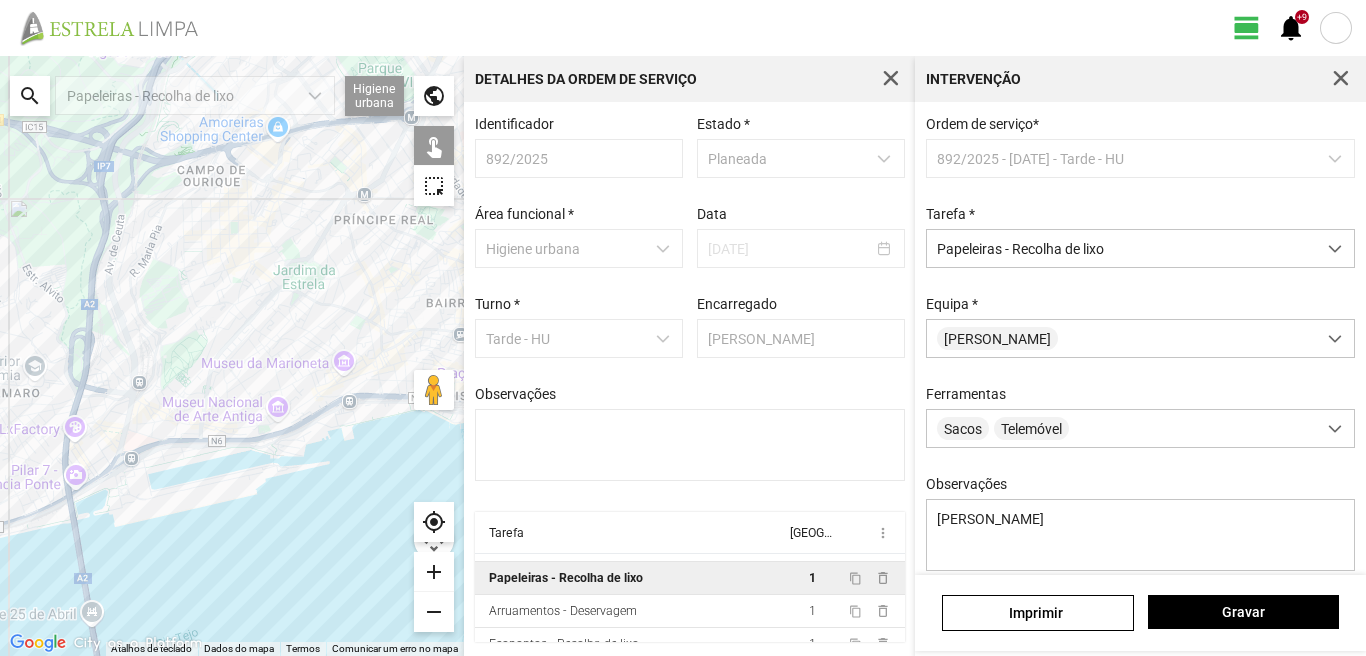 click on "search" 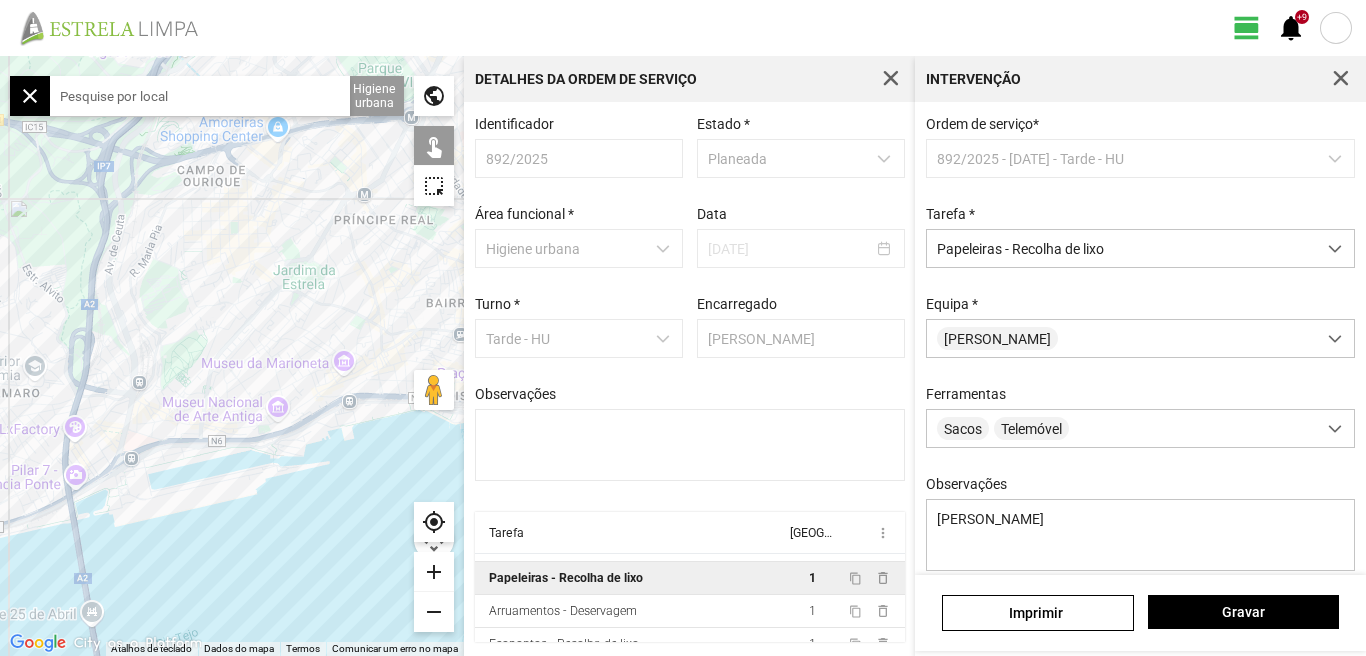 click 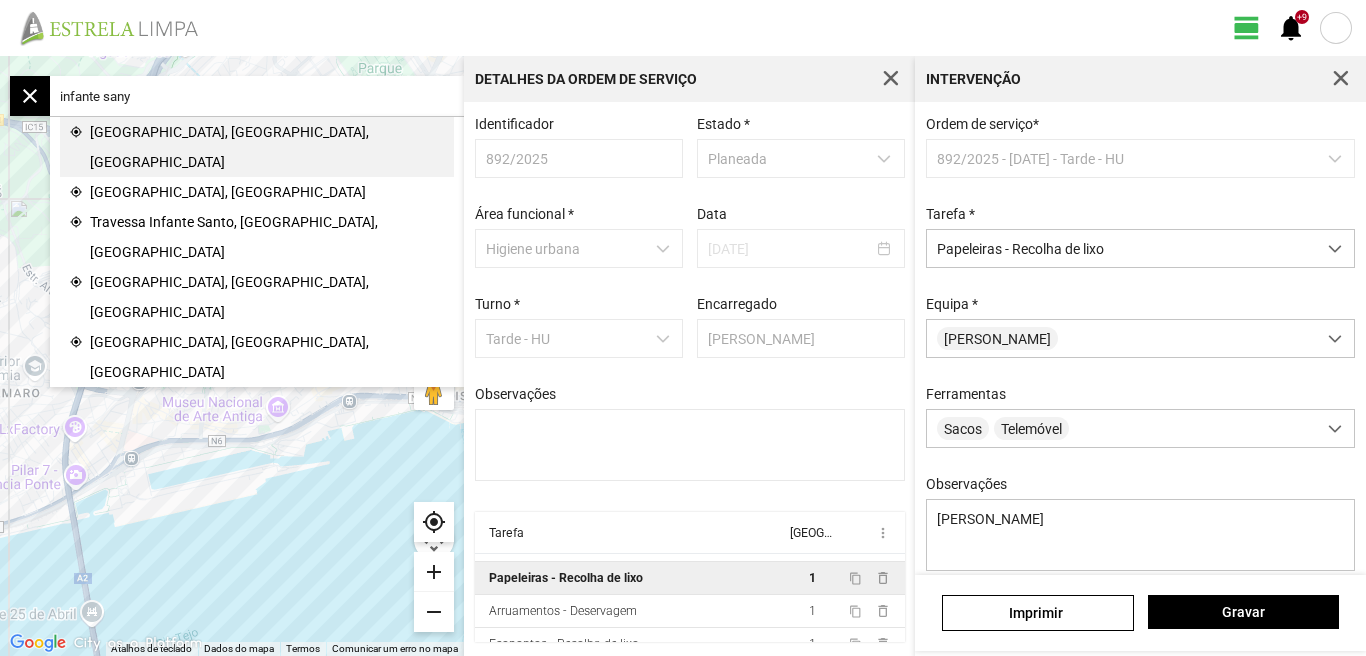 click on "[GEOGRAPHIC_DATA], [GEOGRAPHIC_DATA], [GEOGRAPHIC_DATA]" 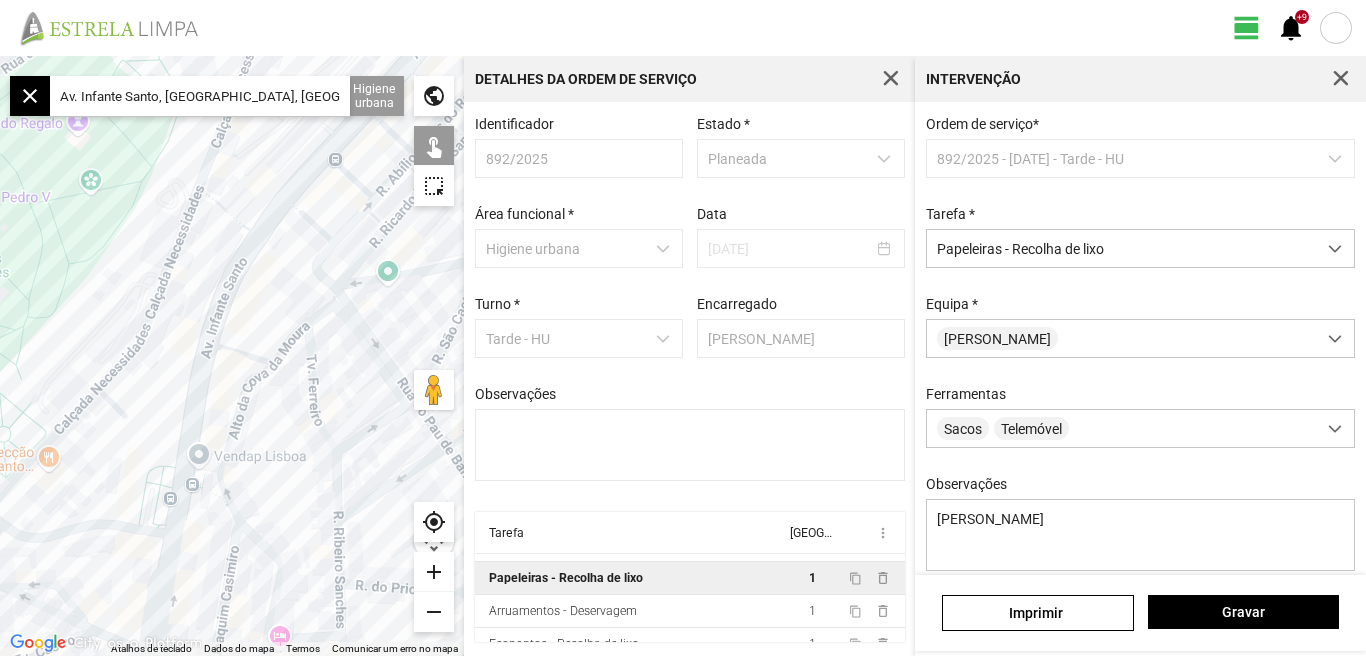 drag, startPoint x: 245, startPoint y: 535, endPoint x: 269, endPoint y: 426, distance: 111.61093 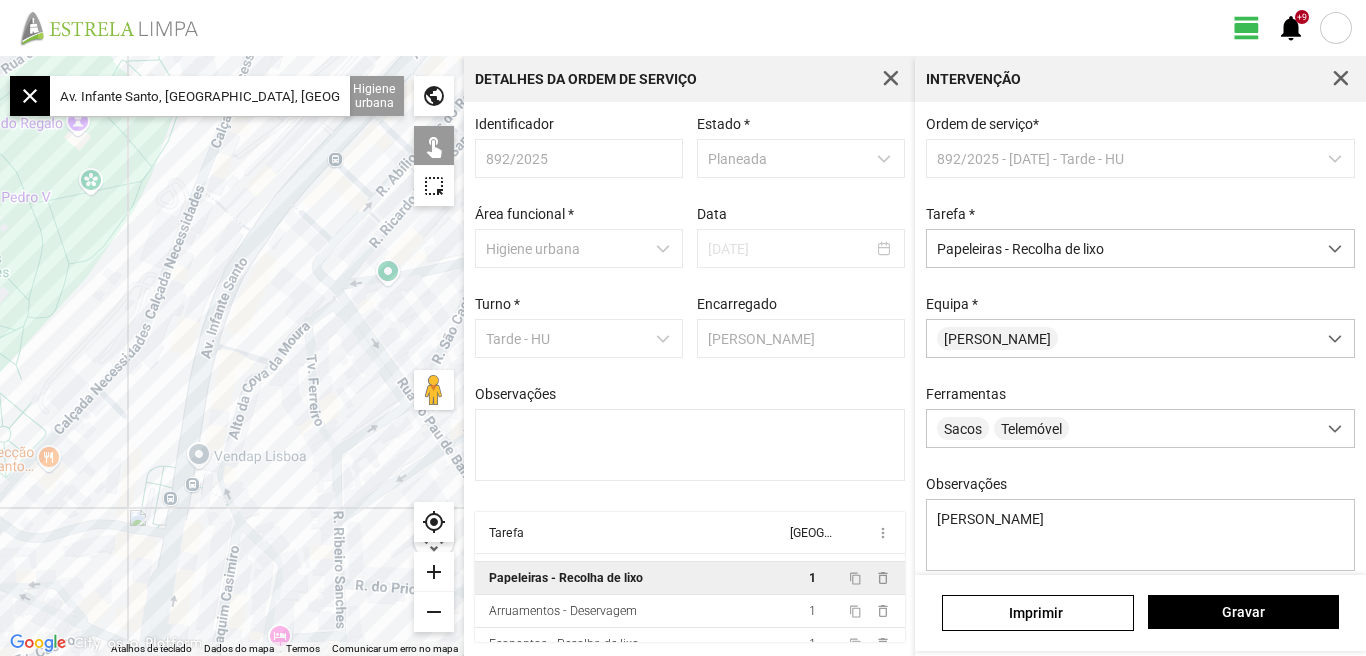 click on "Para navegar, prima as teclas de seta." 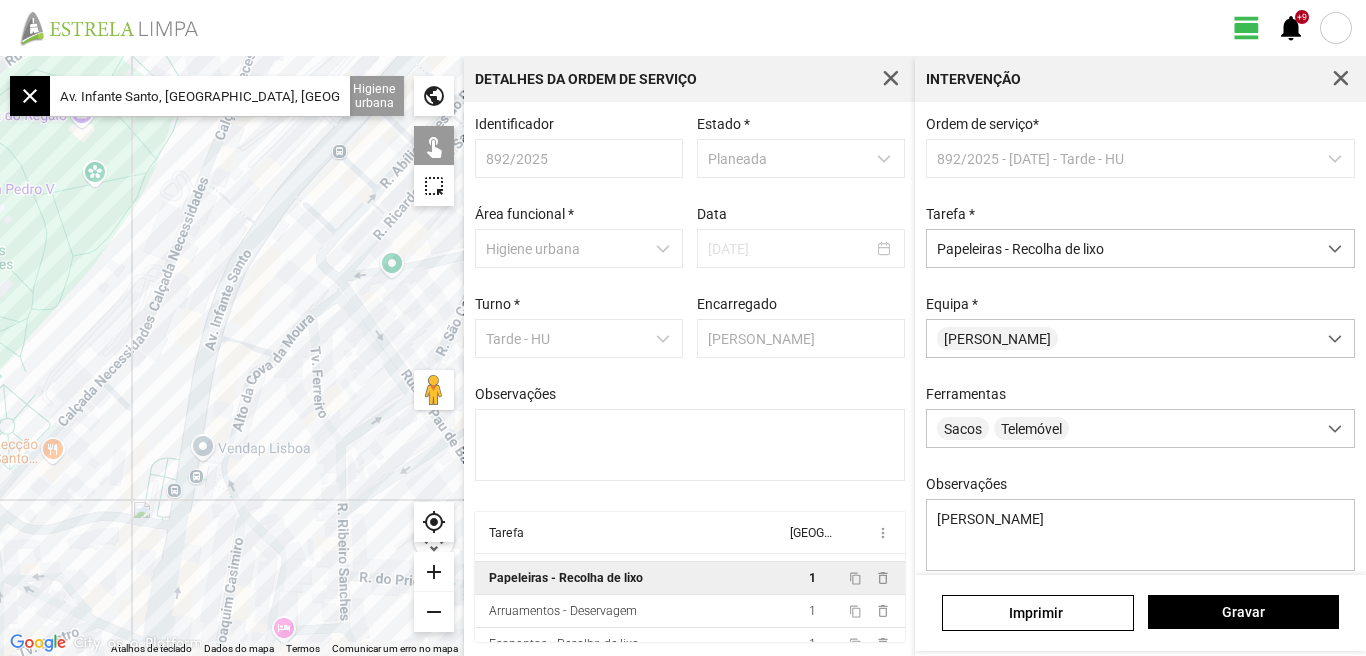 click on "Para navegar, prima as teclas de seta." 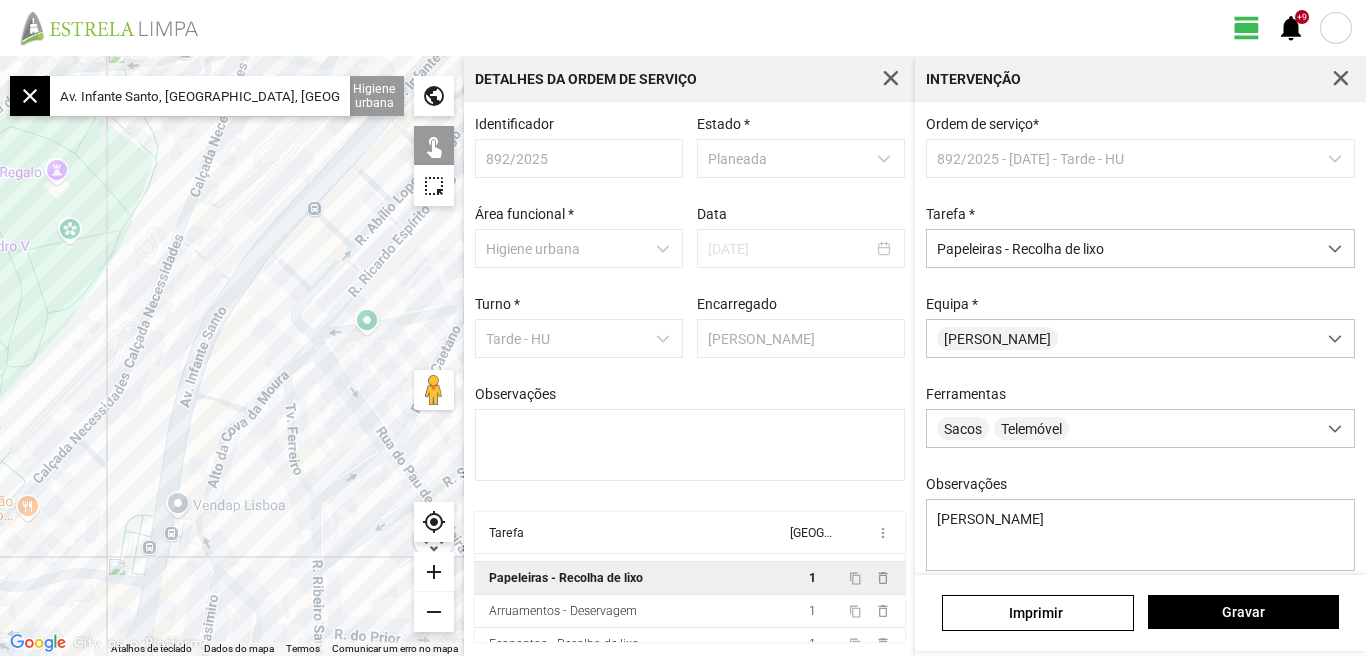 drag, startPoint x: 266, startPoint y: 277, endPoint x: 239, endPoint y: 349, distance: 76.896034 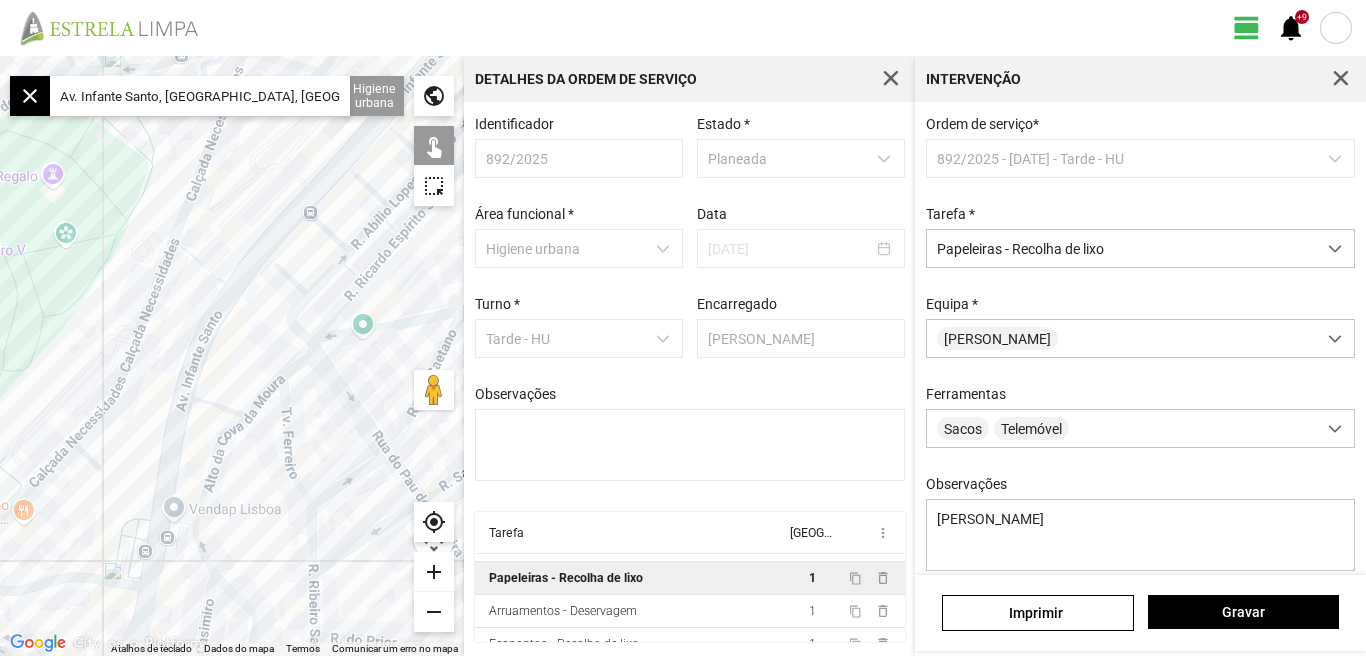 click on "Para navegar, prima as teclas de seta." 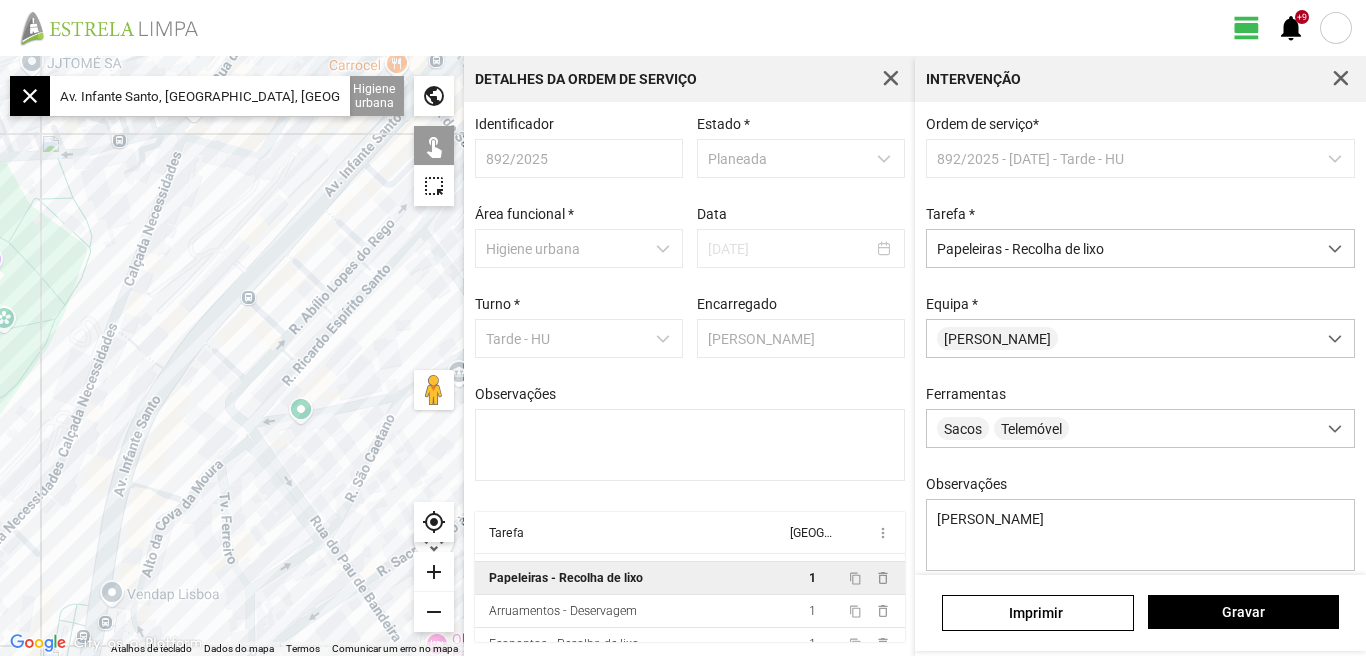 drag, startPoint x: 337, startPoint y: 246, endPoint x: 275, endPoint y: 331, distance: 105.20931 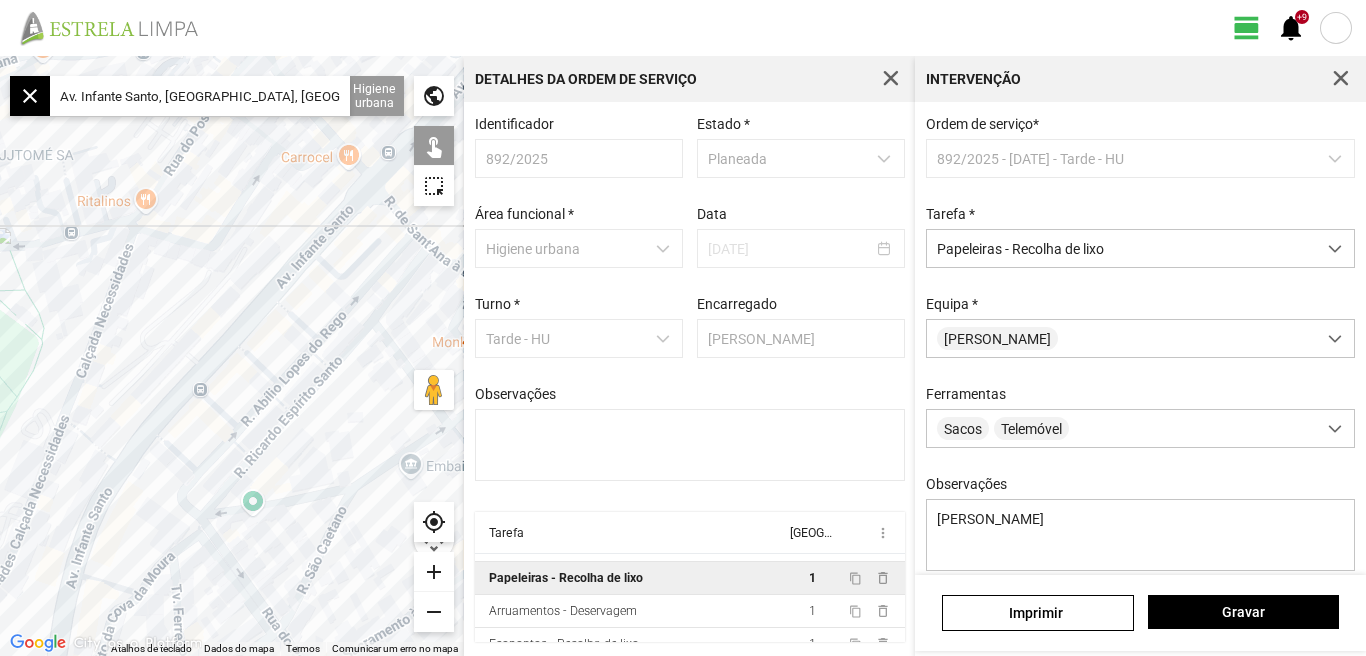drag, startPoint x: 368, startPoint y: 185, endPoint x: 318, endPoint y: 279, distance: 106.47065 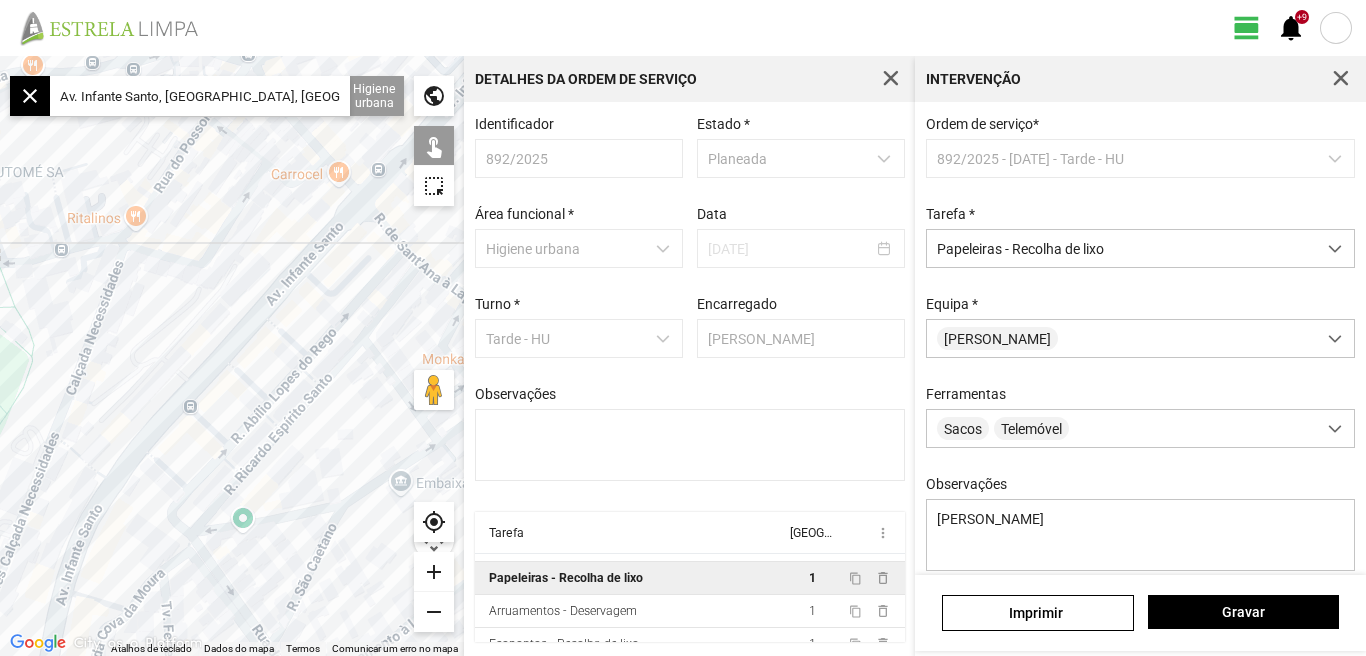click on "Para navegar, prima as teclas de seta." 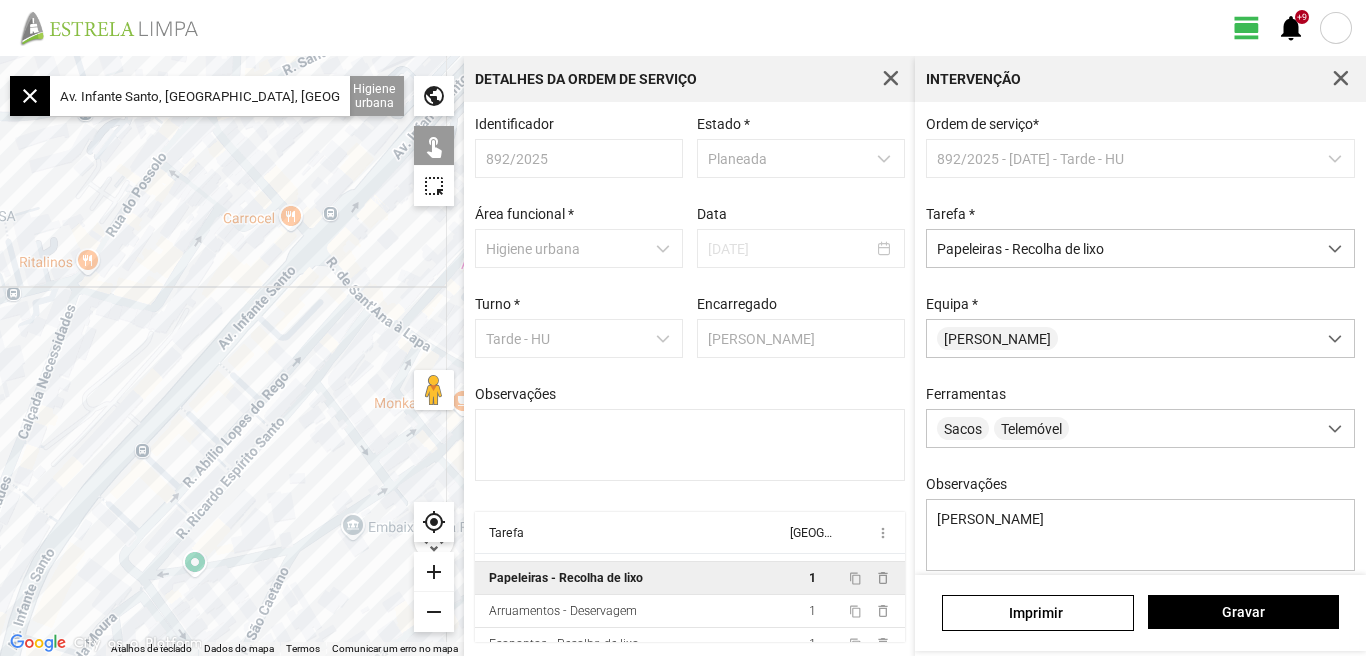drag, startPoint x: 378, startPoint y: 219, endPoint x: 321, endPoint y: 270, distance: 76.48529 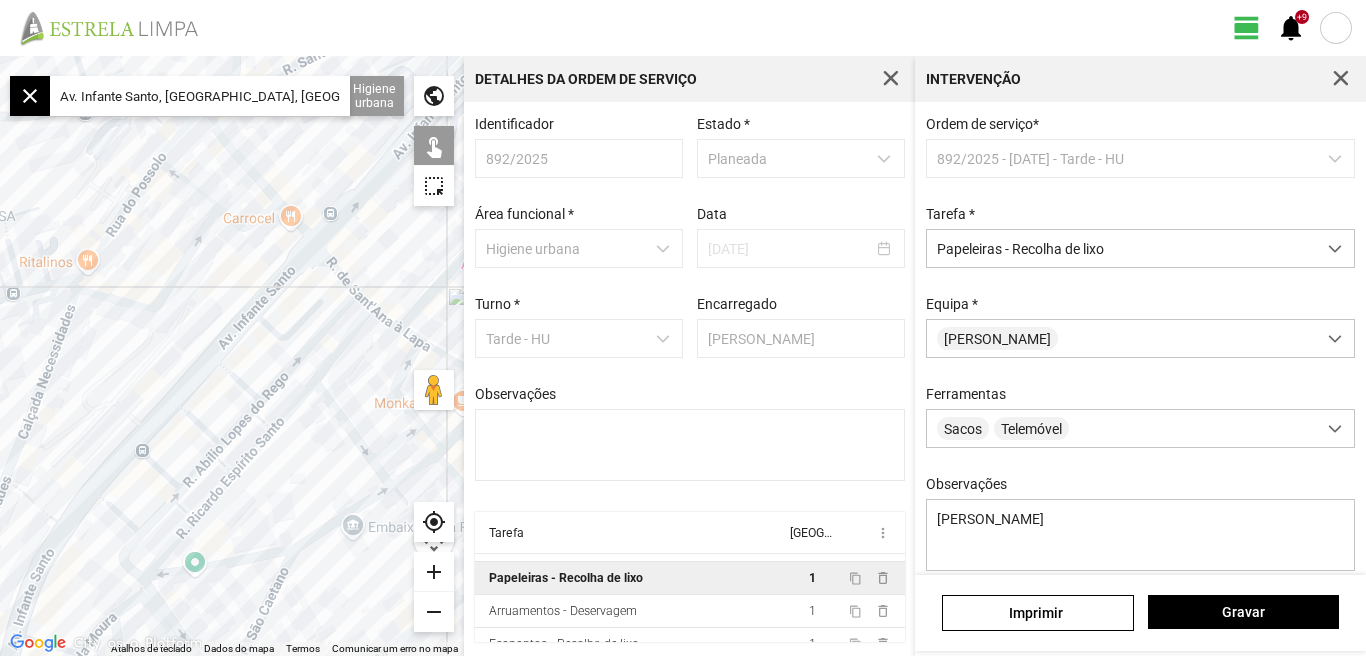 click on "Para navegar, prima as teclas de seta." 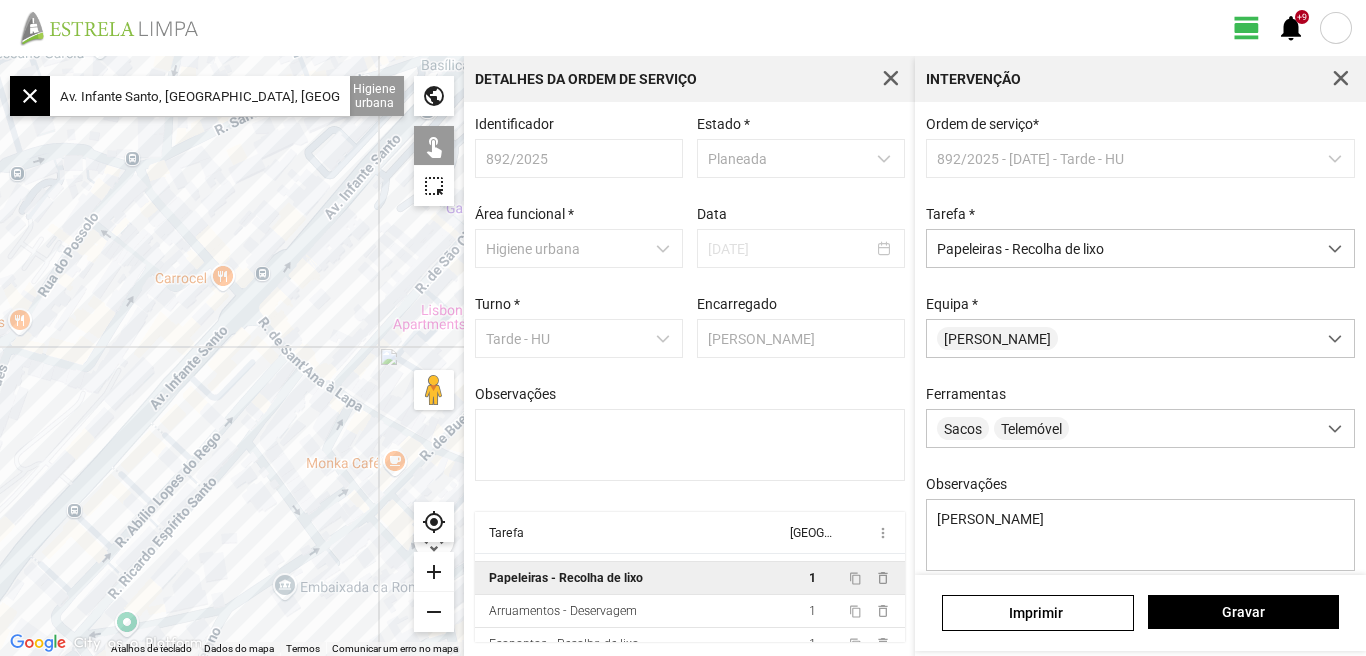click on "Para navegar, prima as teclas de seta." 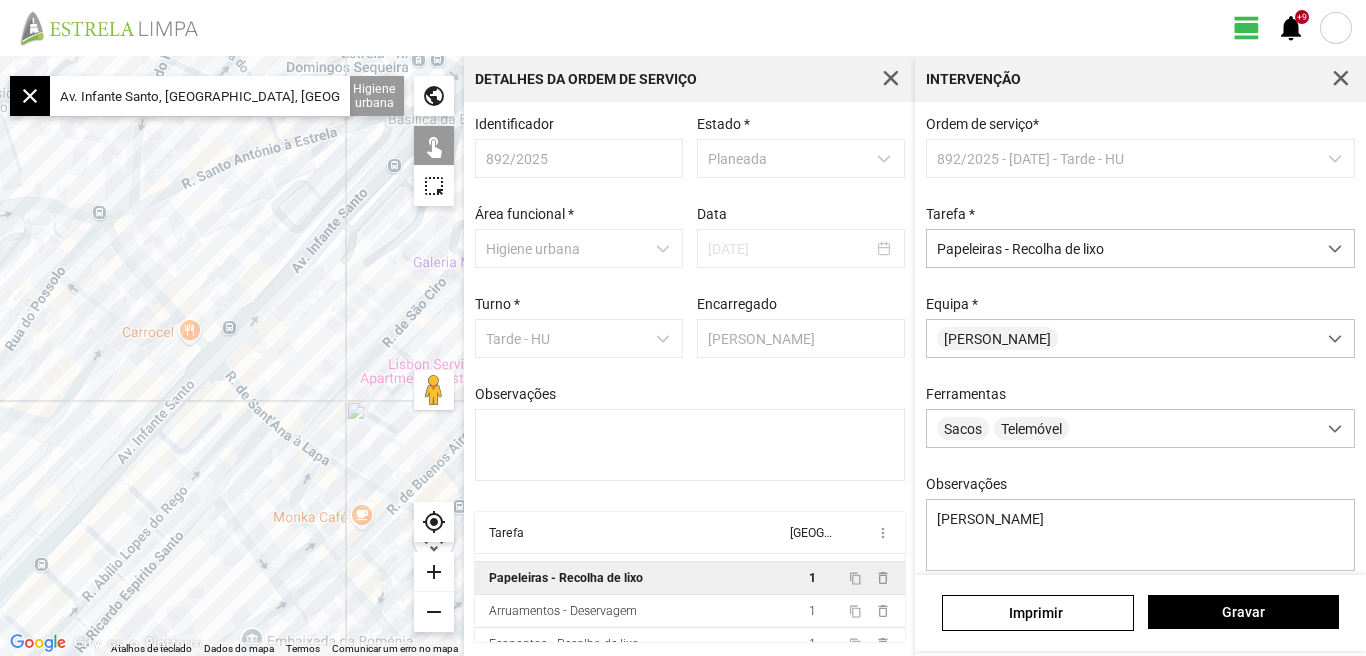 click on "Para navegar, prima as teclas de seta." 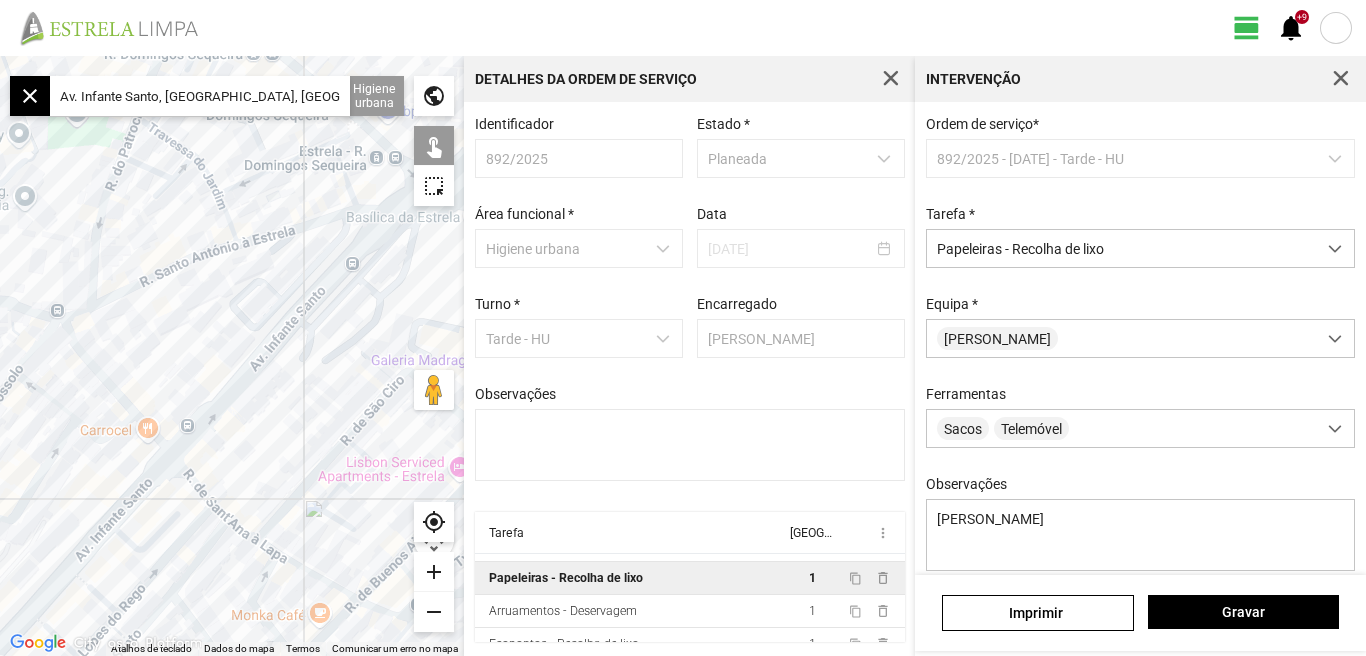 drag, startPoint x: 388, startPoint y: 233, endPoint x: 311, endPoint y: 370, distance: 157.15598 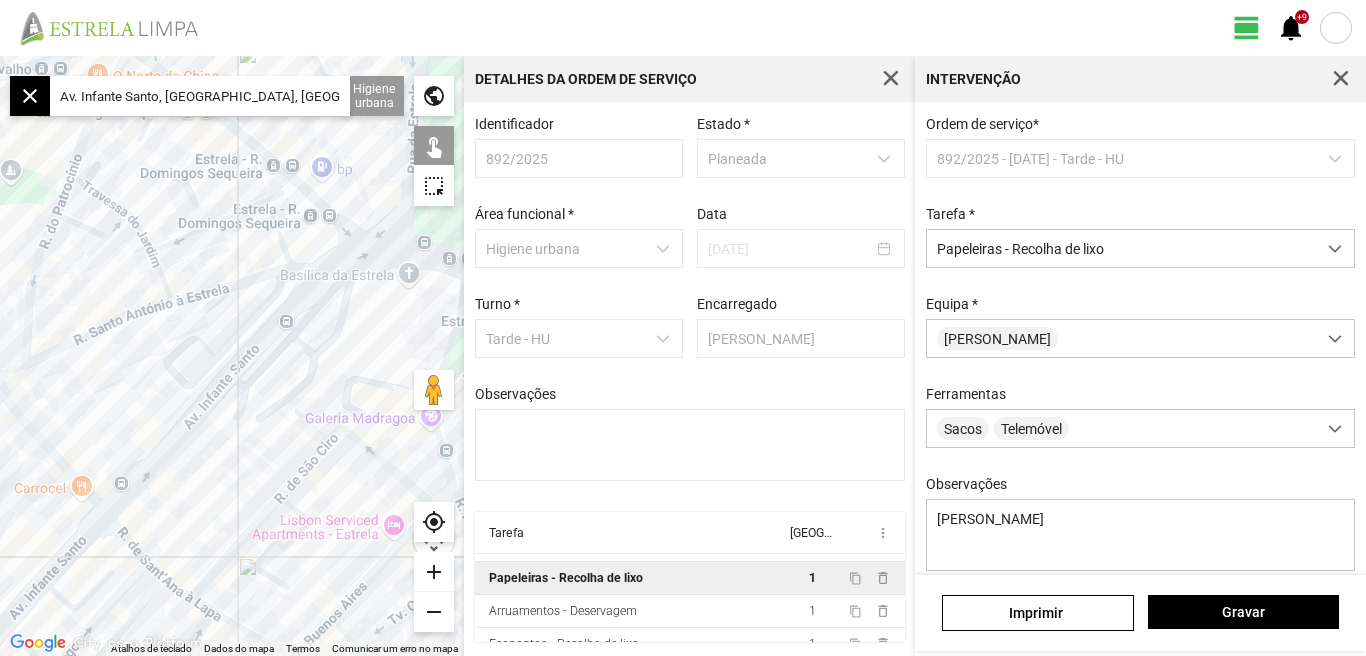 click on "Para navegar, prima as teclas de seta." 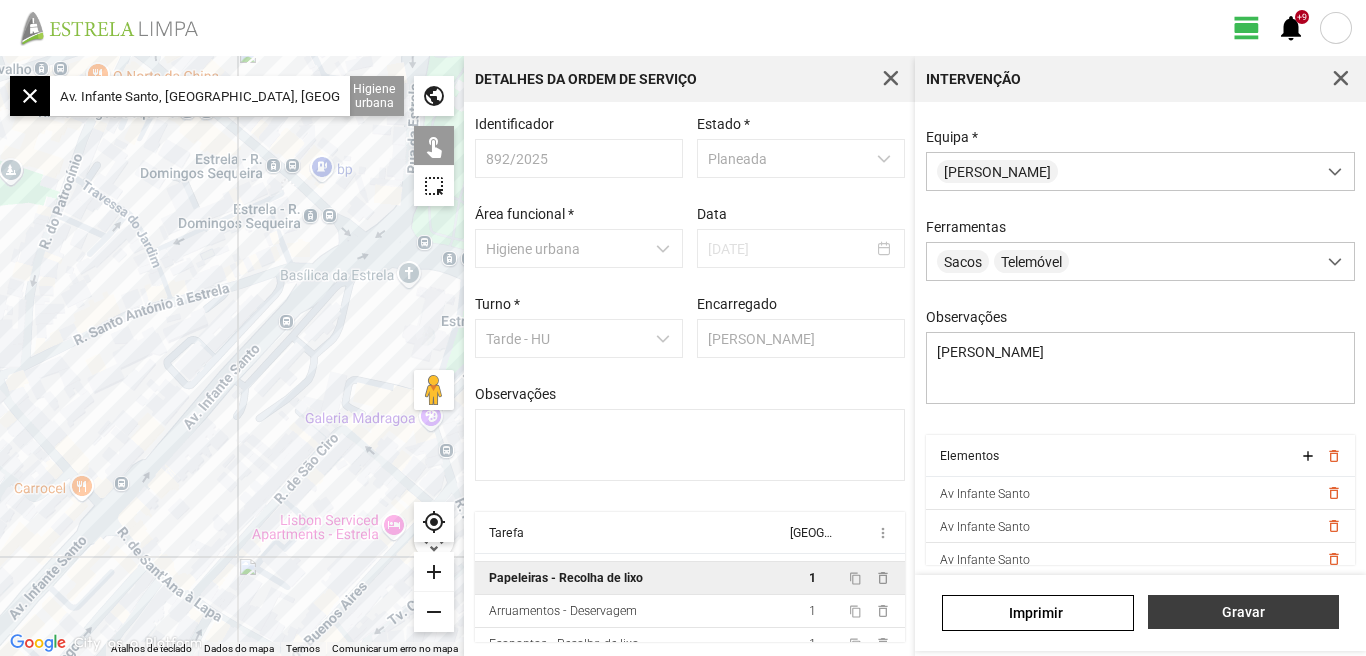 click on "Gravar" at bounding box center (1243, 612) 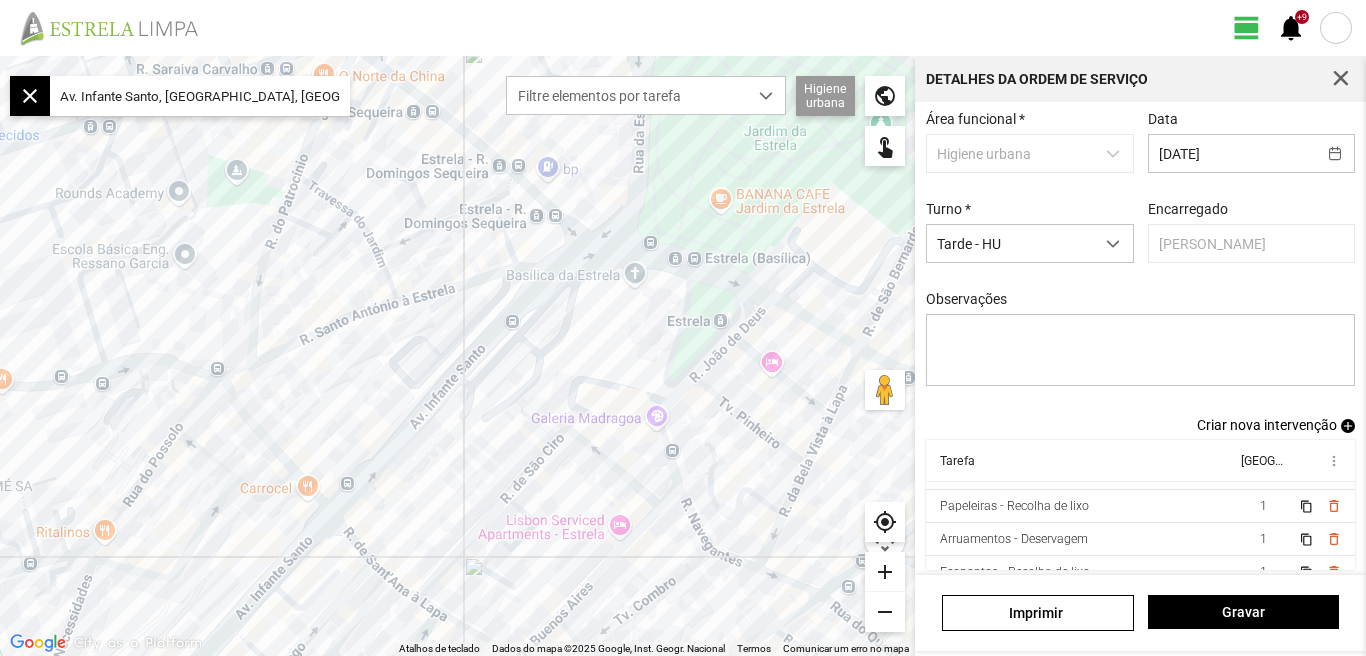 scroll, scrollTop: 109, scrollLeft: 0, axis: vertical 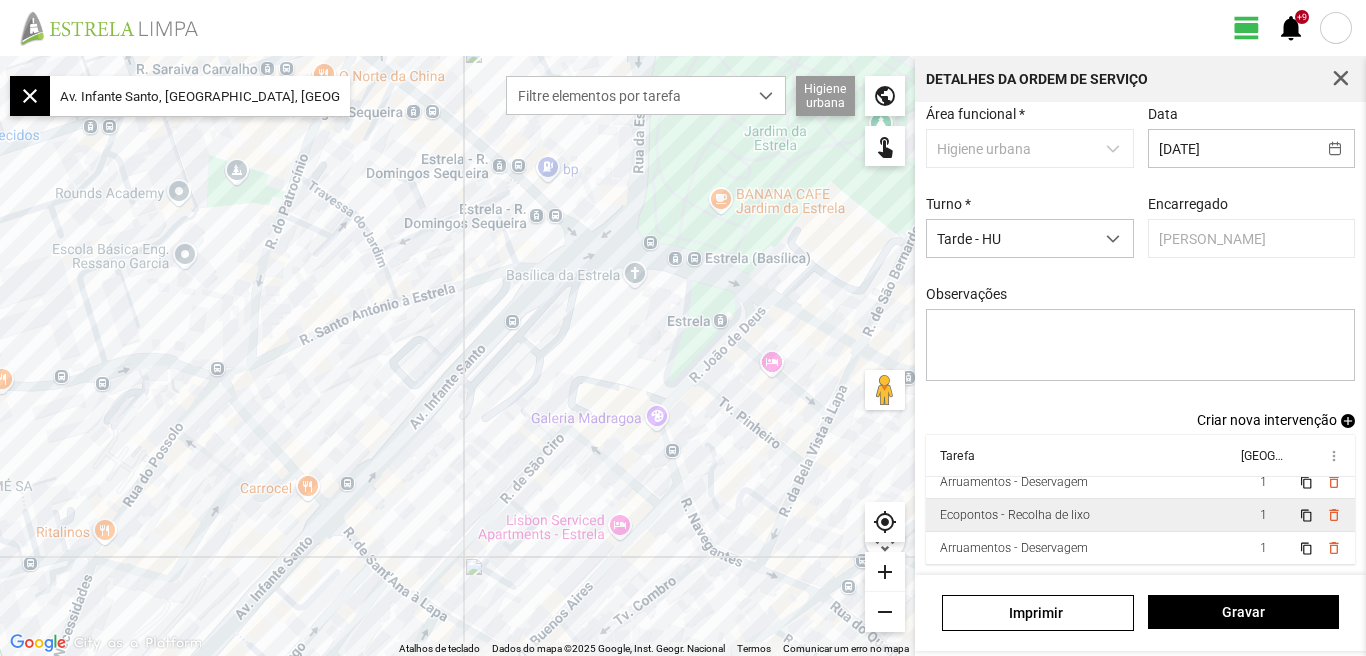click on "Ecopontos - Recolha de lixo" at bounding box center [1015, 515] 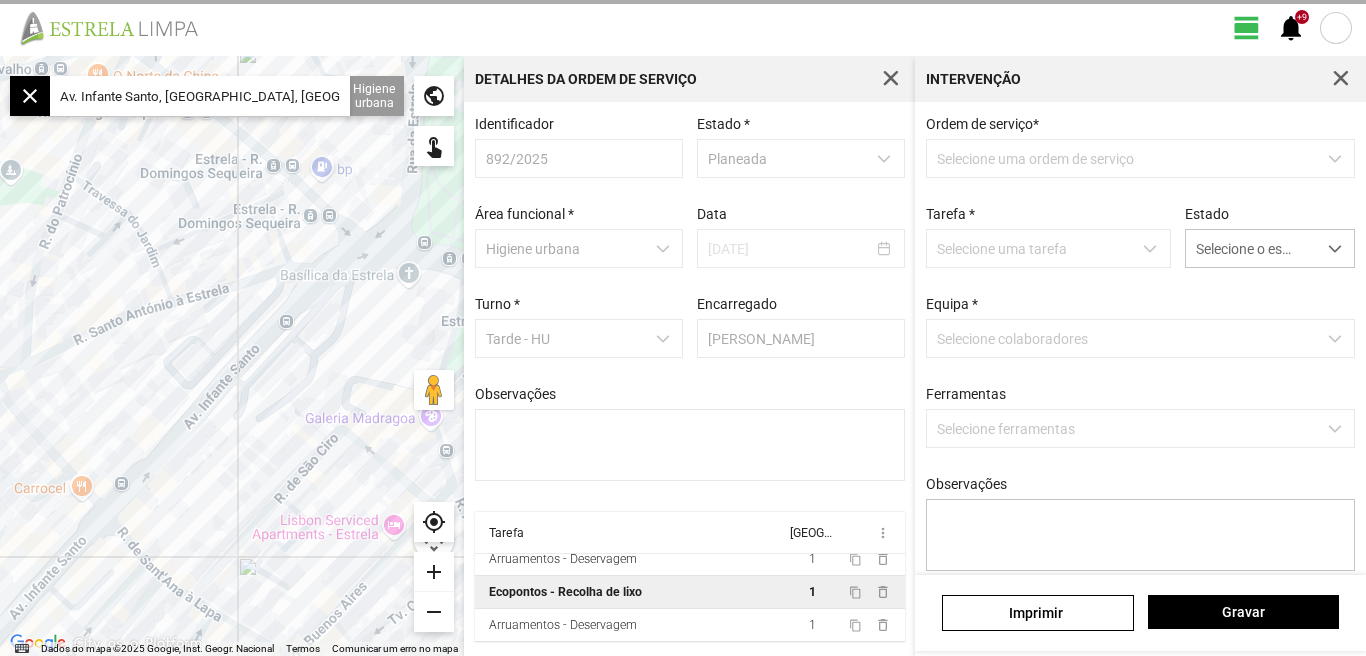 type on "[PERSON_NAME]" 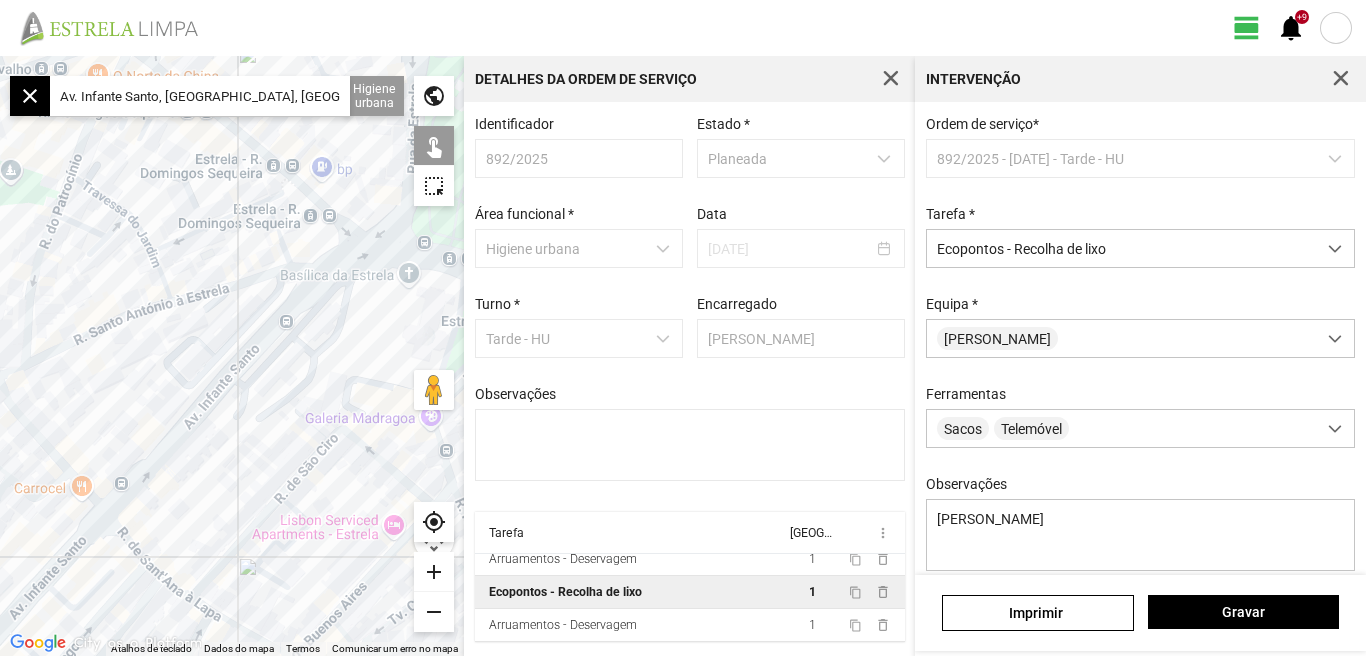 click on "Av. Infante Santo, [GEOGRAPHIC_DATA], [GEOGRAPHIC_DATA]" 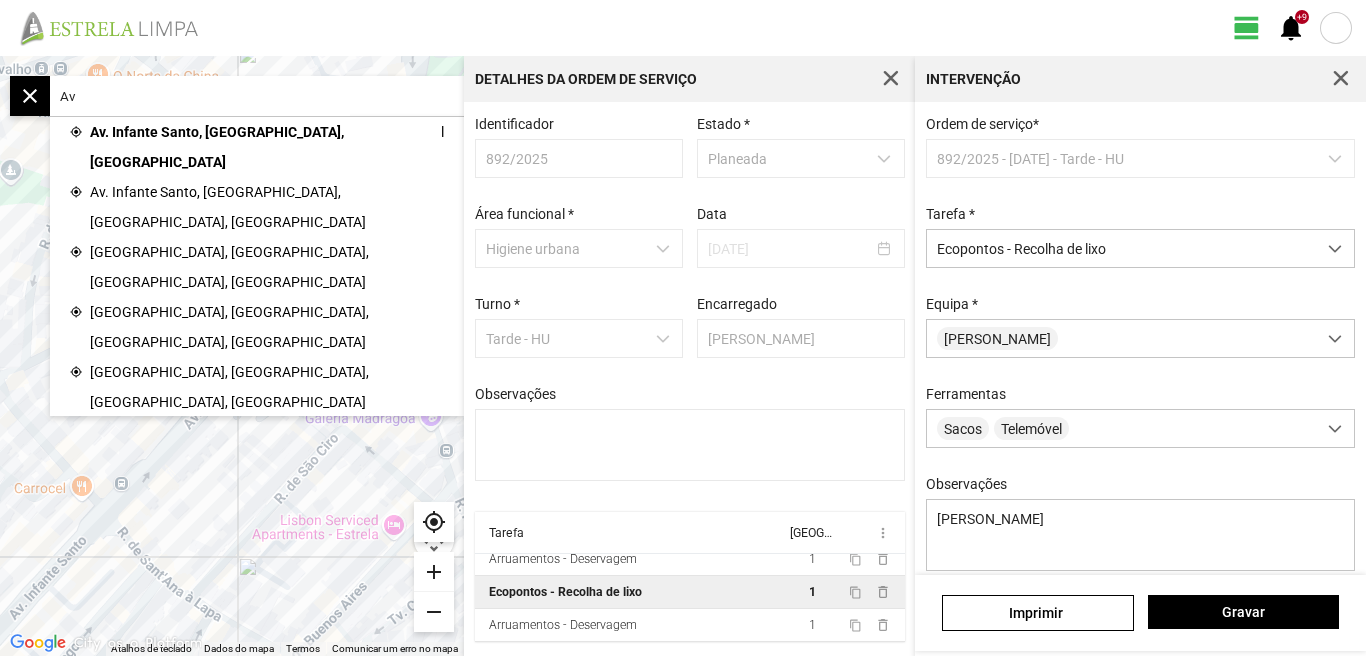 type on "A" 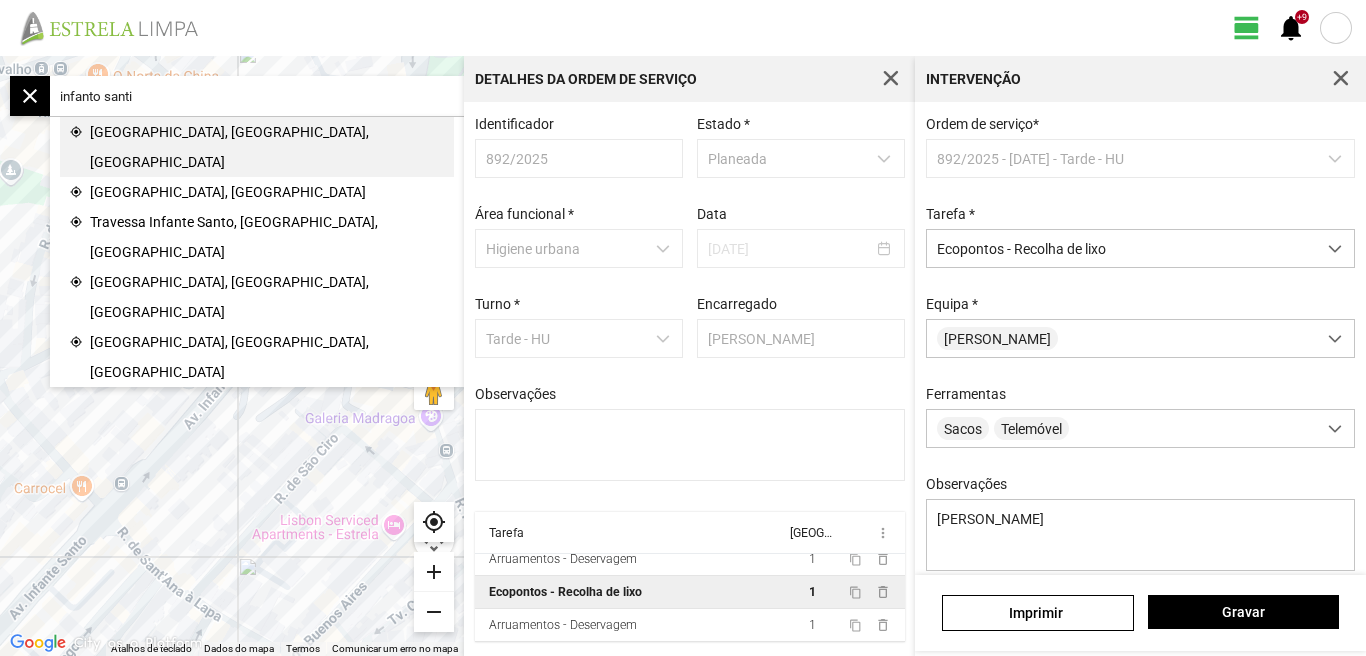 click on "[GEOGRAPHIC_DATA], [GEOGRAPHIC_DATA], [GEOGRAPHIC_DATA]" 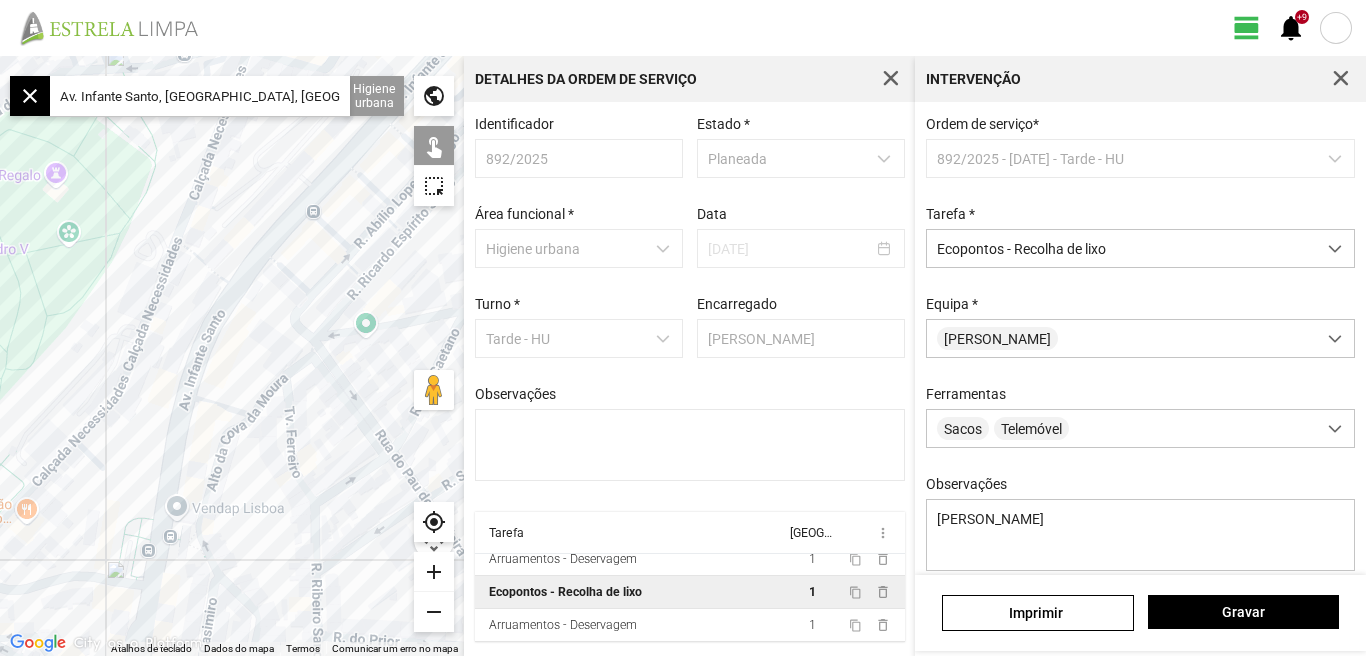 drag, startPoint x: 262, startPoint y: 496, endPoint x: 266, endPoint y: 353, distance: 143.05594 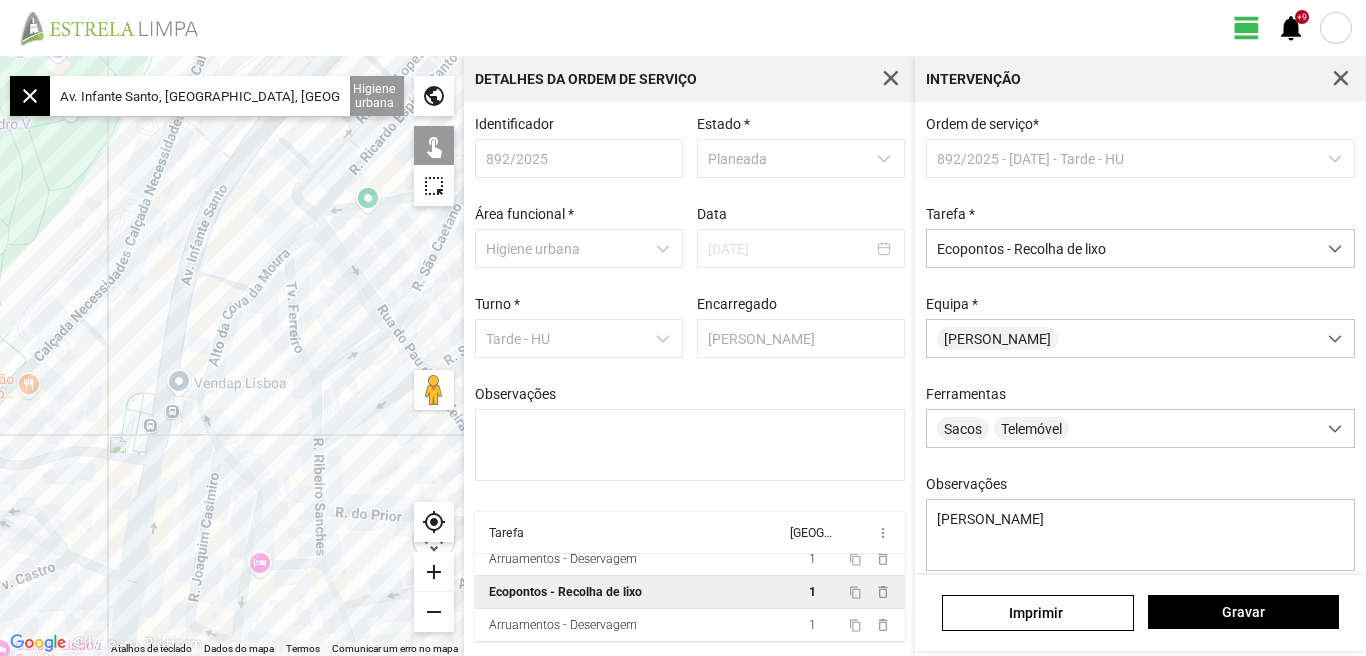 click on "Para navegar, prima as teclas de seta." 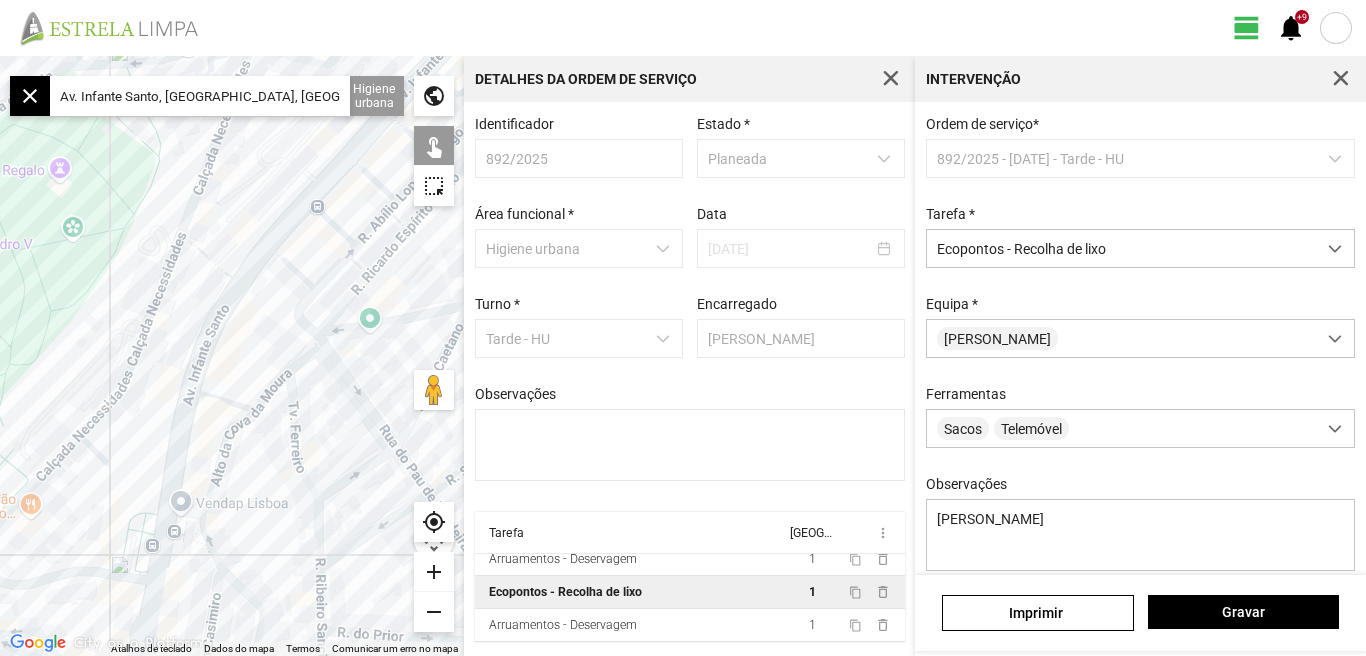 drag, startPoint x: 194, startPoint y: 254, endPoint x: 199, endPoint y: 385, distance: 131.09538 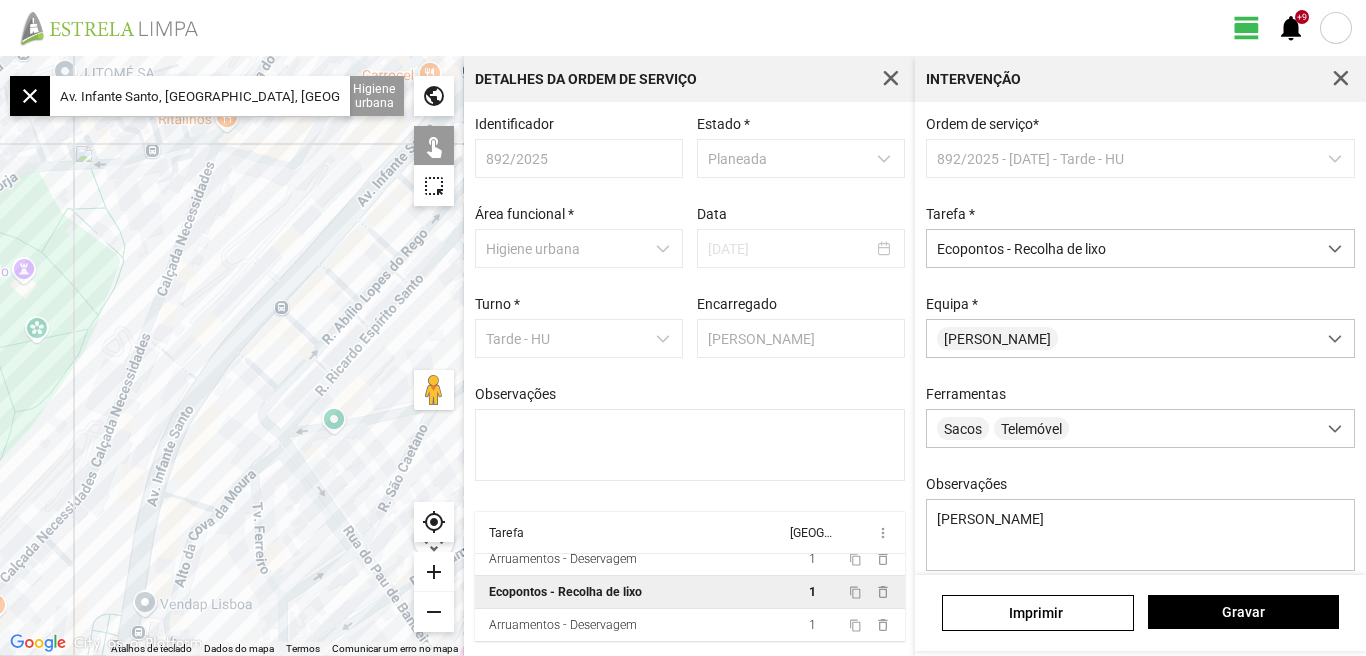 drag, startPoint x: 223, startPoint y: 354, endPoint x: 197, endPoint y: 370, distance: 30.528675 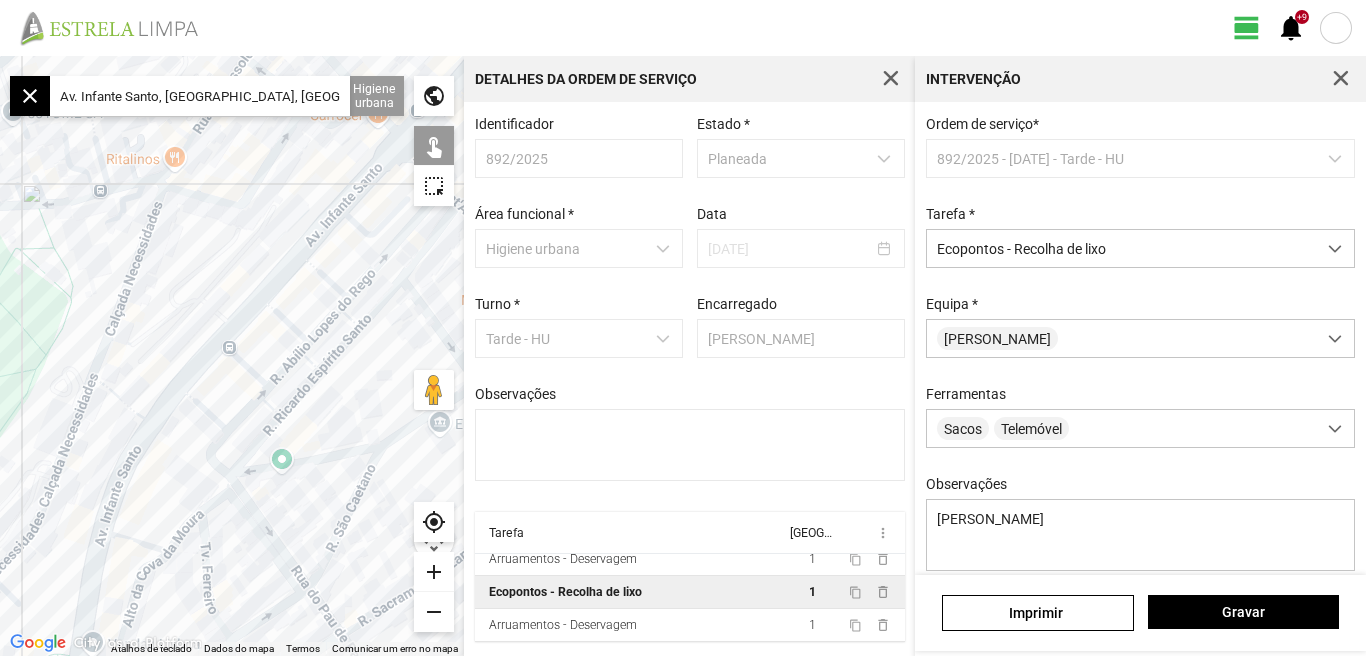 click on "Para navegar, prima as teclas de seta." 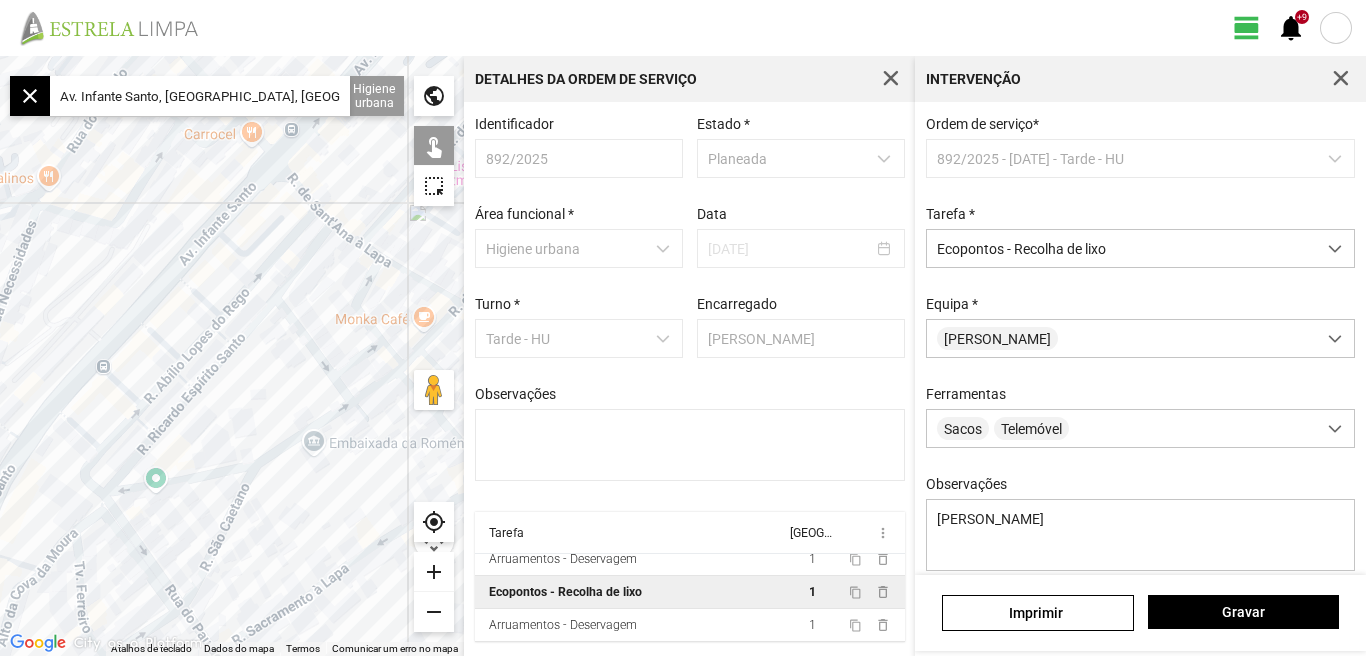 click on "Para navegar, prima as teclas de seta." 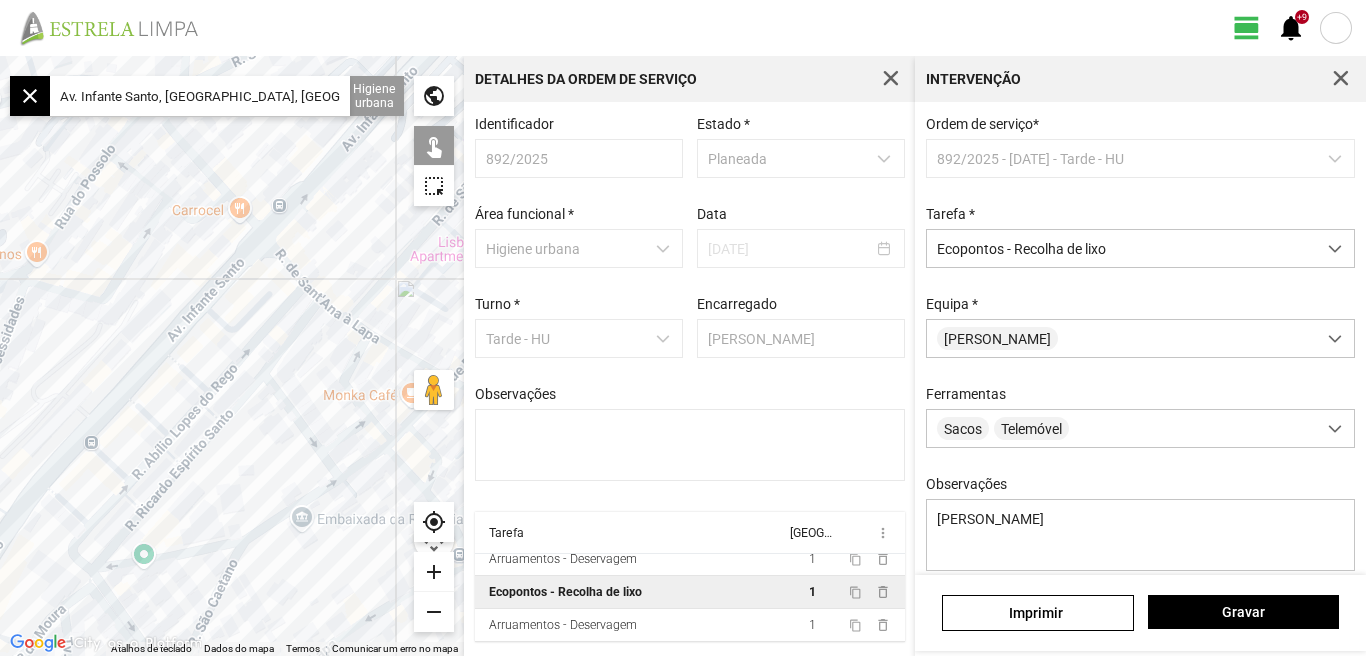 drag, startPoint x: 331, startPoint y: 251, endPoint x: 299, endPoint y: 310, distance: 67.11929 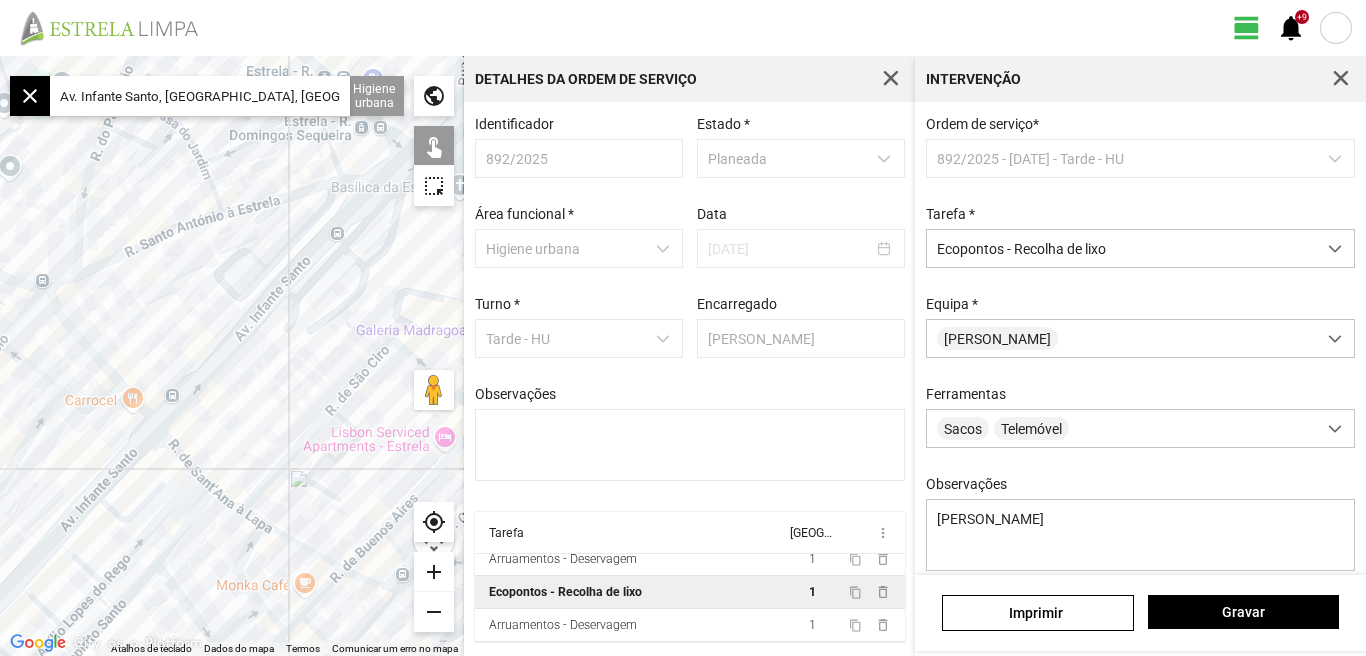 drag, startPoint x: 310, startPoint y: 265, endPoint x: 272, endPoint y: 348, distance: 91.28527 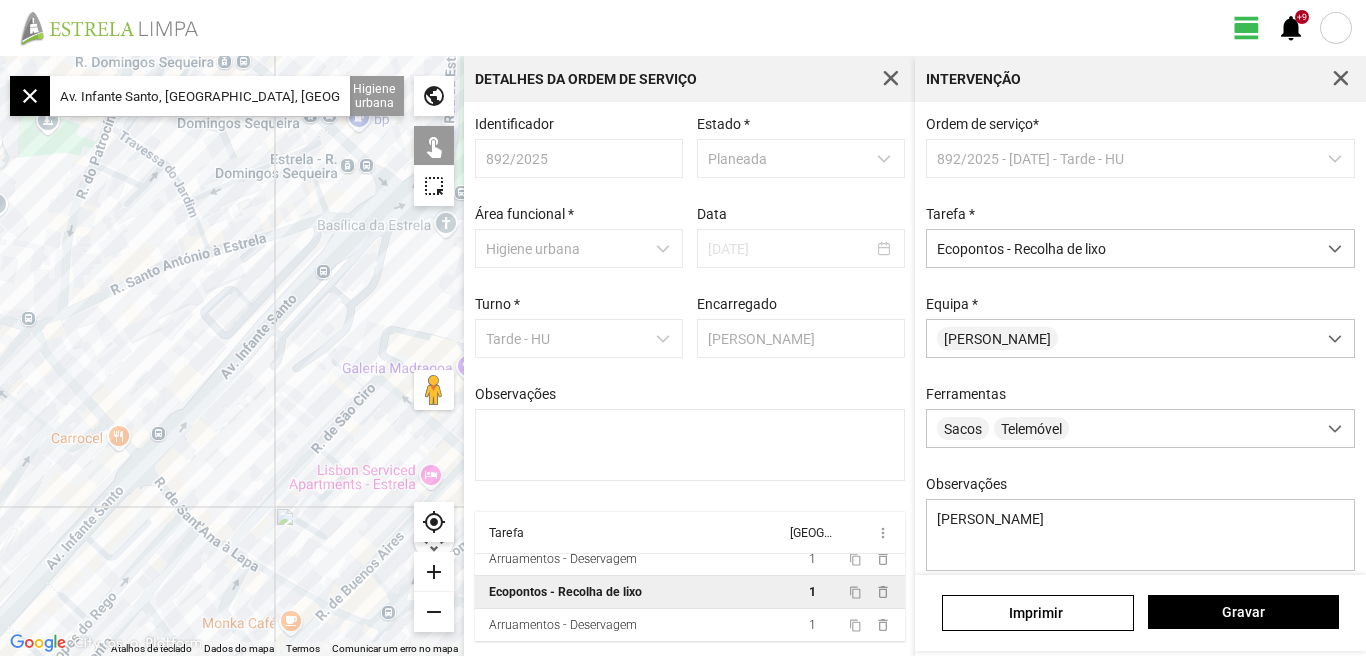 click on "Para navegar, prima as teclas de seta." 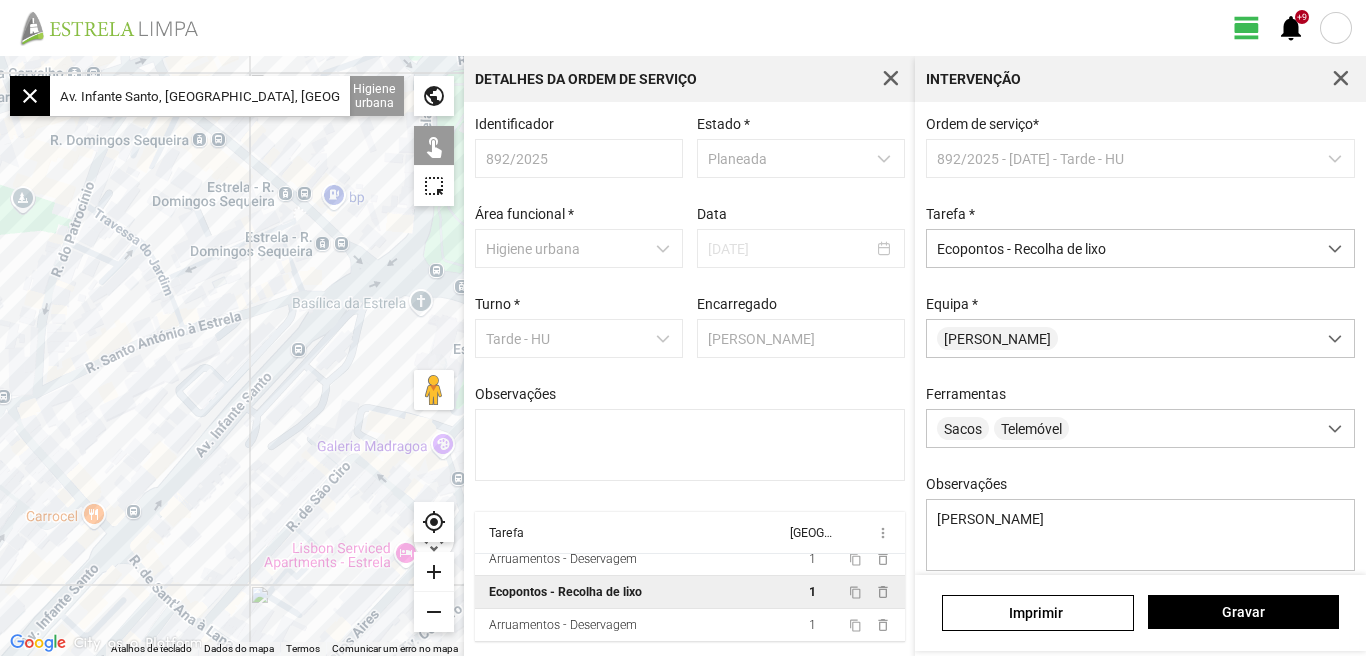click on "Para navegar, prima as teclas de seta." 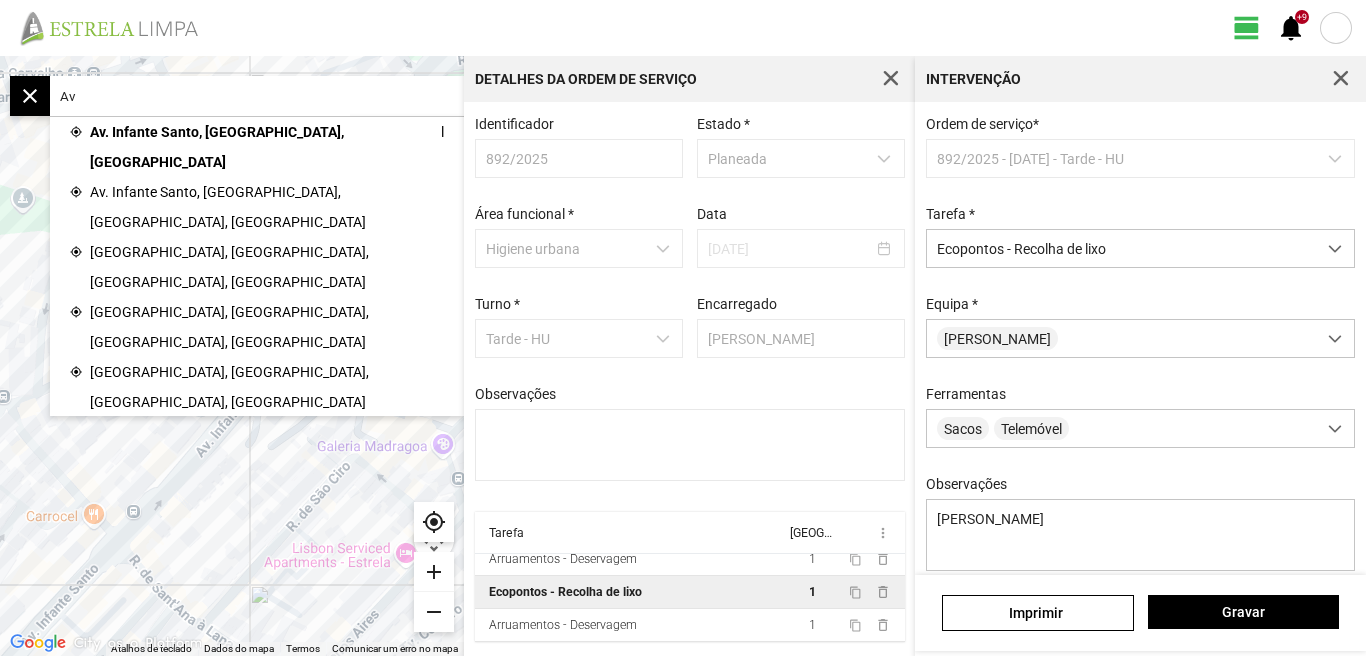 type on "A" 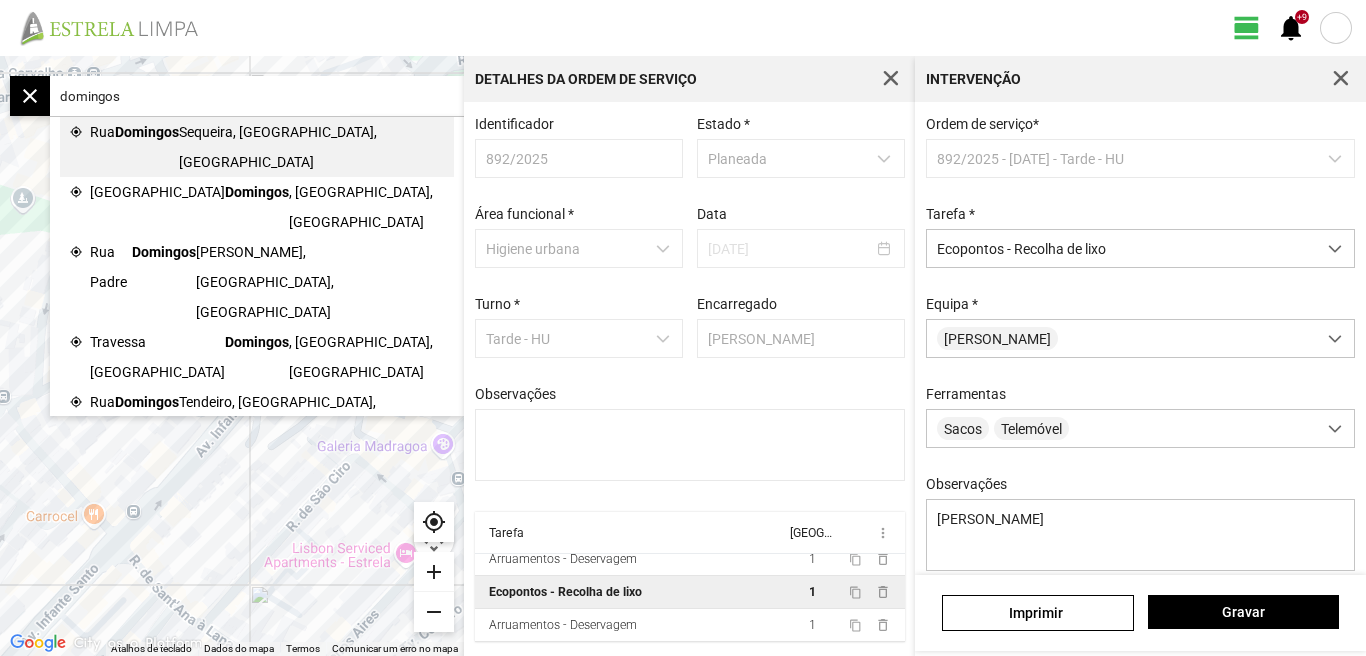 click on "Sequeira, [GEOGRAPHIC_DATA], [GEOGRAPHIC_DATA]" 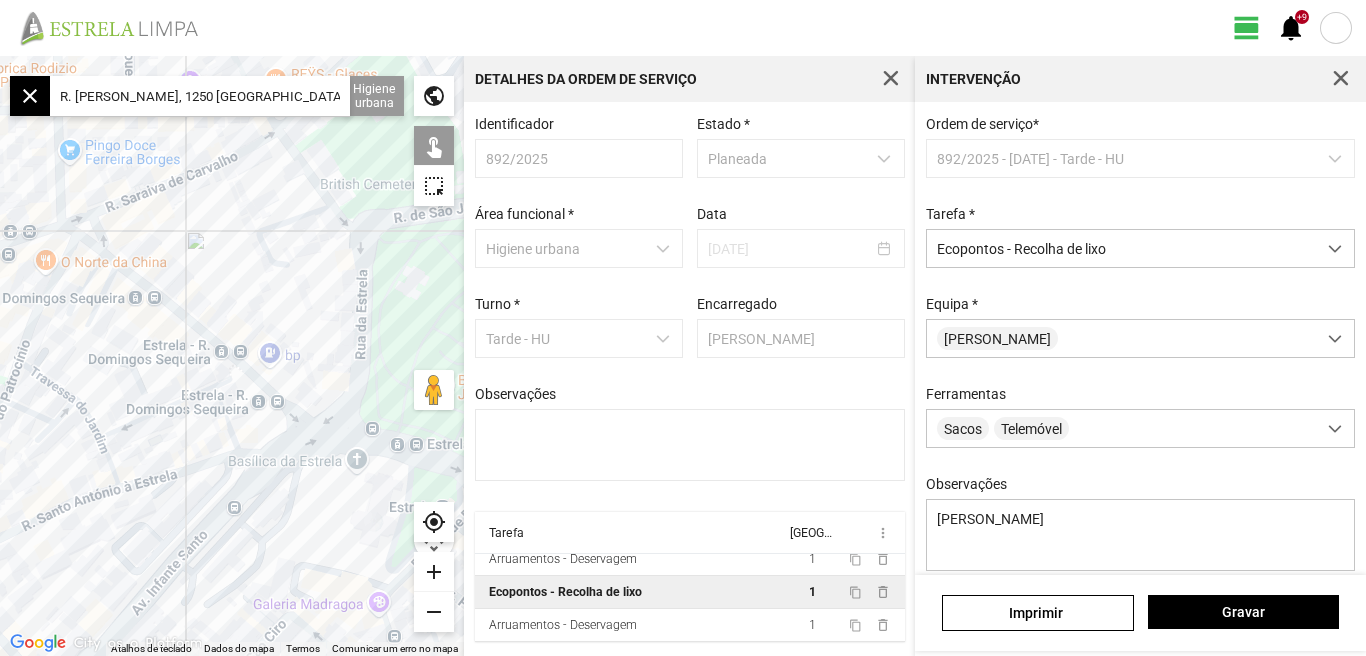 click on "Para navegar, prima as teclas de seta." 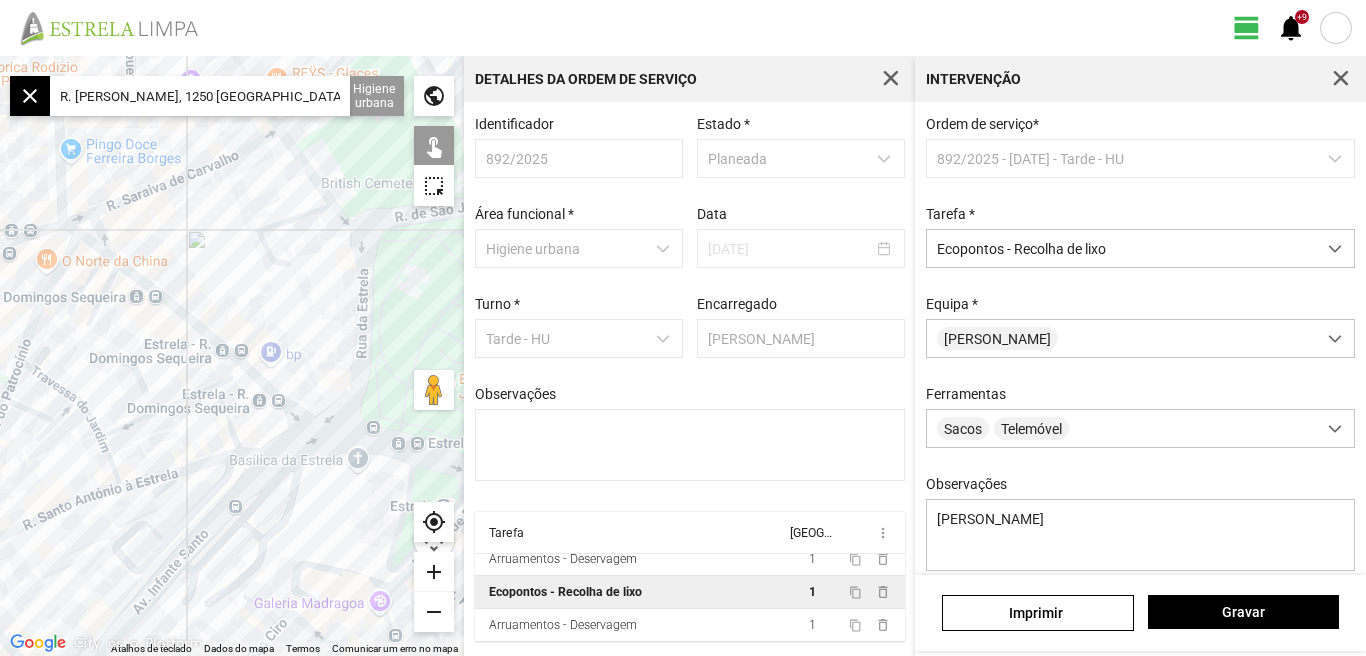 drag, startPoint x: 265, startPoint y: 292, endPoint x: 127, endPoint y: 226, distance: 152.97058 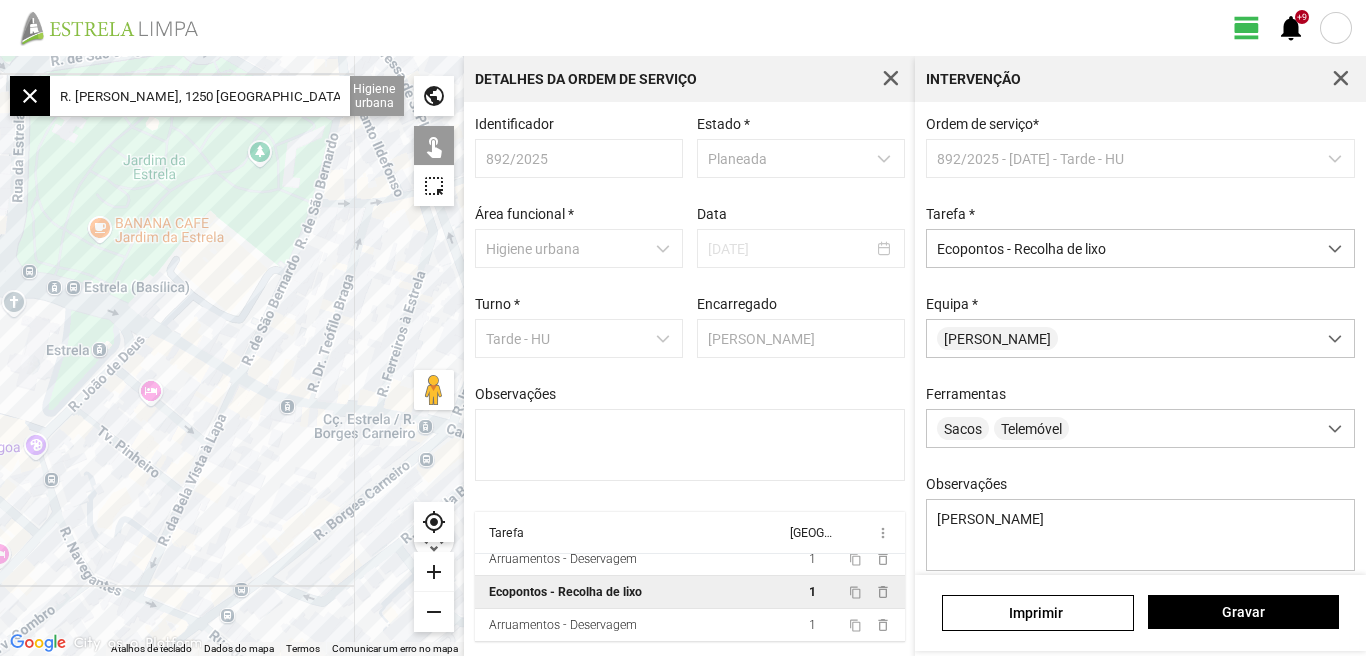 drag, startPoint x: 199, startPoint y: 254, endPoint x: 161, endPoint y: 346, distance: 99.53894 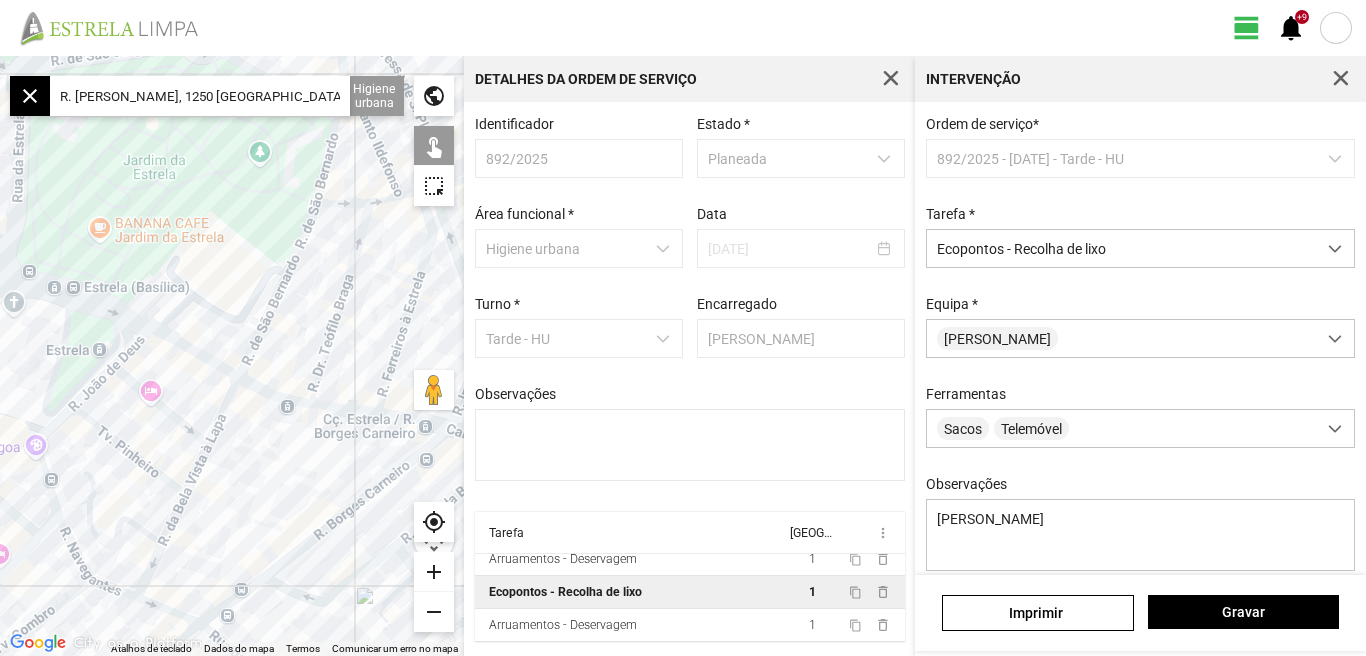 click on "Para navegar, prima as teclas de seta." 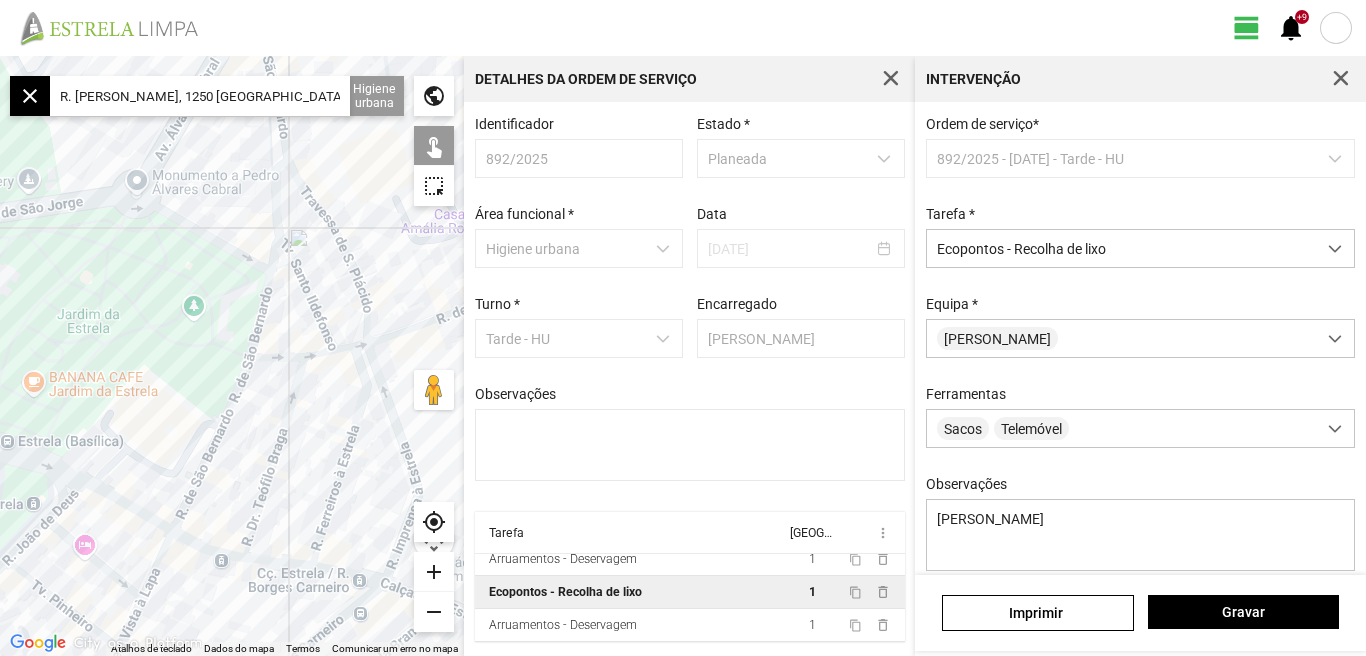 click on "Para navegar, prima as teclas de seta." 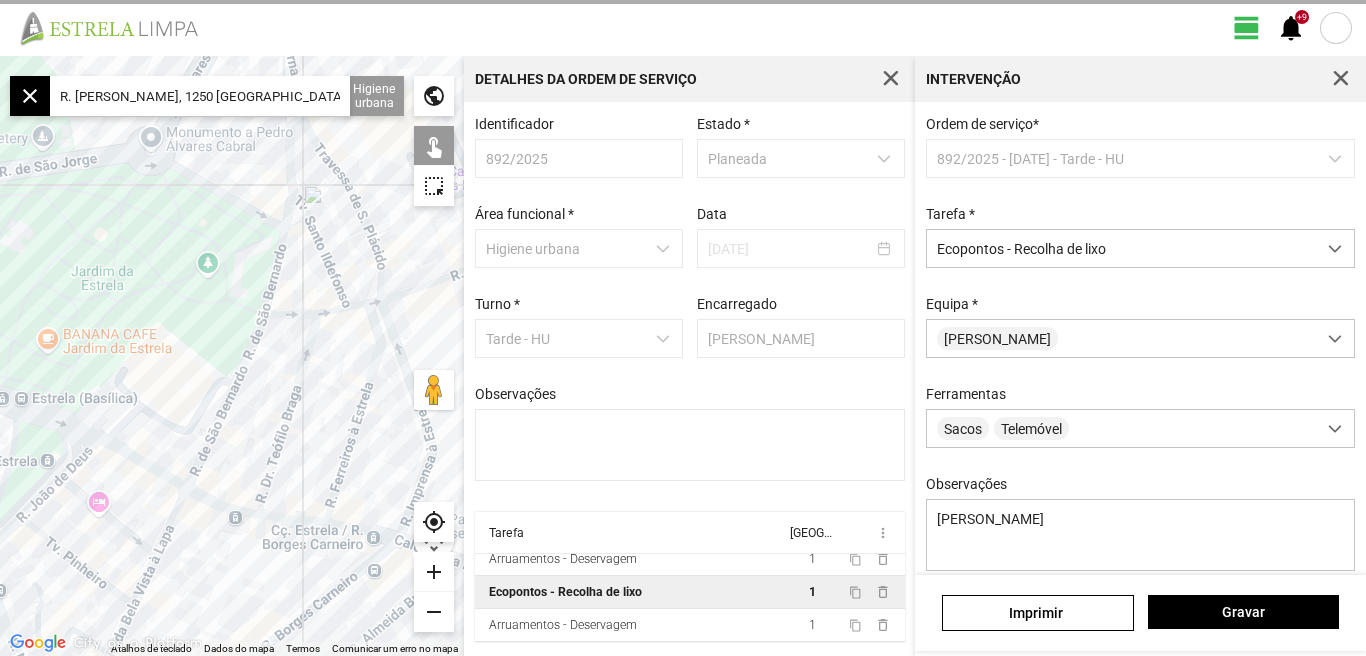 drag, startPoint x: 258, startPoint y: 449, endPoint x: 303, endPoint y: 310, distance: 146.1027 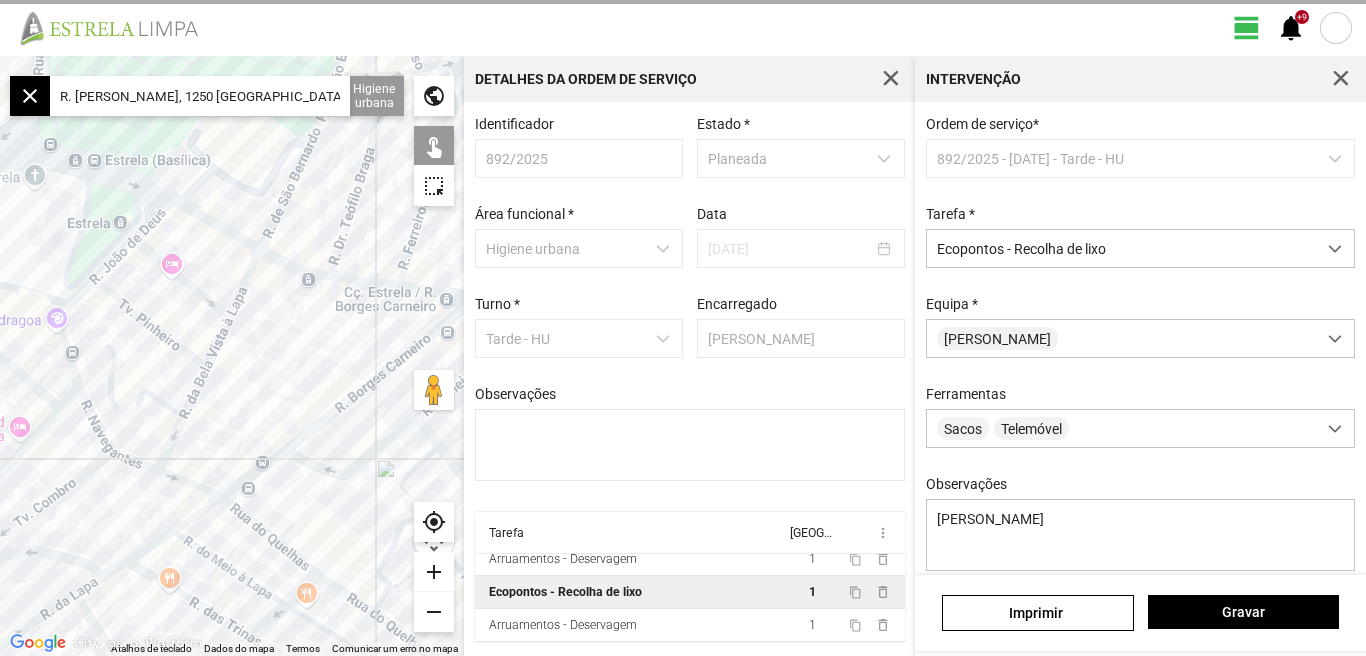 click on "Para navegar, prima as teclas de seta." 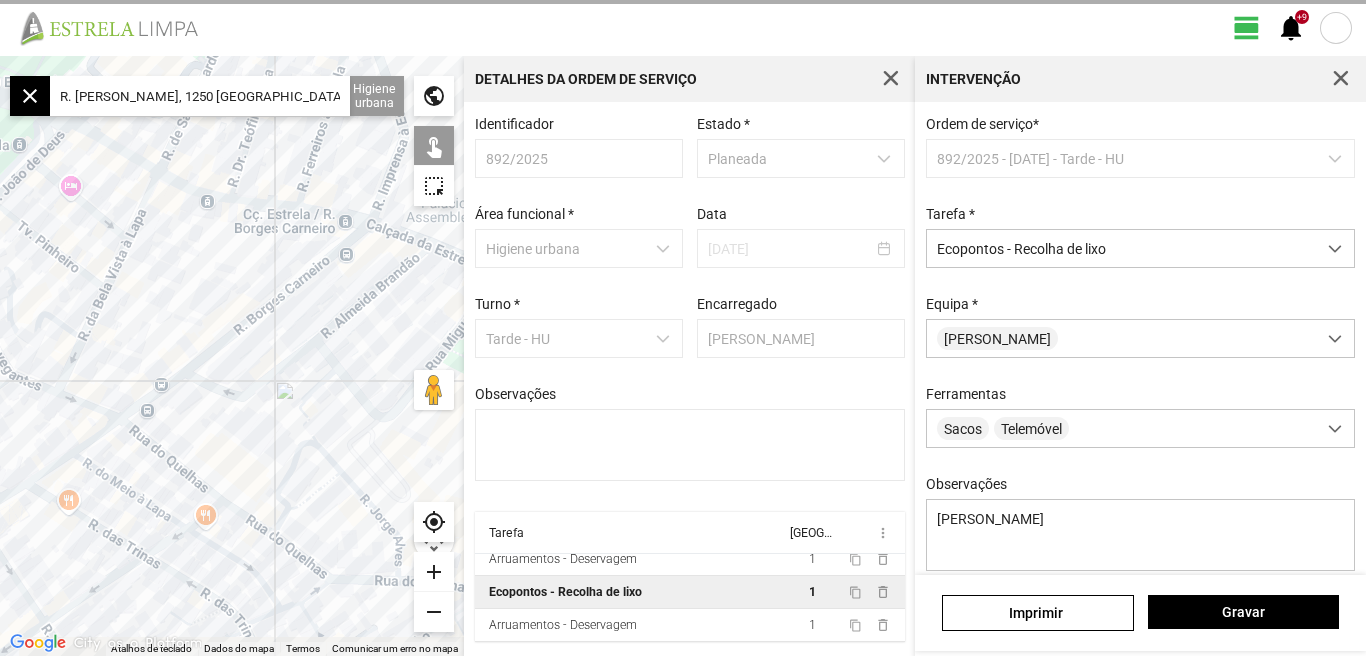 drag, startPoint x: 206, startPoint y: 268, endPoint x: 180, endPoint y: 241, distance: 37.48333 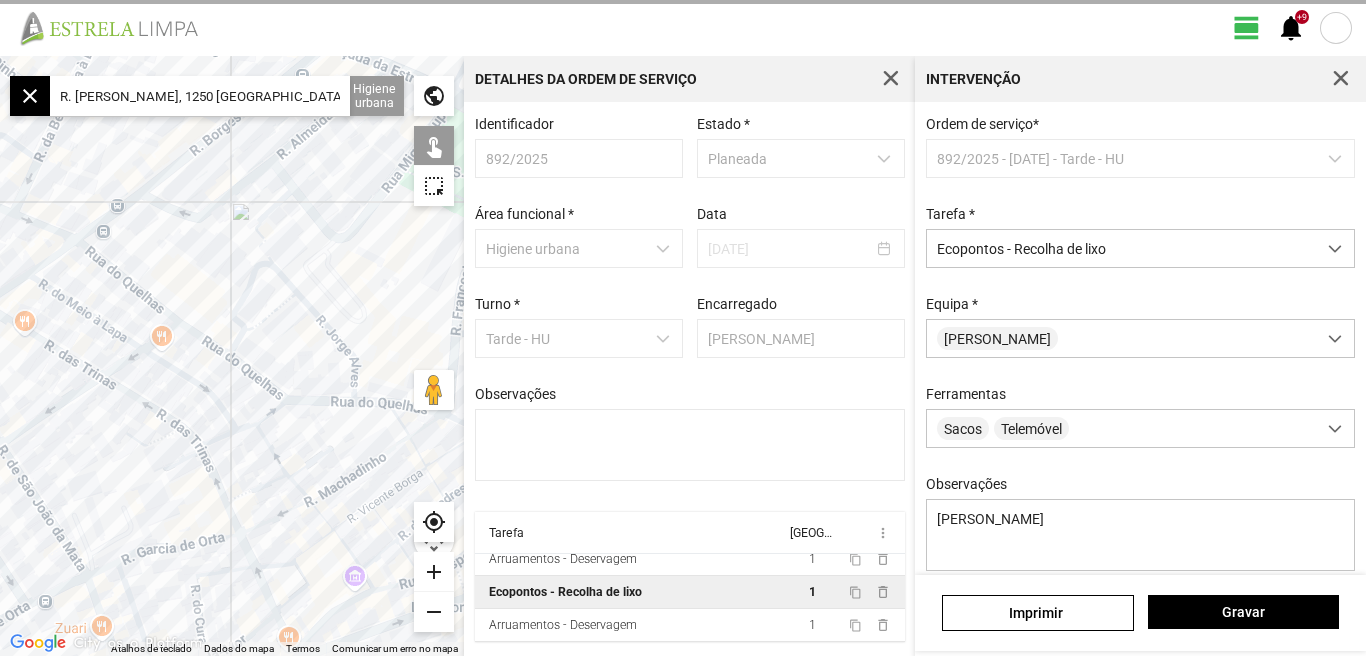 drag, startPoint x: 243, startPoint y: 339, endPoint x: 352, endPoint y: 242, distance: 145.91093 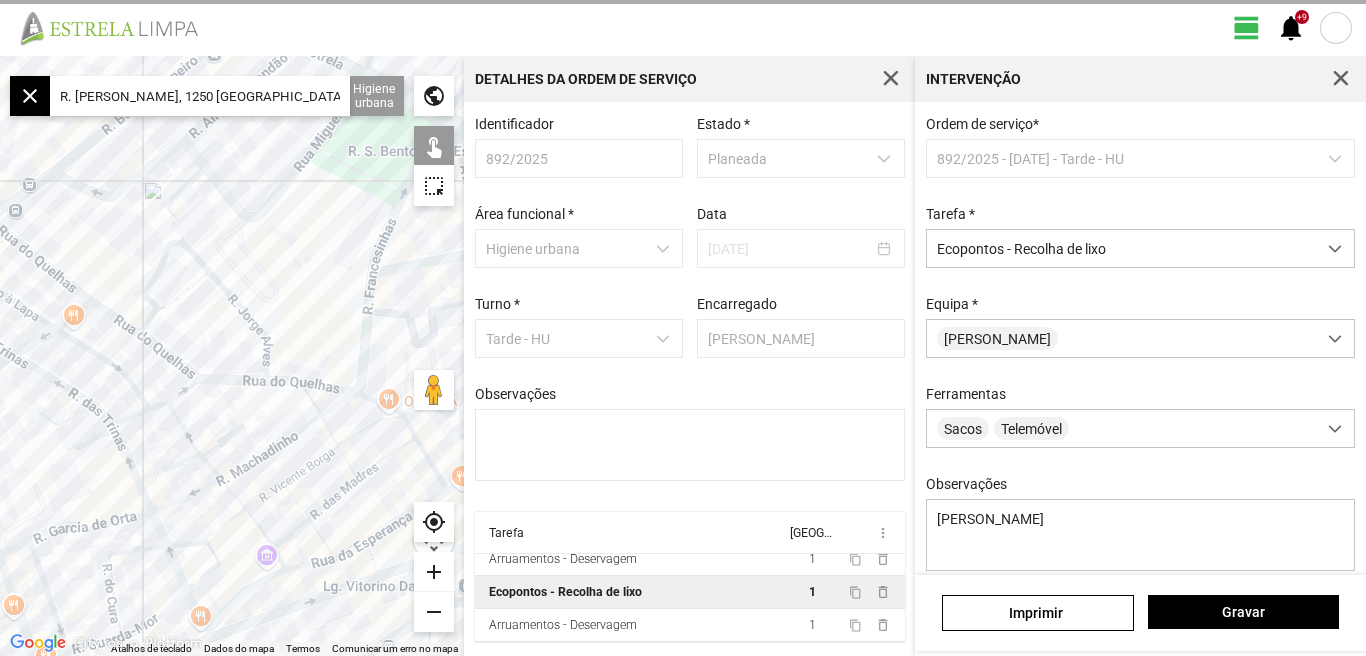 drag, startPoint x: 339, startPoint y: 249, endPoint x: 222, endPoint y: 245, distance: 117.06836 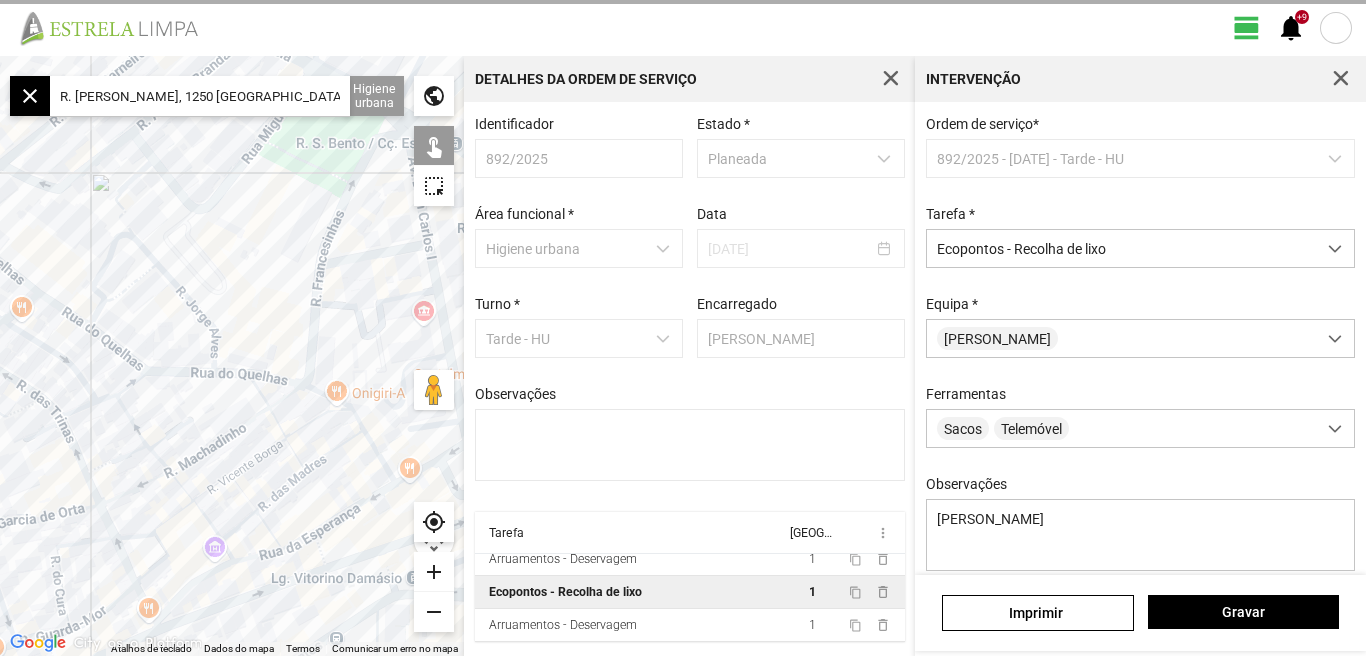 click on "Para navegar, prima as teclas de seta." 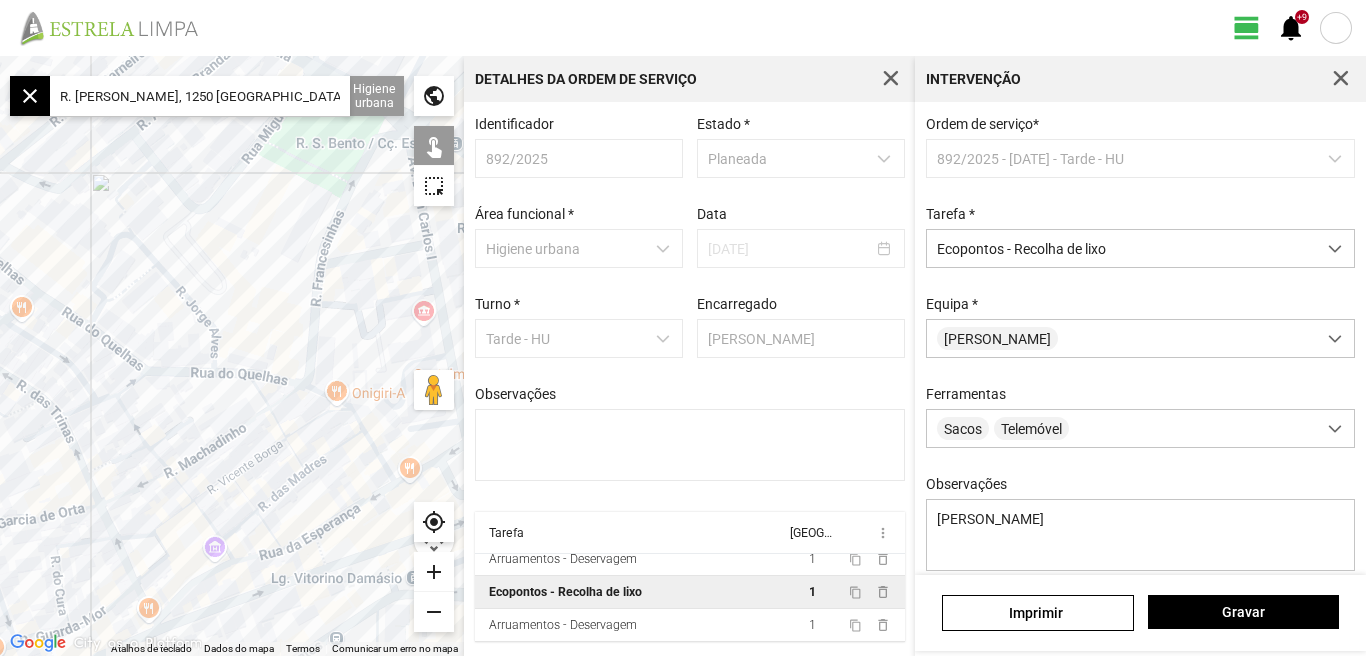 click on "Para navegar, prima as teclas de seta." 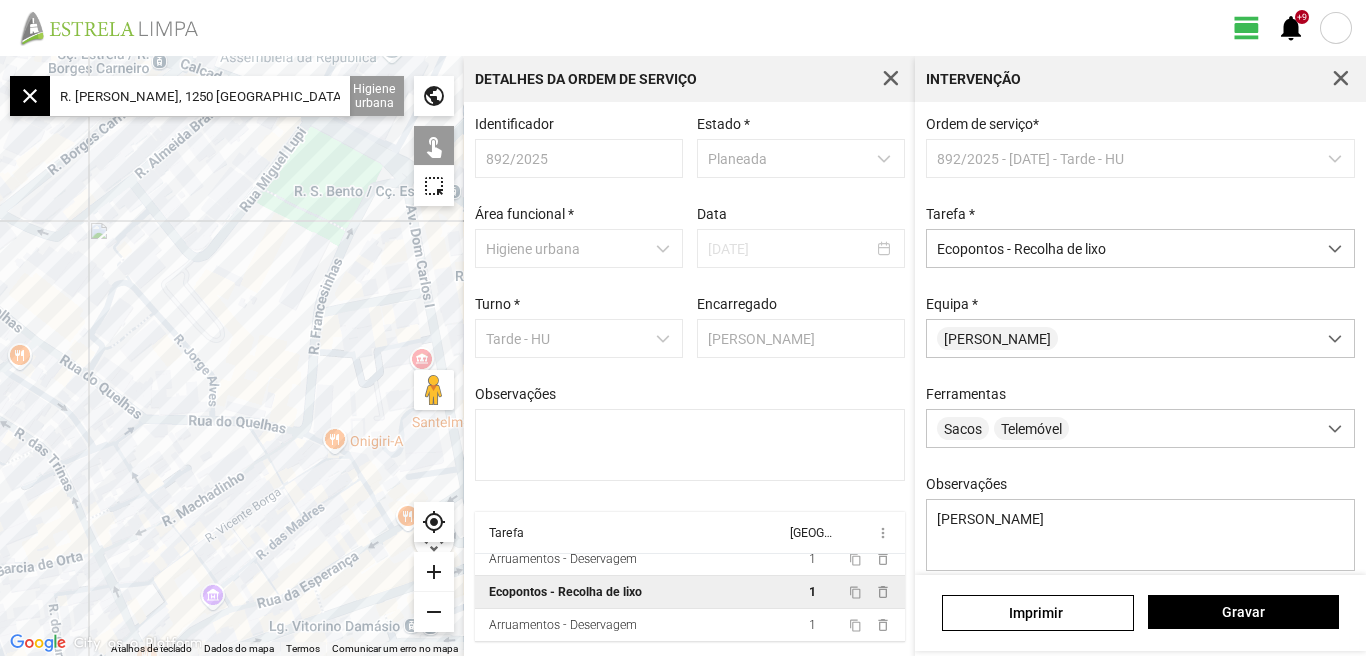 click on "Para navegar, prima as teclas de seta." 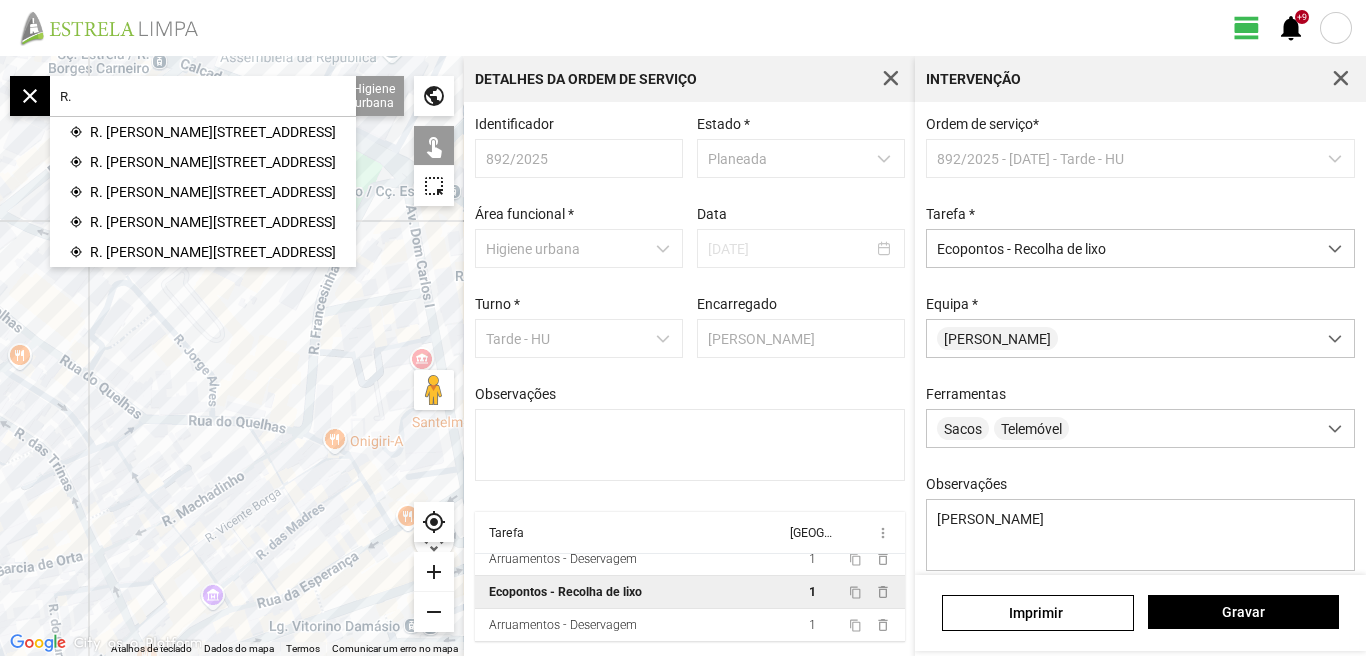 type on "R" 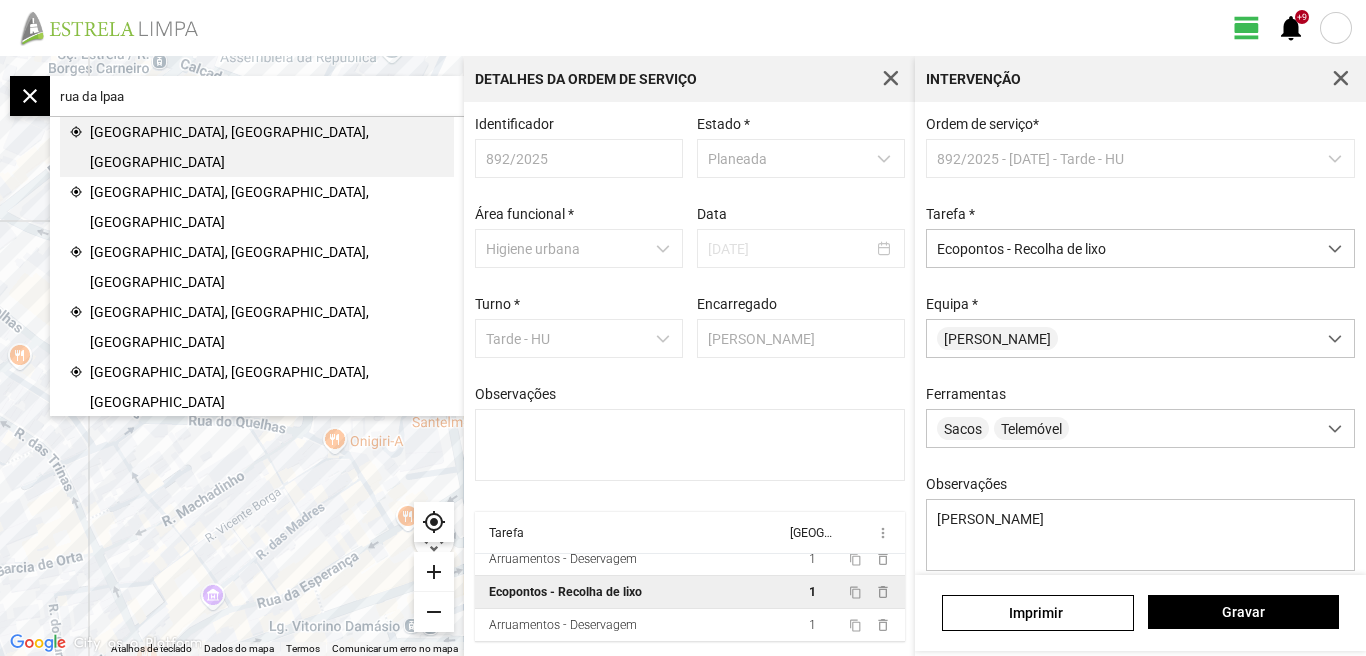 click on "[GEOGRAPHIC_DATA], [GEOGRAPHIC_DATA], [GEOGRAPHIC_DATA]" 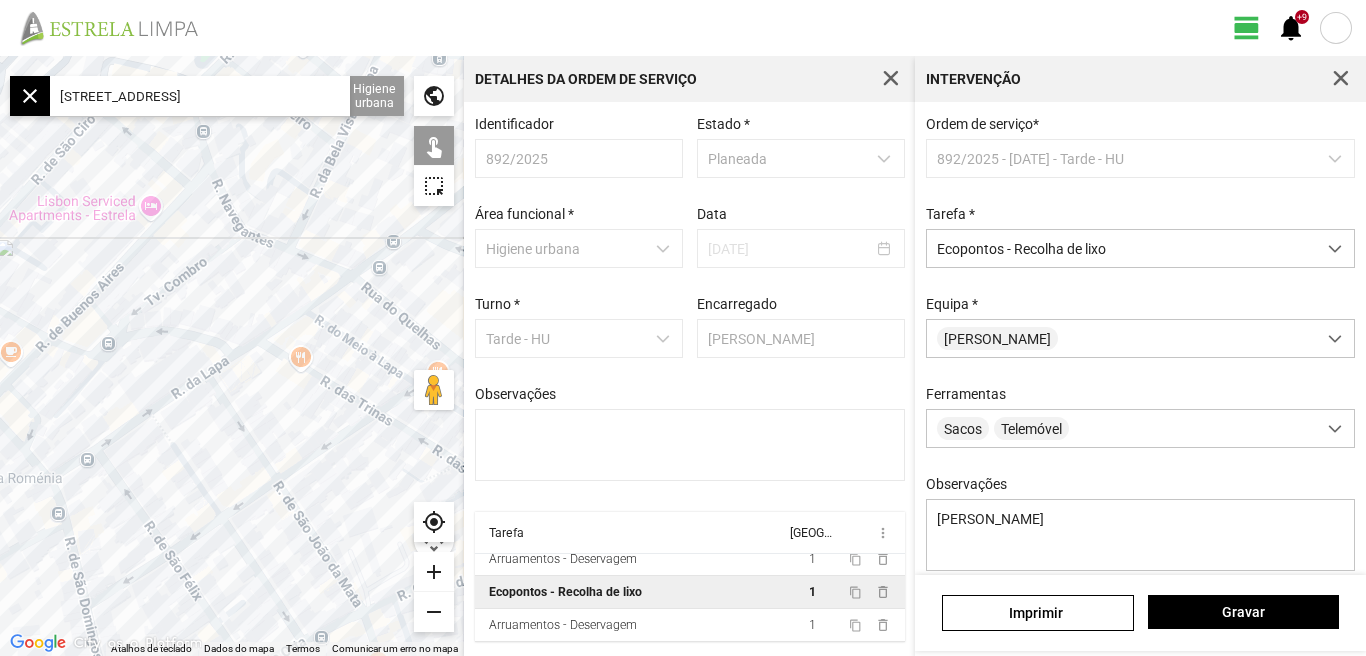 click on "Para navegar, prima as teclas de seta." 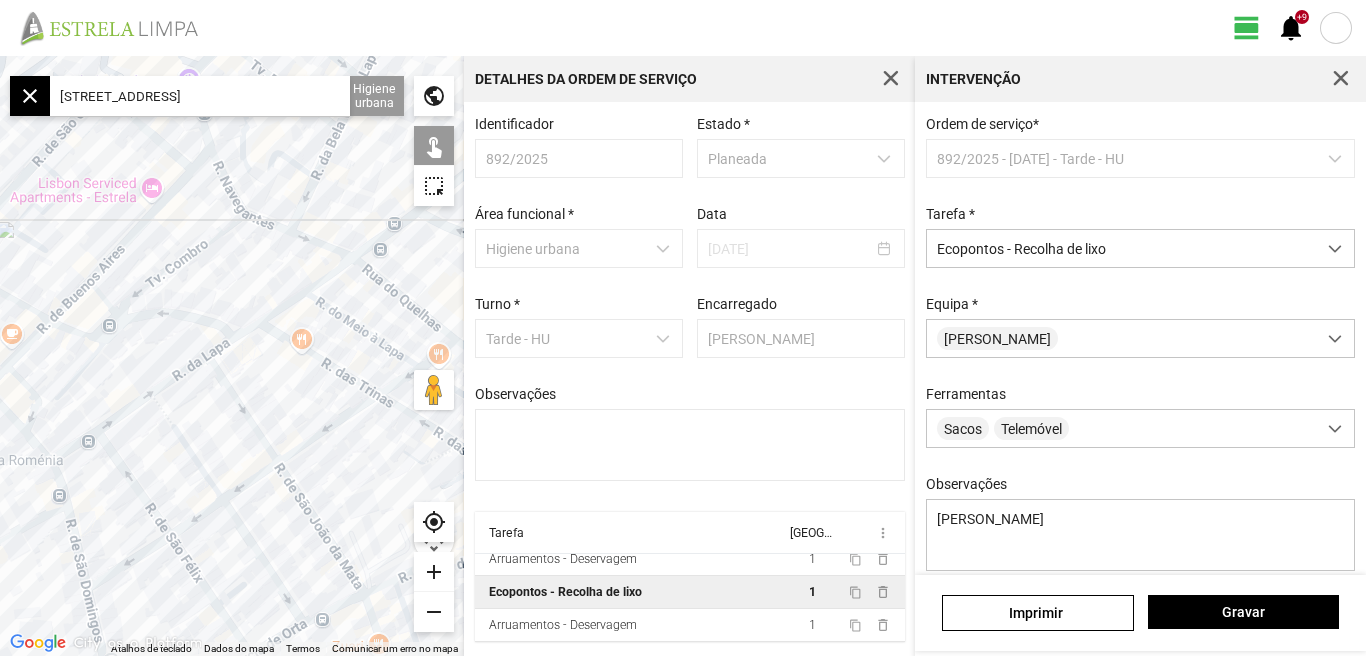 drag, startPoint x: 218, startPoint y: 513, endPoint x: 226, endPoint y: 382, distance: 131.24405 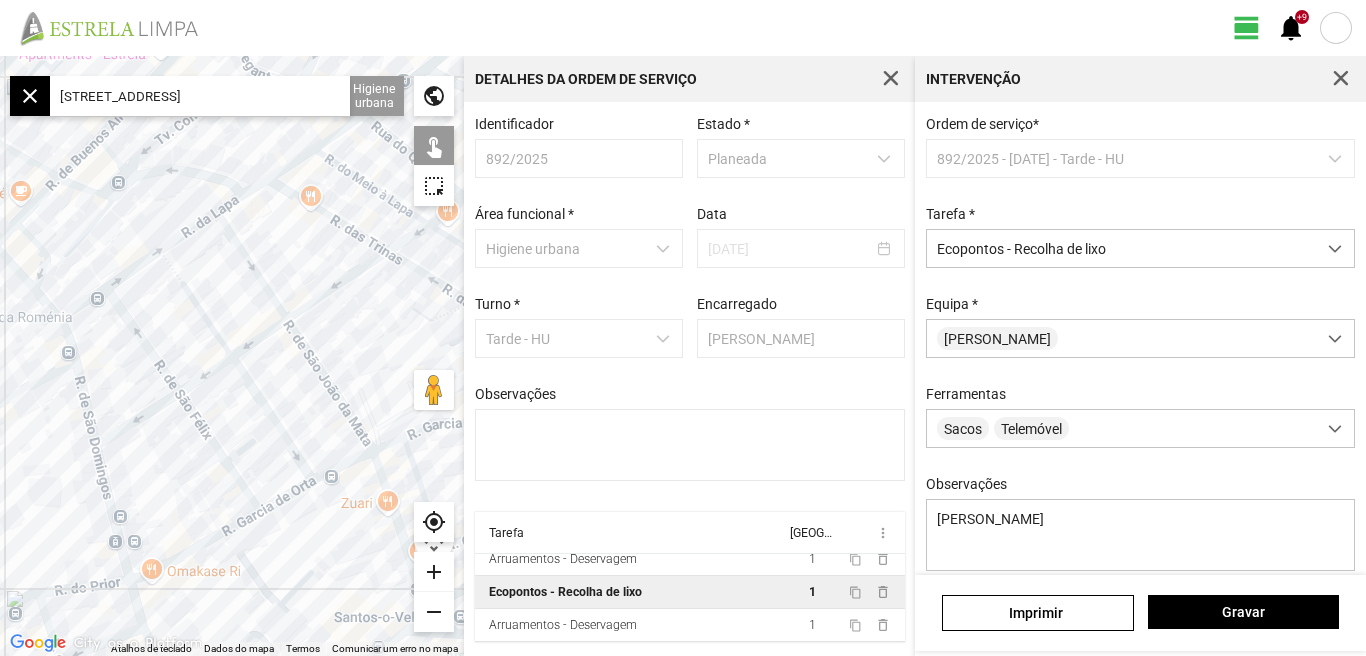 click on "Para navegar, prima as teclas de seta." 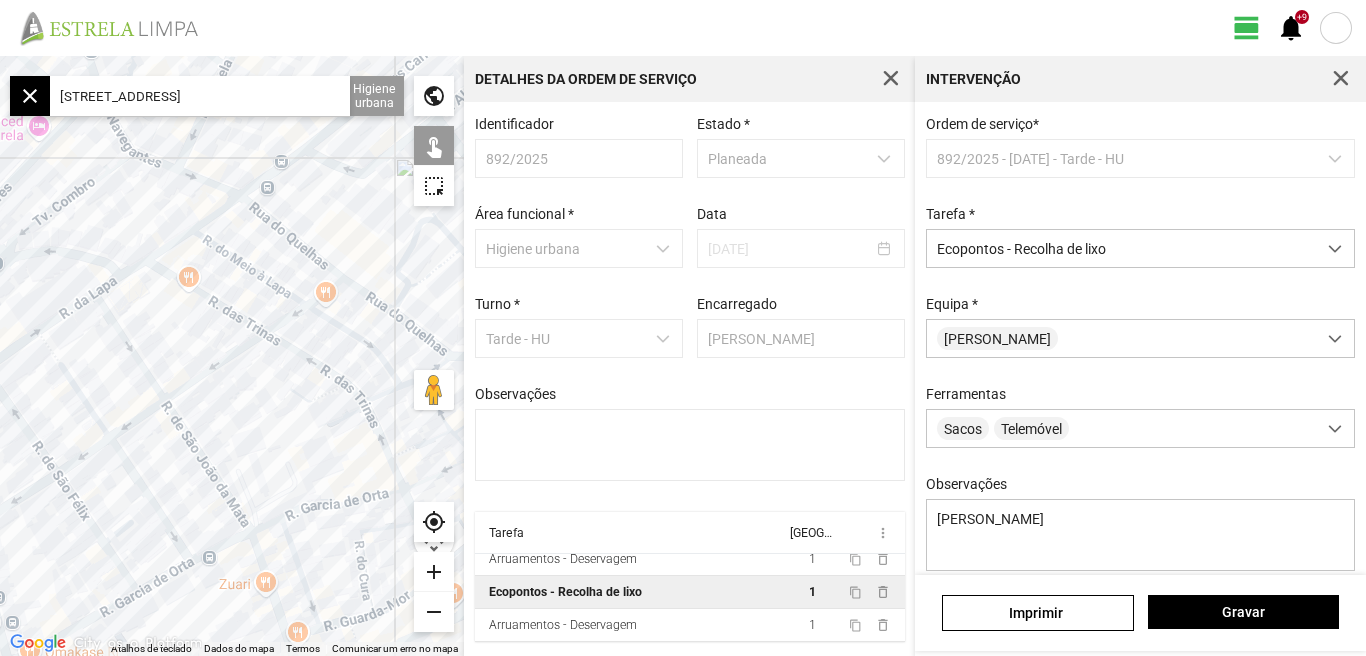 drag, startPoint x: 374, startPoint y: 368, endPoint x: 240, endPoint y: 453, distance: 158.68523 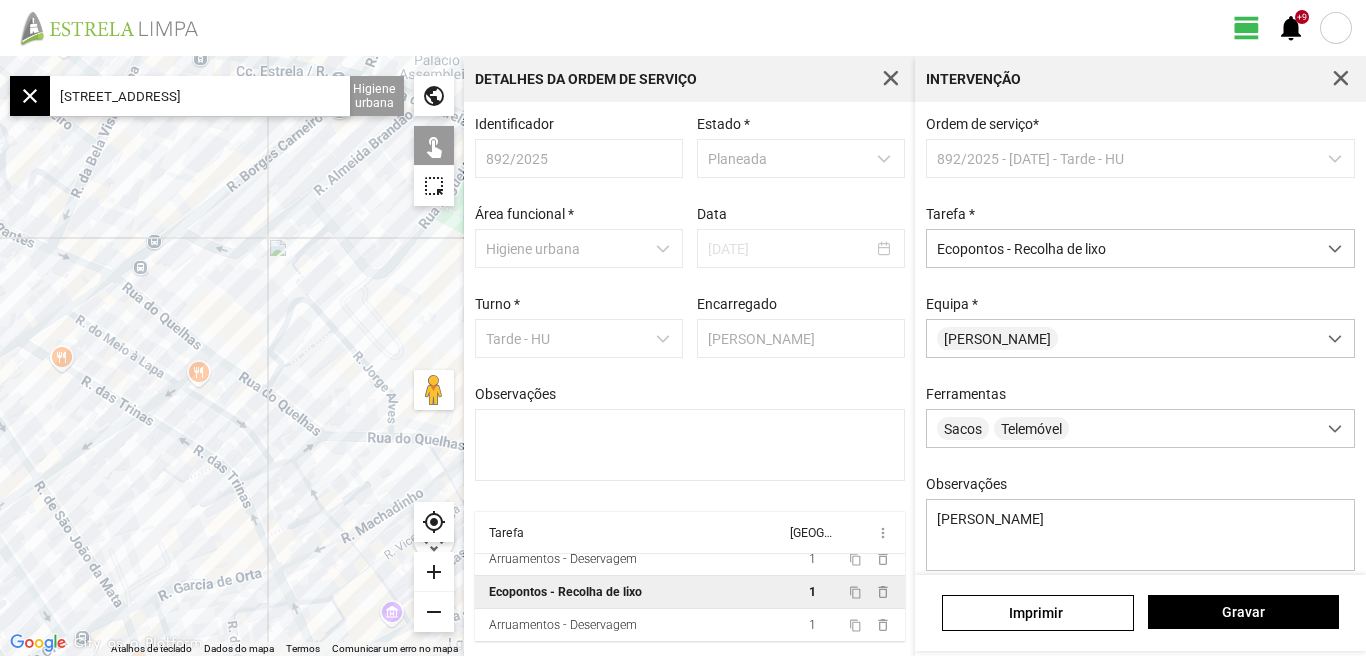 drag, startPoint x: 273, startPoint y: 395, endPoint x: 144, endPoint y: 490, distance: 160.20612 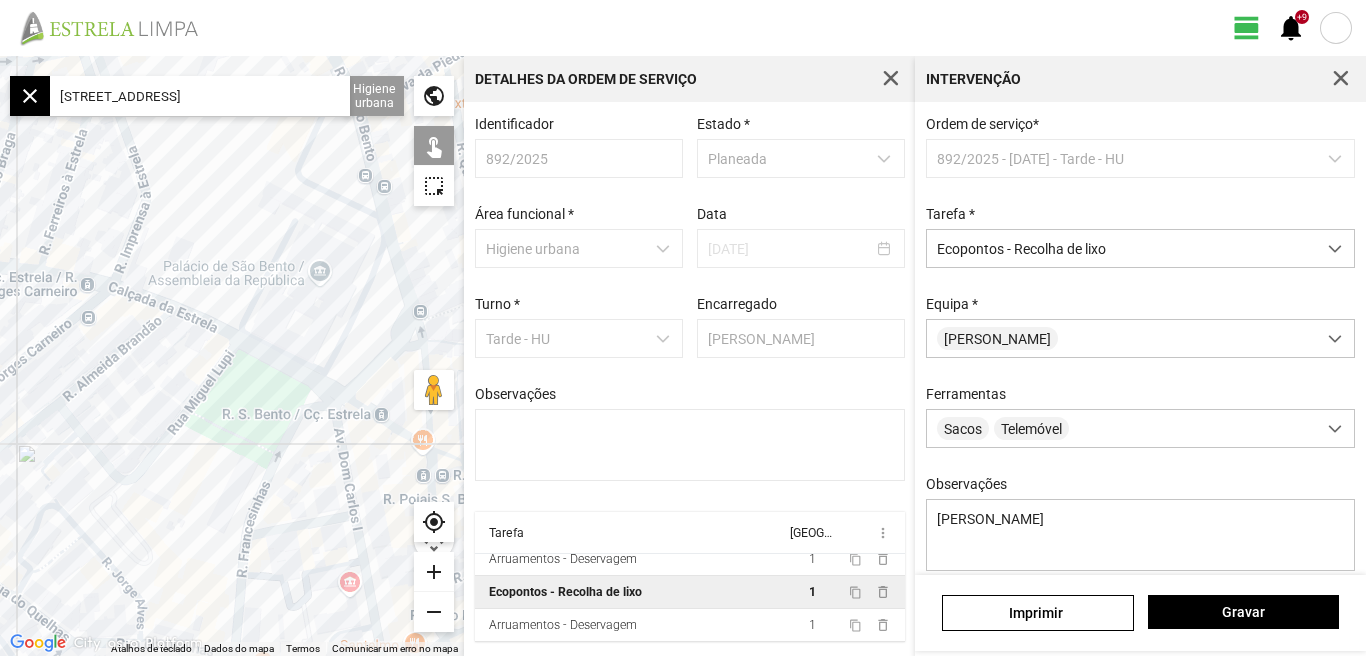 drag, startPoint x: 253, startPoint y: 300, endPoint x: 261, endPoint y: 329, distance: 30.083218 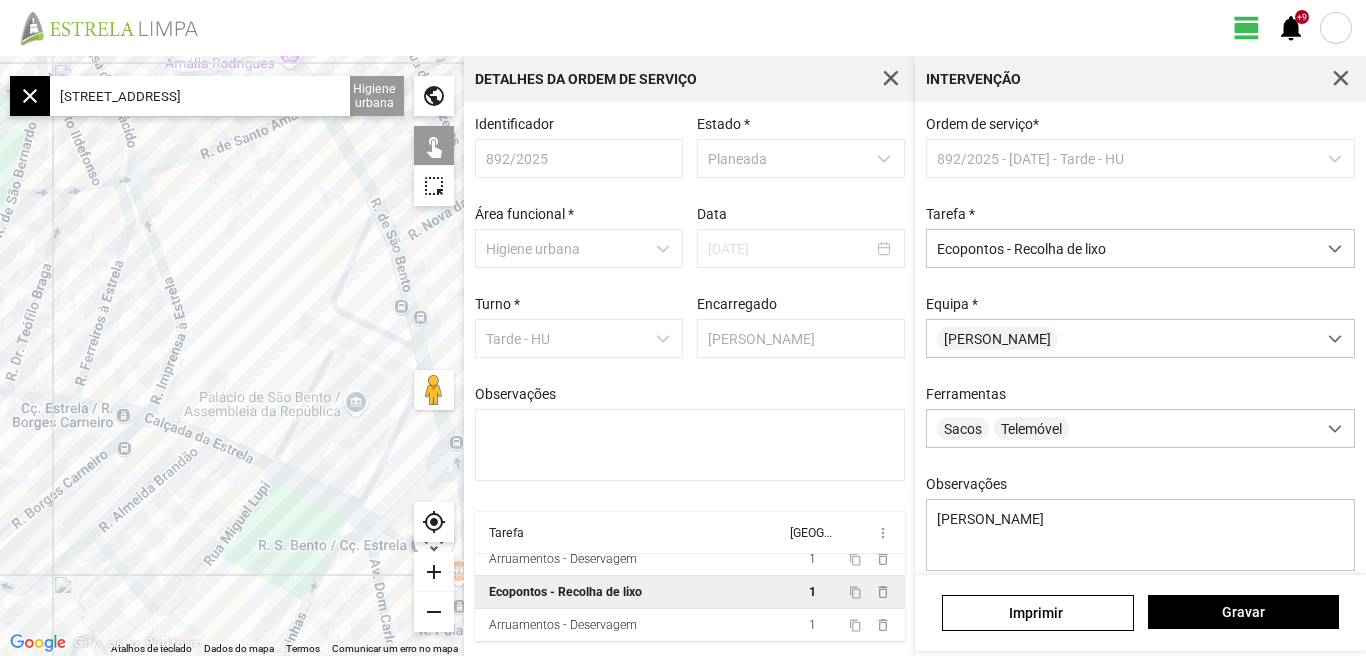 click on "[STREET_ADDRESS]" 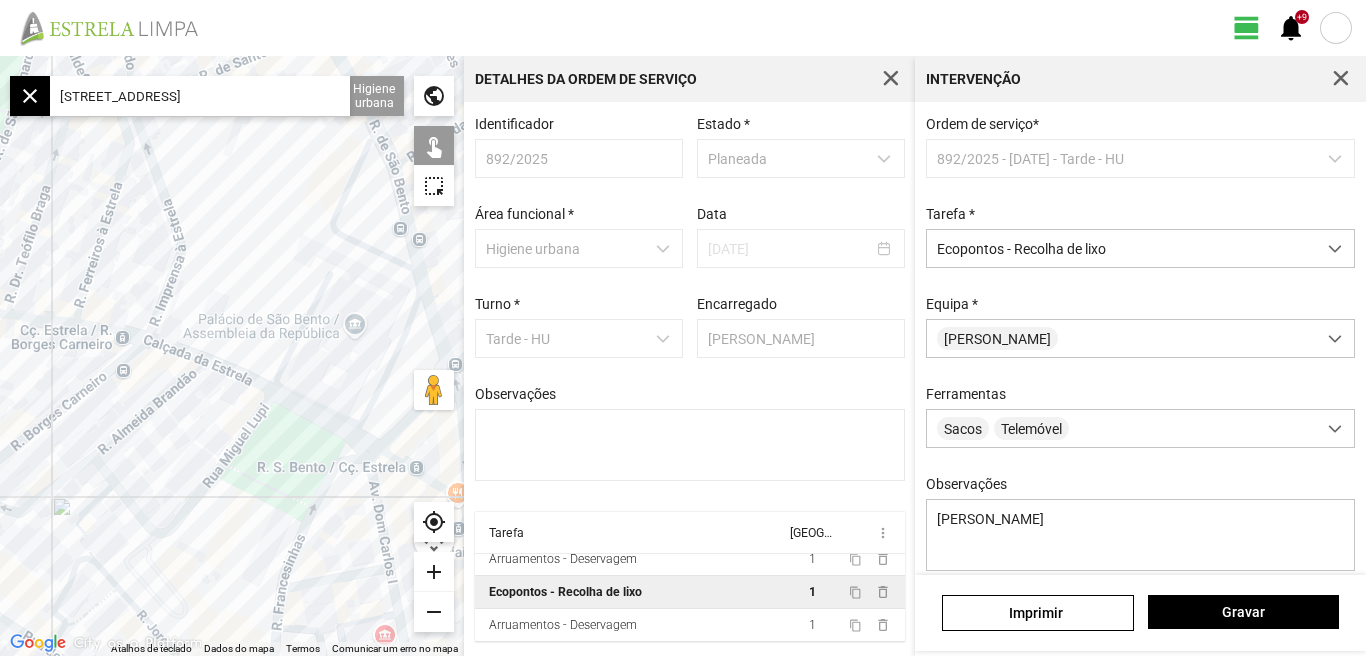 drag, startPoint x: 335, startPoint y: 484, endPoint x: 330, endPoint y: 359, distance: 125.09996 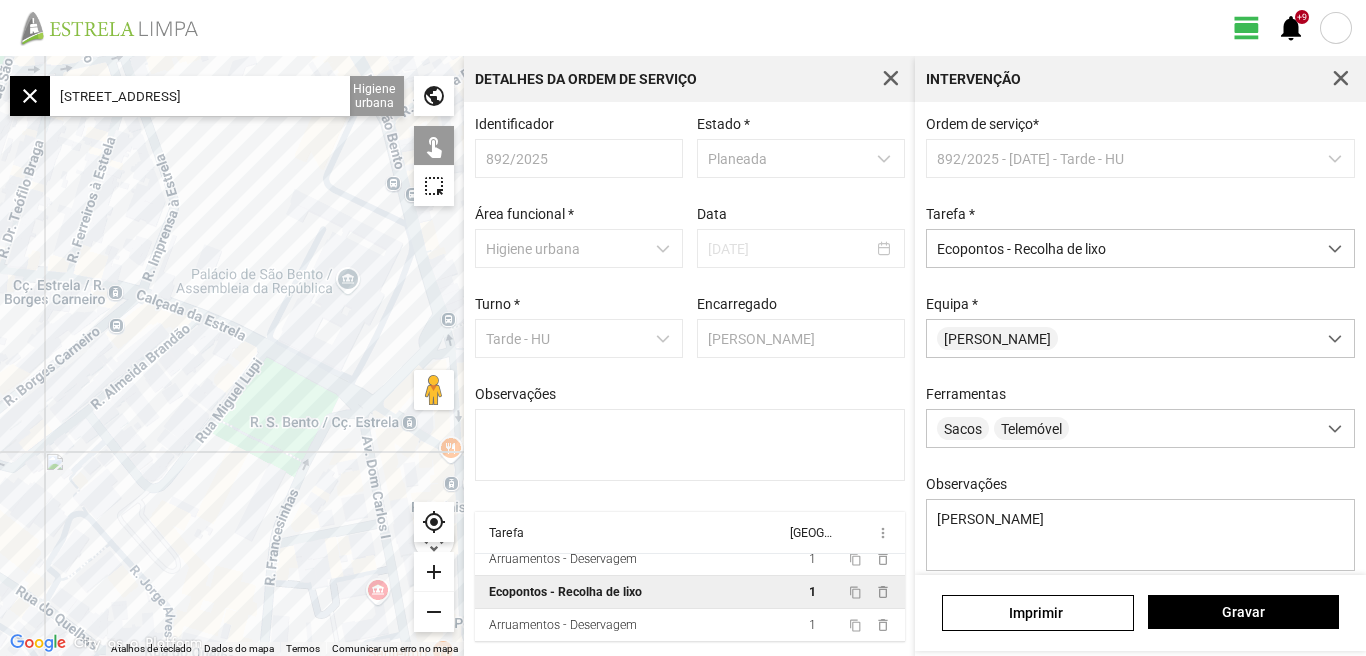 click on "[STREET_ADDRESS]" 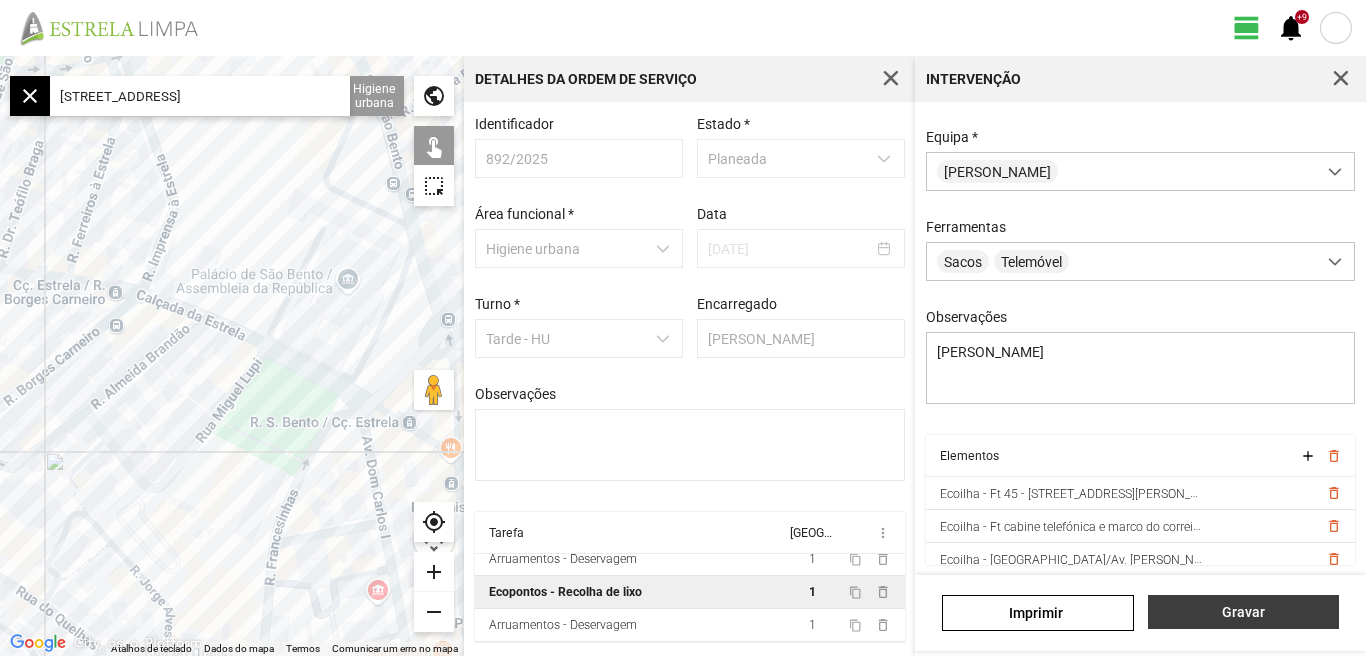 click on "Gravar" at bounding box center (1243, 612) 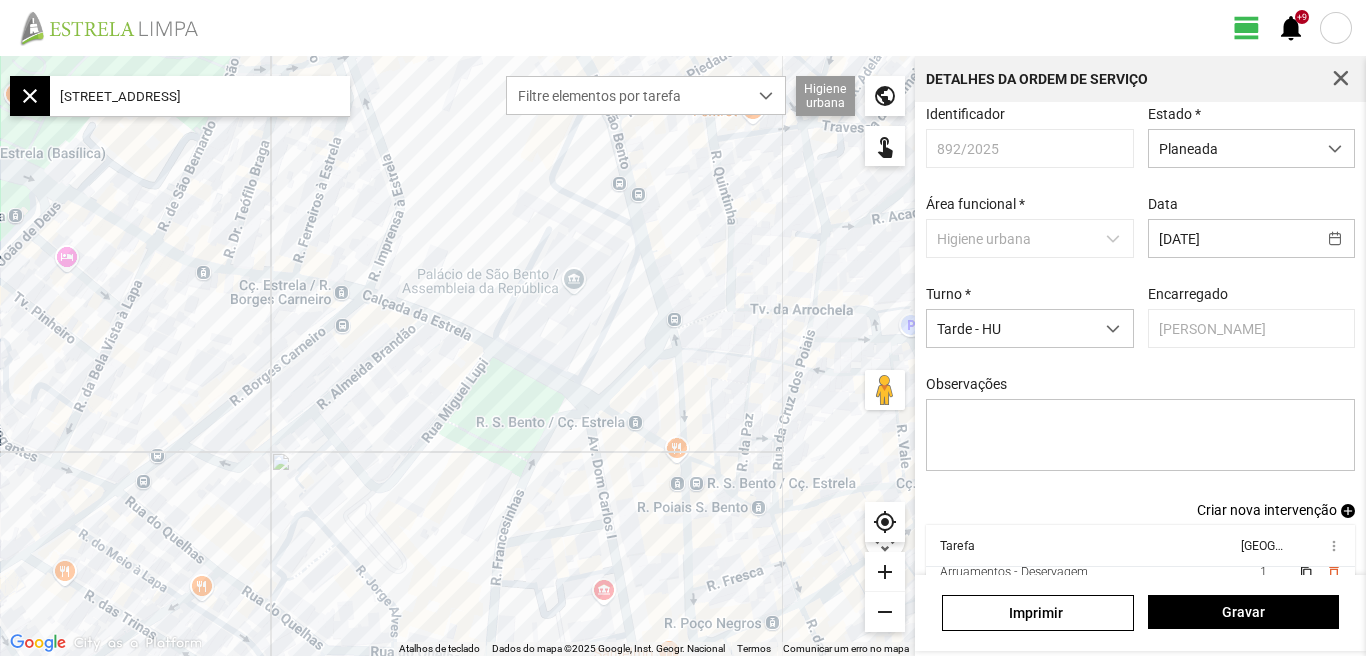 scroll, scrollTop: 0, scrollLeft: 0, axis: both 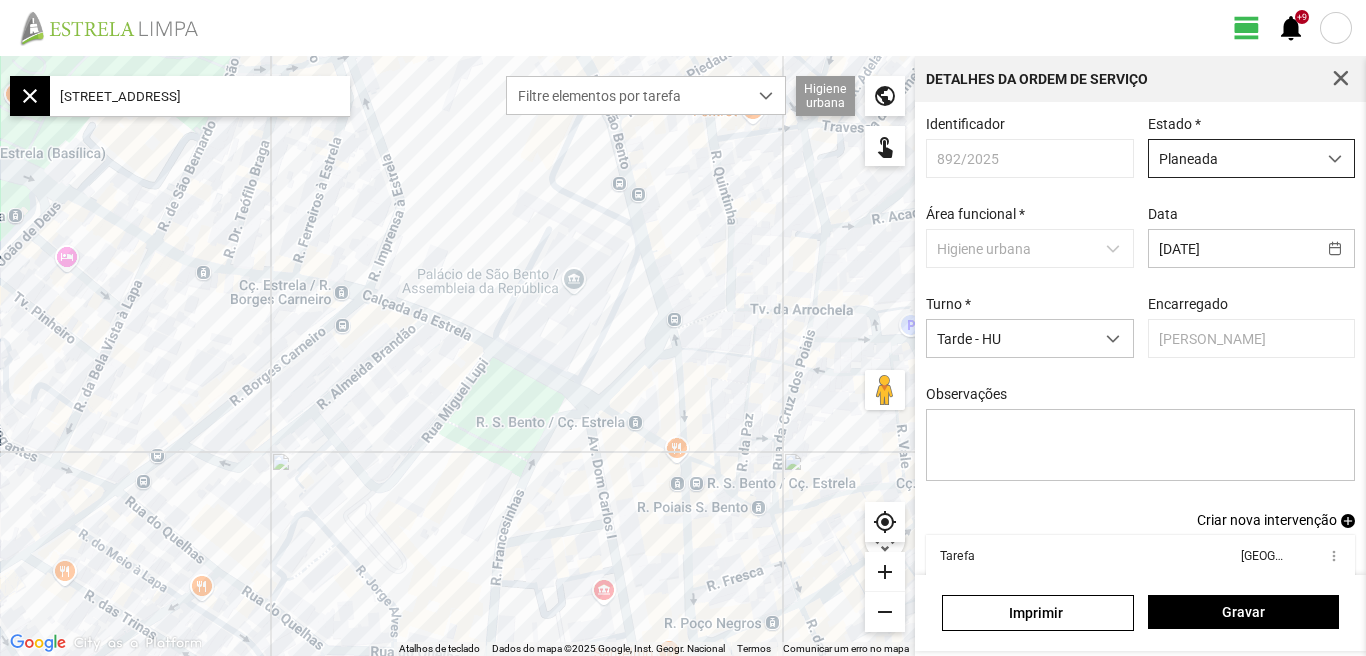 click at bounding box center [1335, 159] 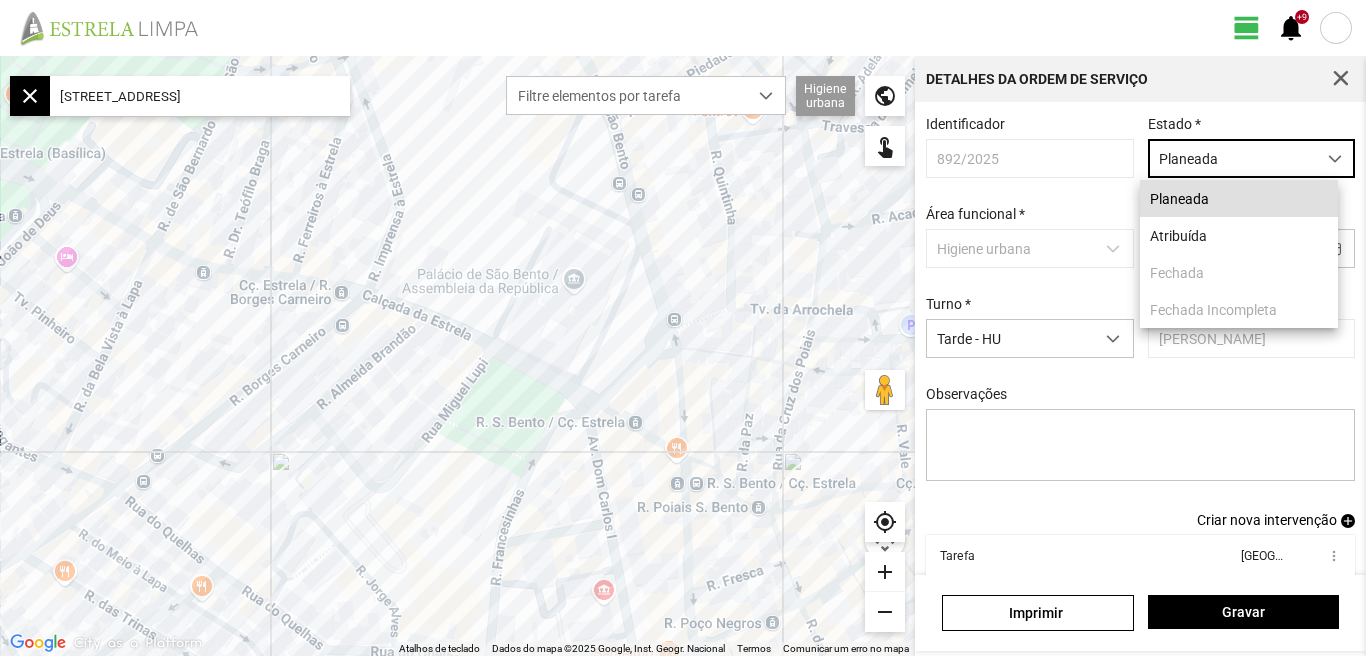 scroll, scrollTop: 11, scrollLeft: 89, axis: both 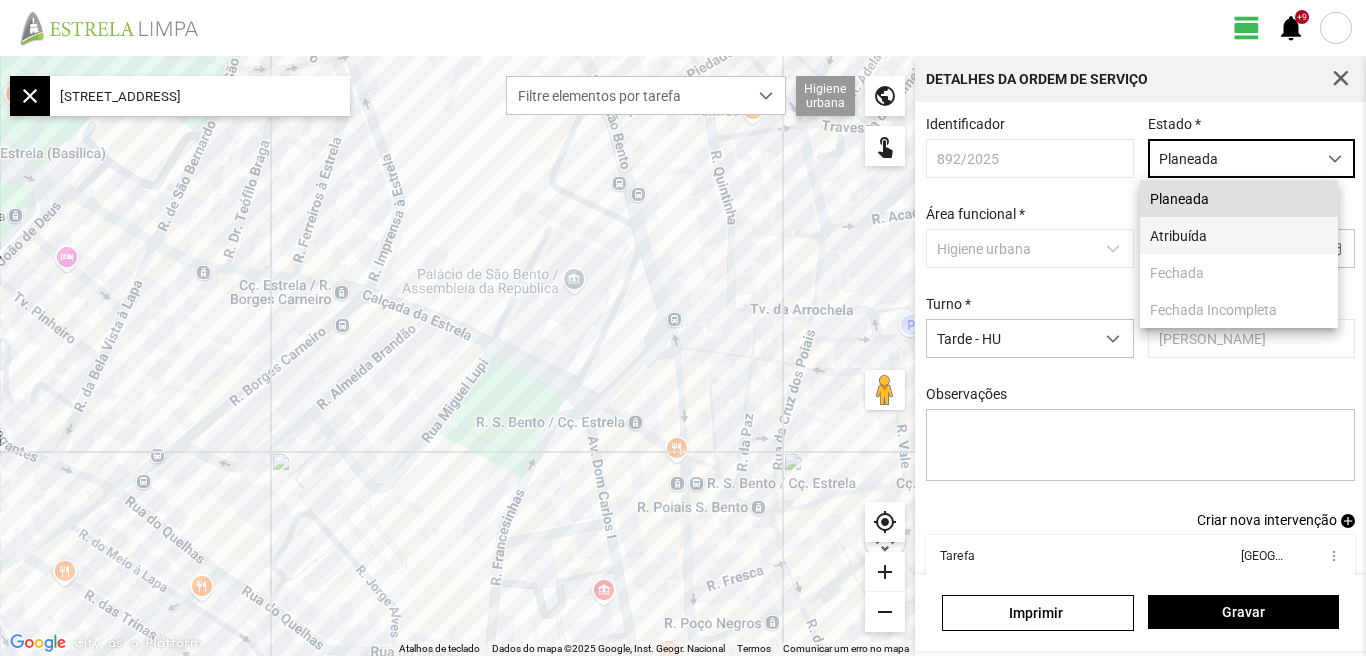 click on "Atribuída" at bounding box center [1239, 235] 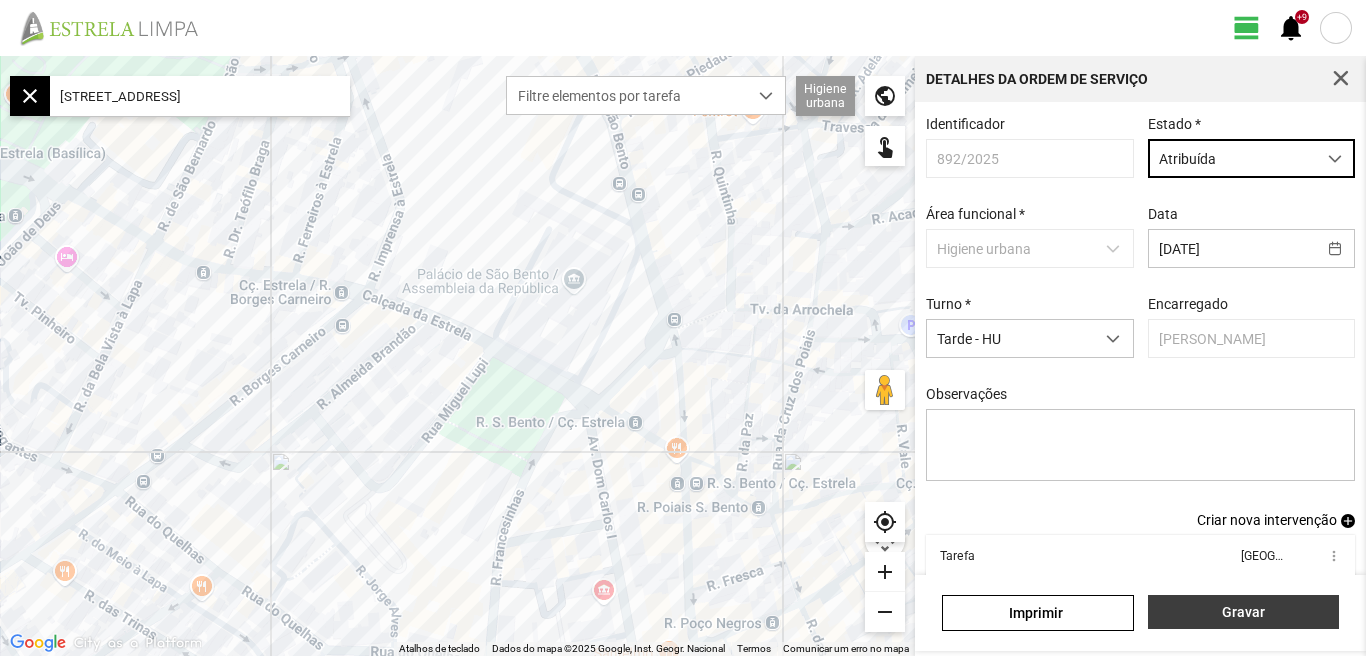 click on "Gravar" at bounding box center [1243, 612] 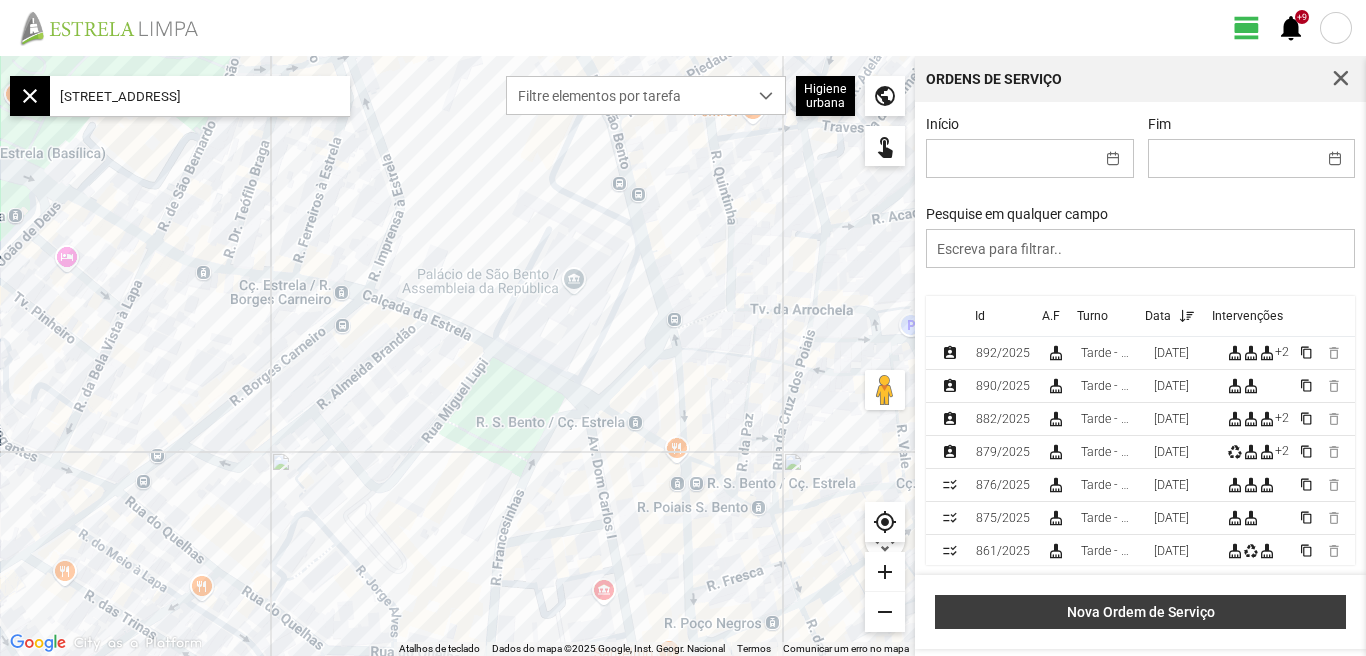 click on "Nova Ordem de Serviço" at bounding box center (1141, 612) 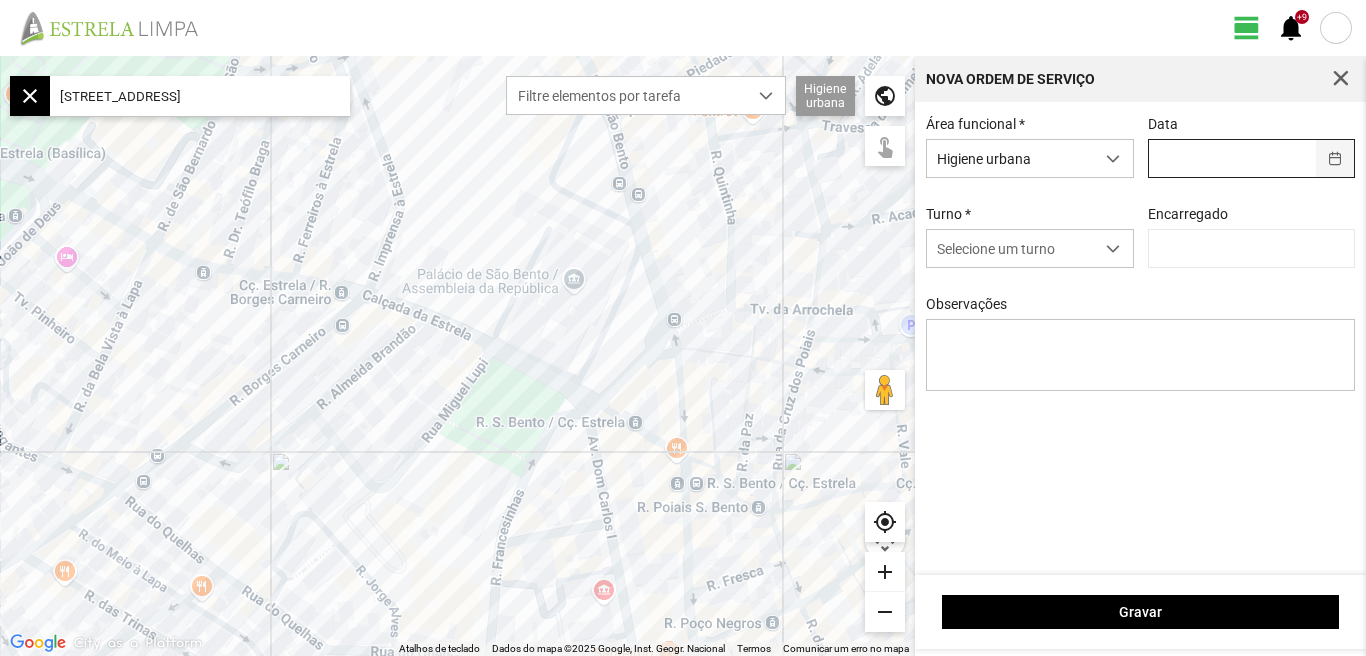 click at bounding box center (1335, 158) 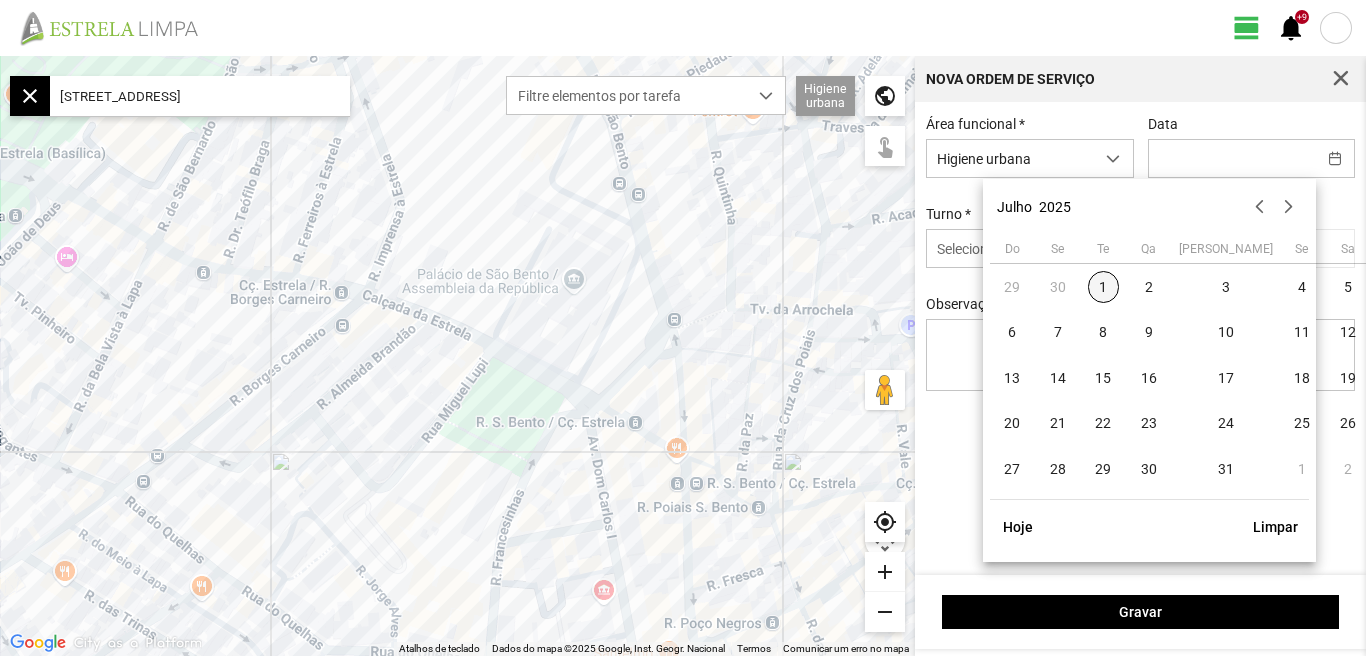 click on "1" at bounding box center [1104, 287] 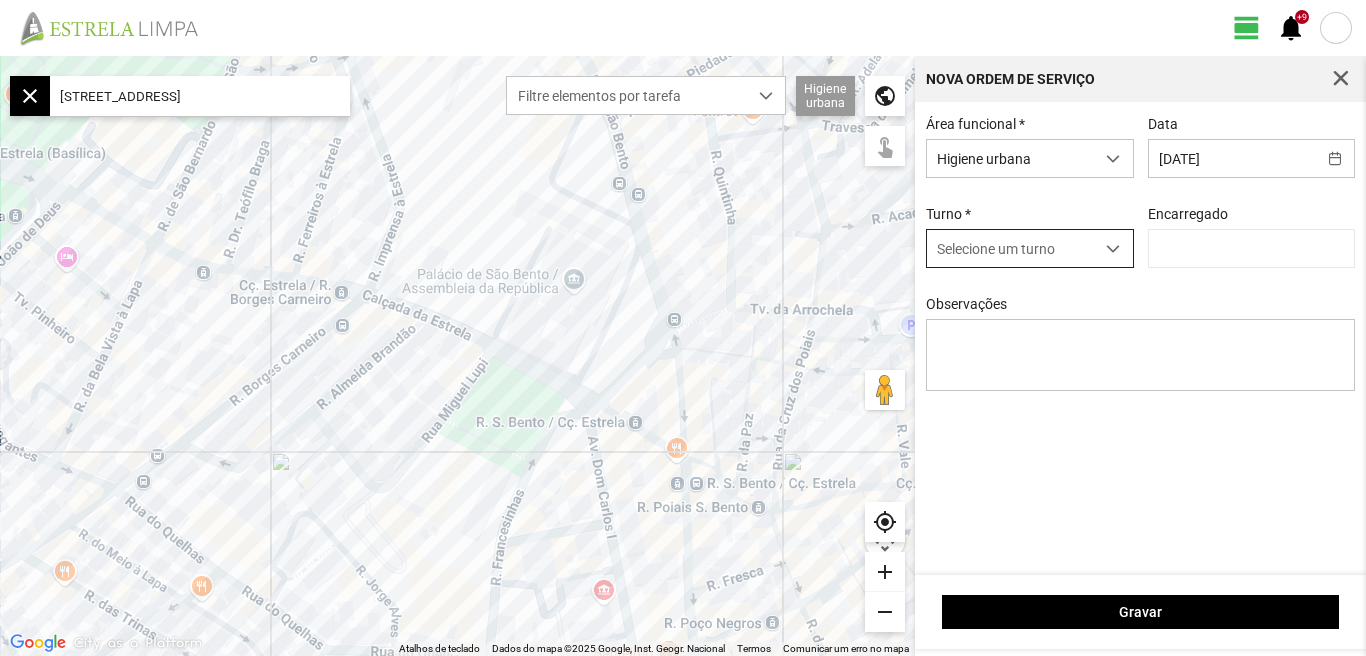 click at bounding box center (1113, 249) 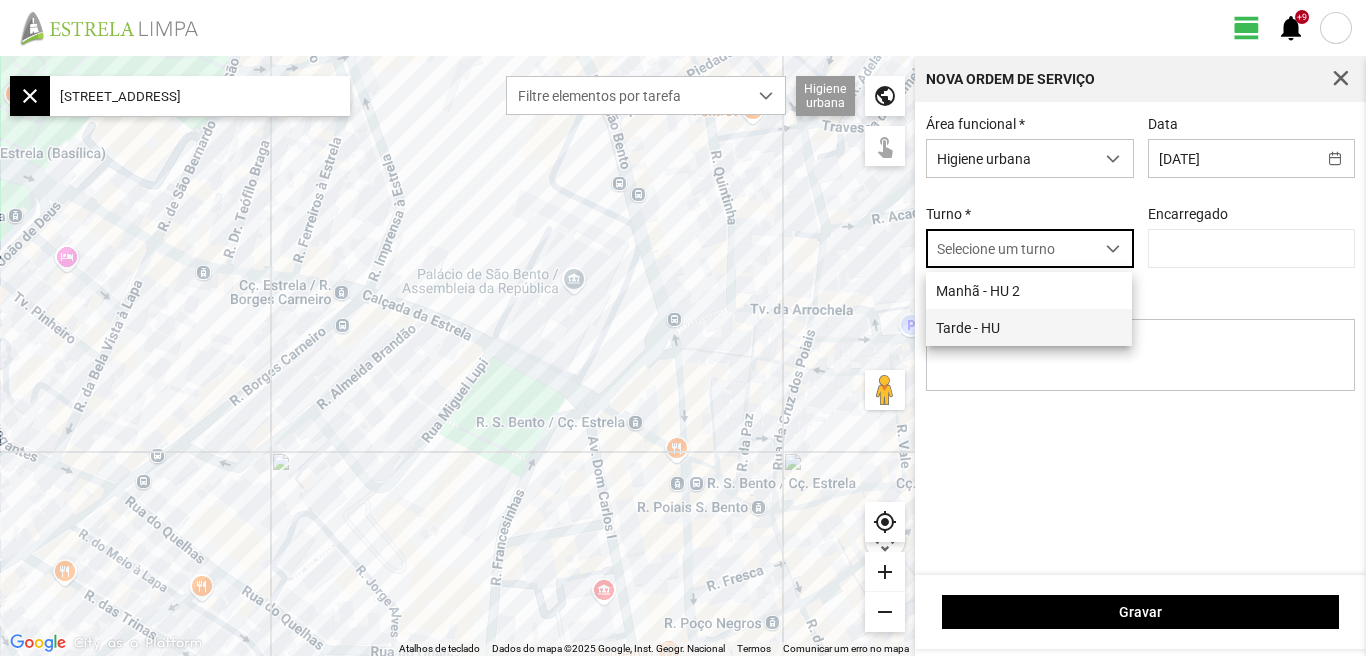 click on "Tarde - HU" at bounding box center (1029, 327) 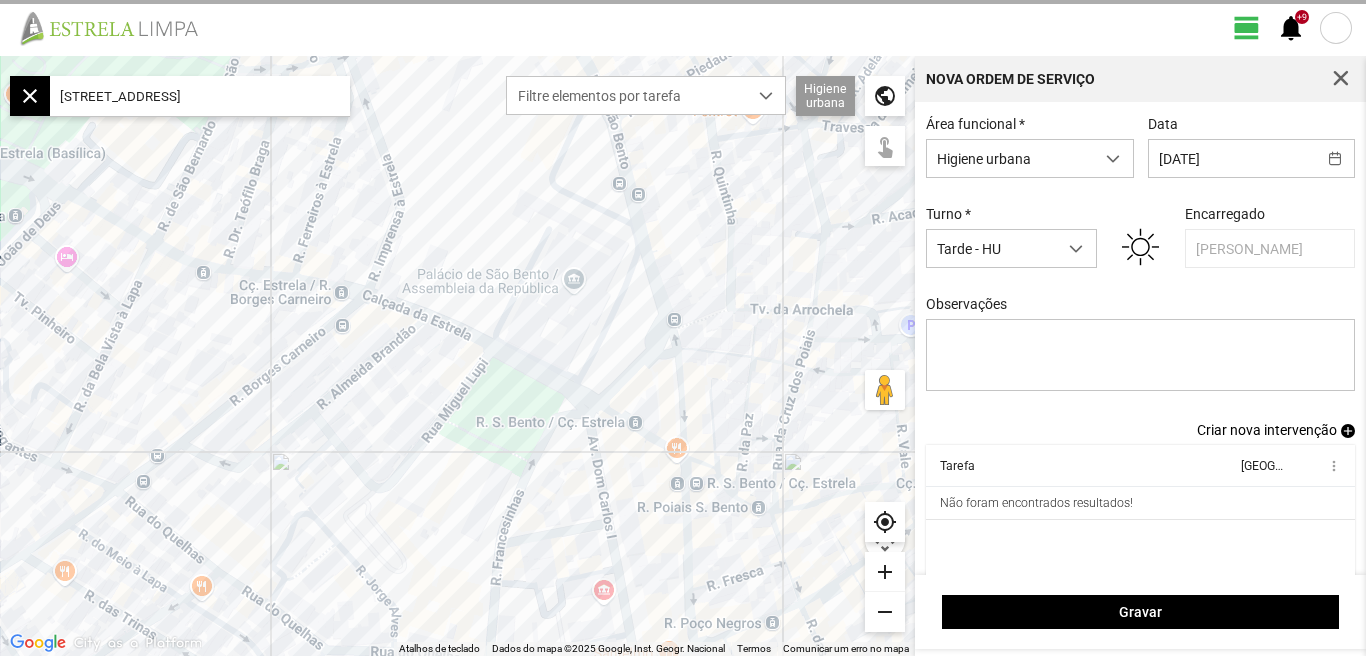 click on "Criar nova intervenção" at bounding box center [1267, 430] 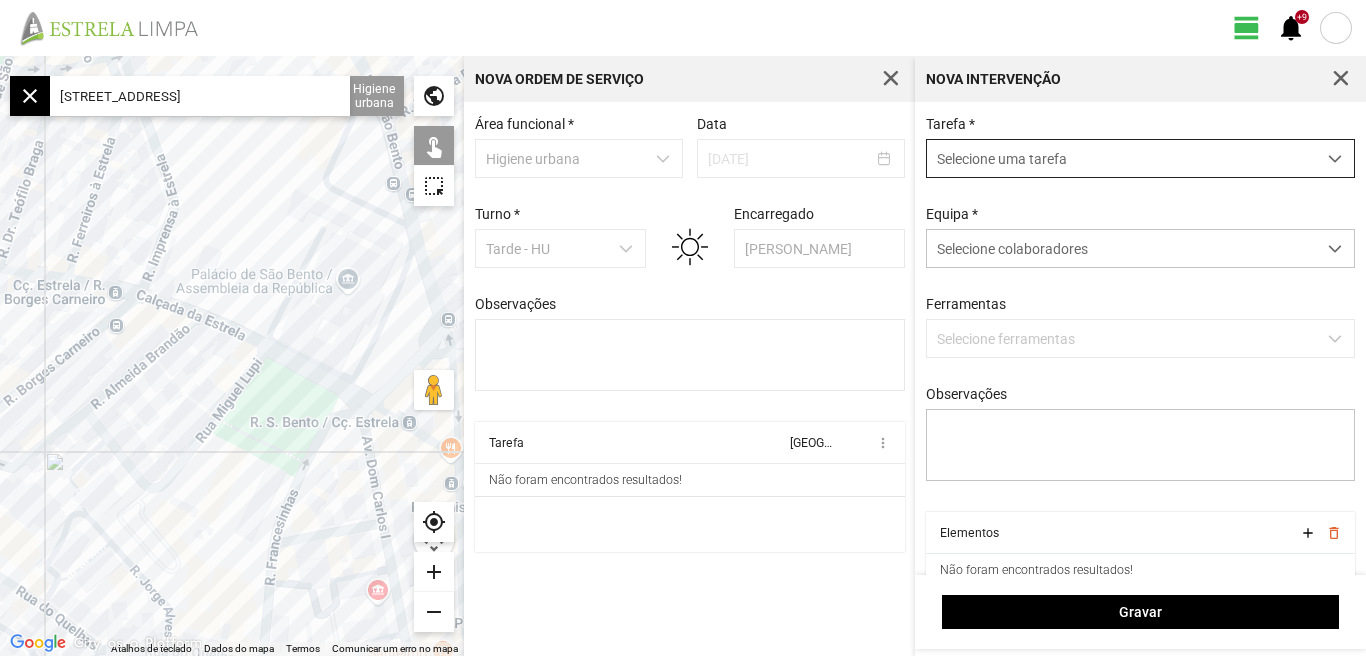 click at bounding box center [1335, 158] 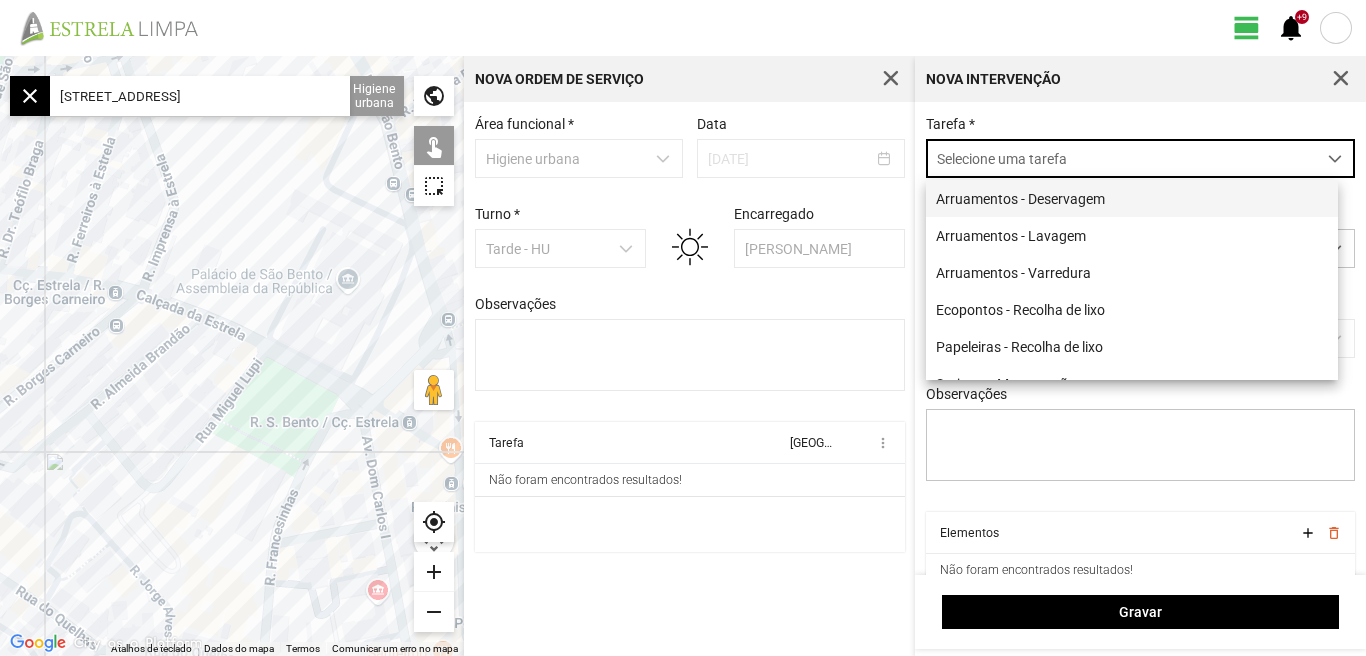 click on "Arruamentos - Deservagem" at bounding box center (1132, 198) 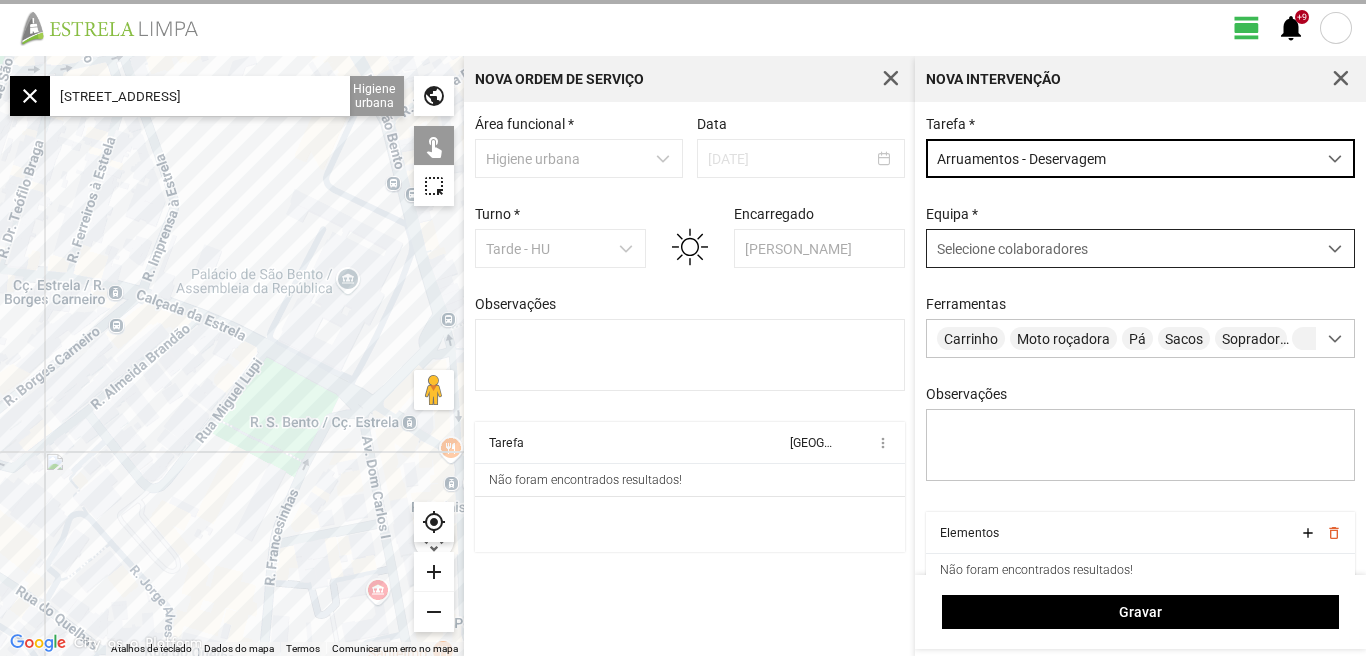 click at bounding box center [1335, 249] 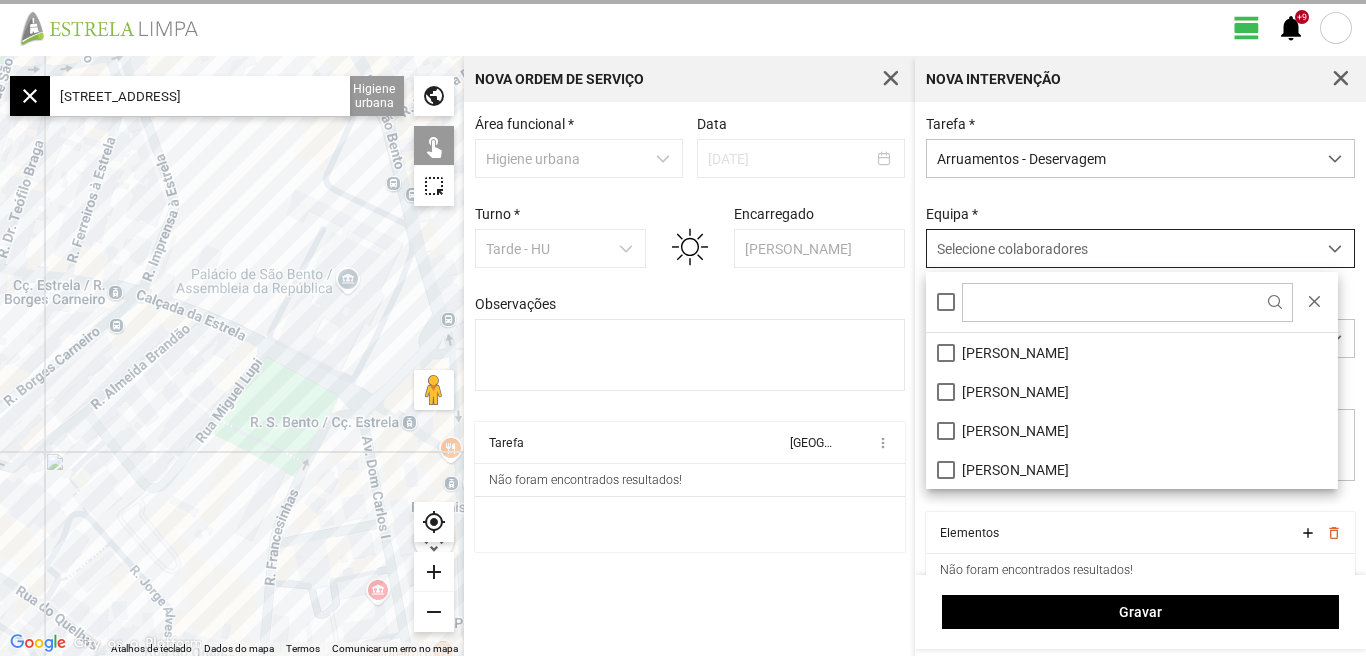 scroll, scrollTop: 11, scrollLeft: 89, axis: both 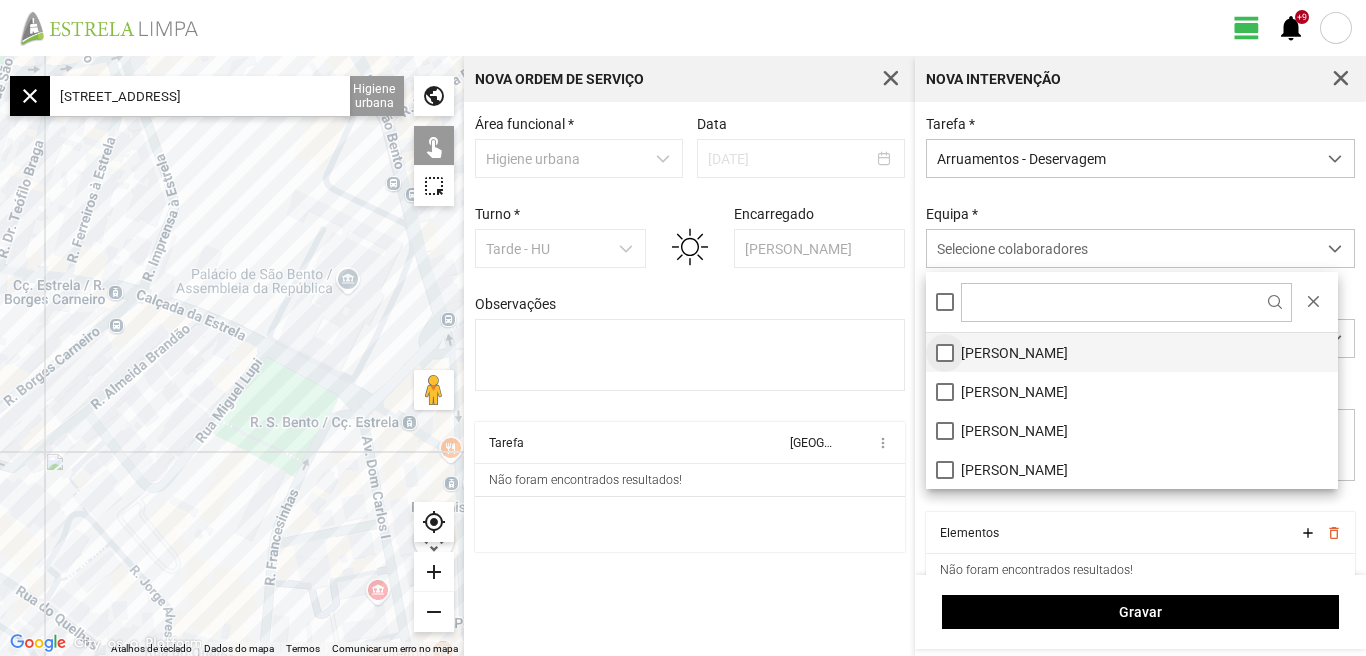 click on "[PERSON_NAME]" at bounding box center (1132, 352) 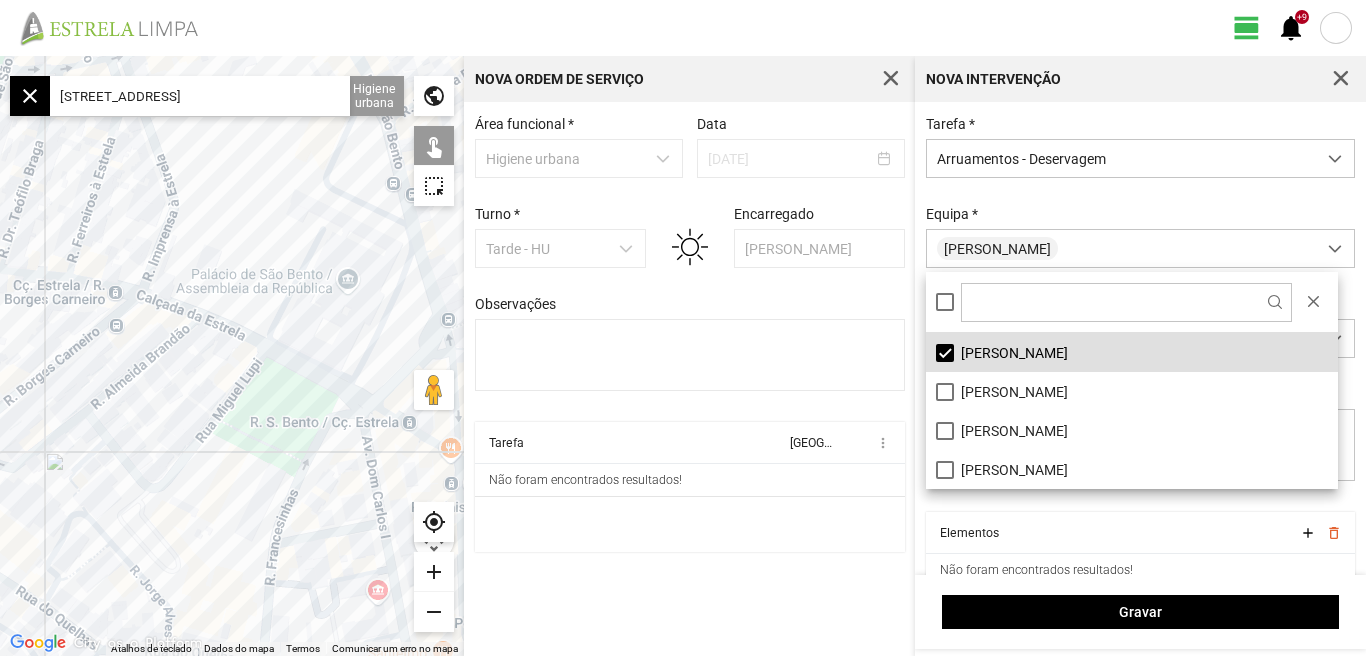 click on "Tarefa Equipa more_vert   Não foram encontrados resultados!" at bounding box center [690, 487] 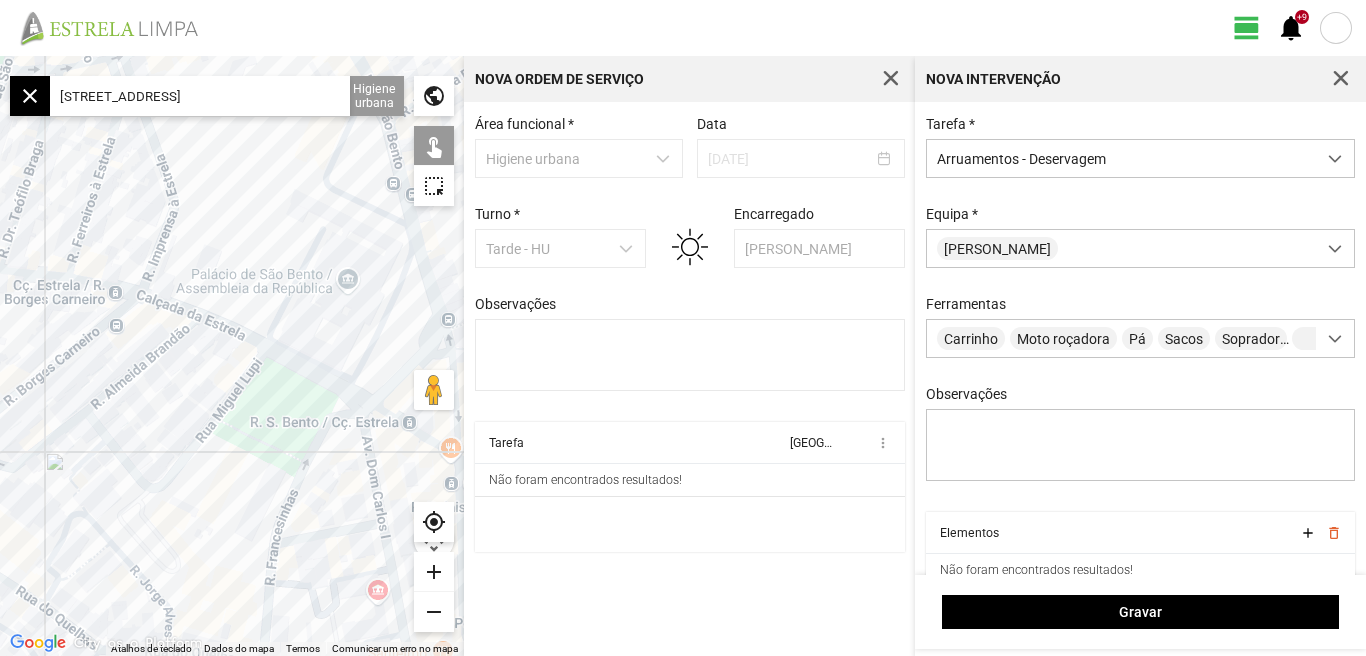 click on "[STREET_ADDRESS]" 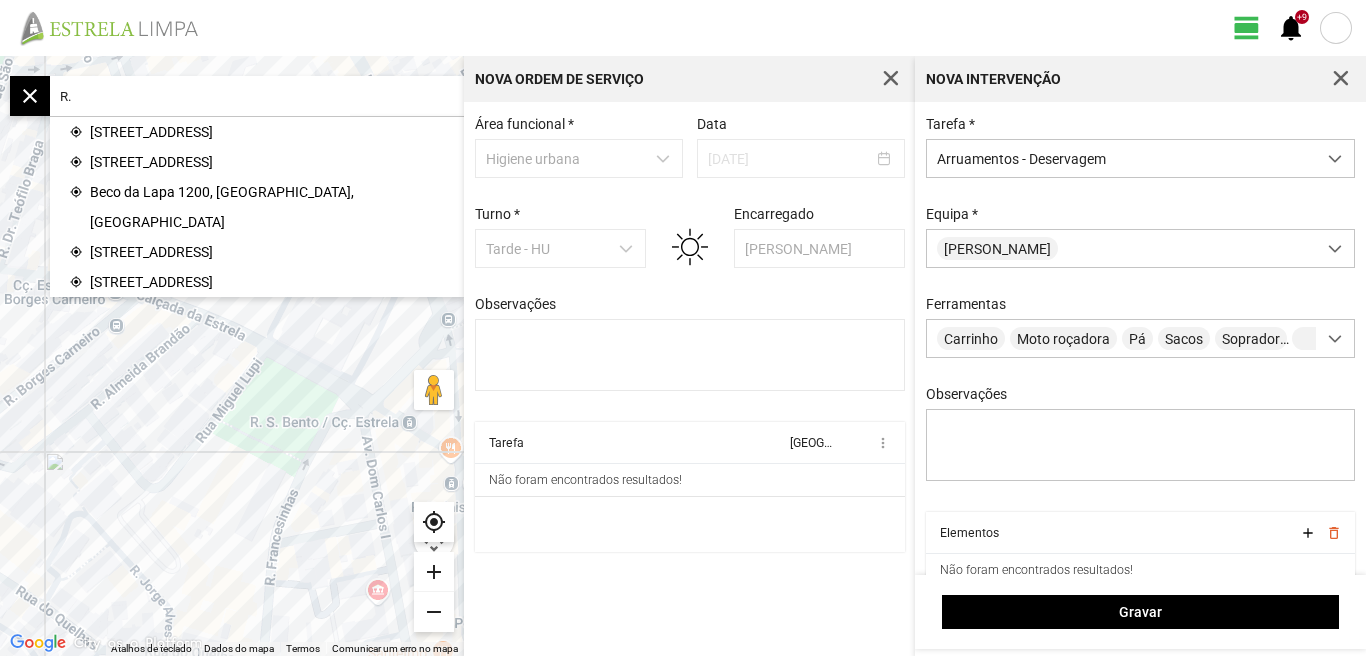 type on "R" 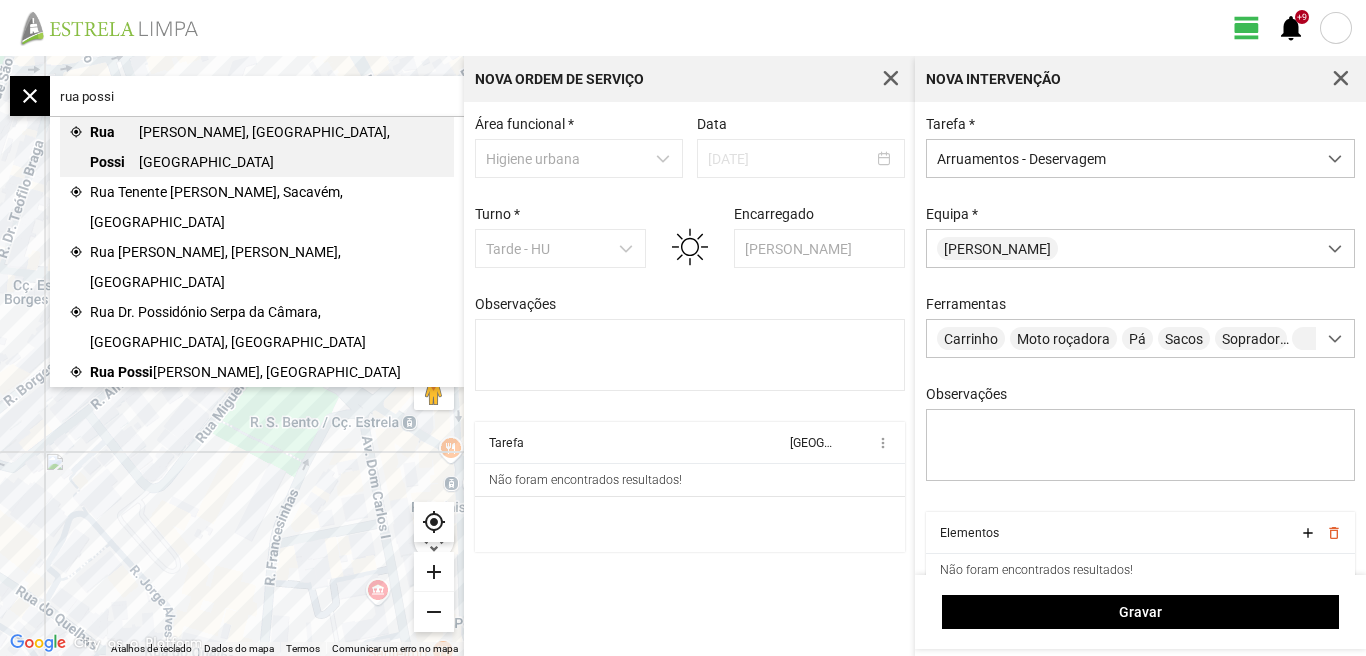 click on "[PERSON_NAME], [GEOGRAPHIC_DATA], [GEOGRAPHIC_DATA]" 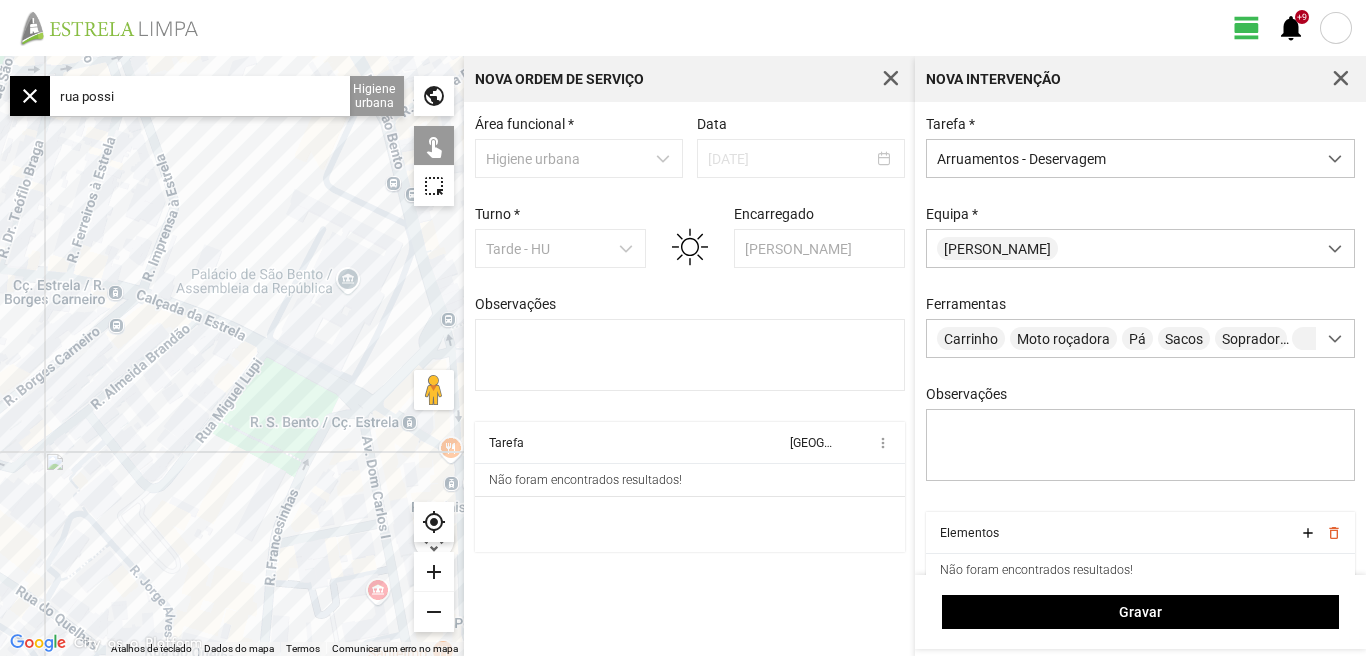 type on "R. [PERSON_NAME], 1350 [GEOGRAPHIC_DATA], [GEOGRAPHIC_DATA]" 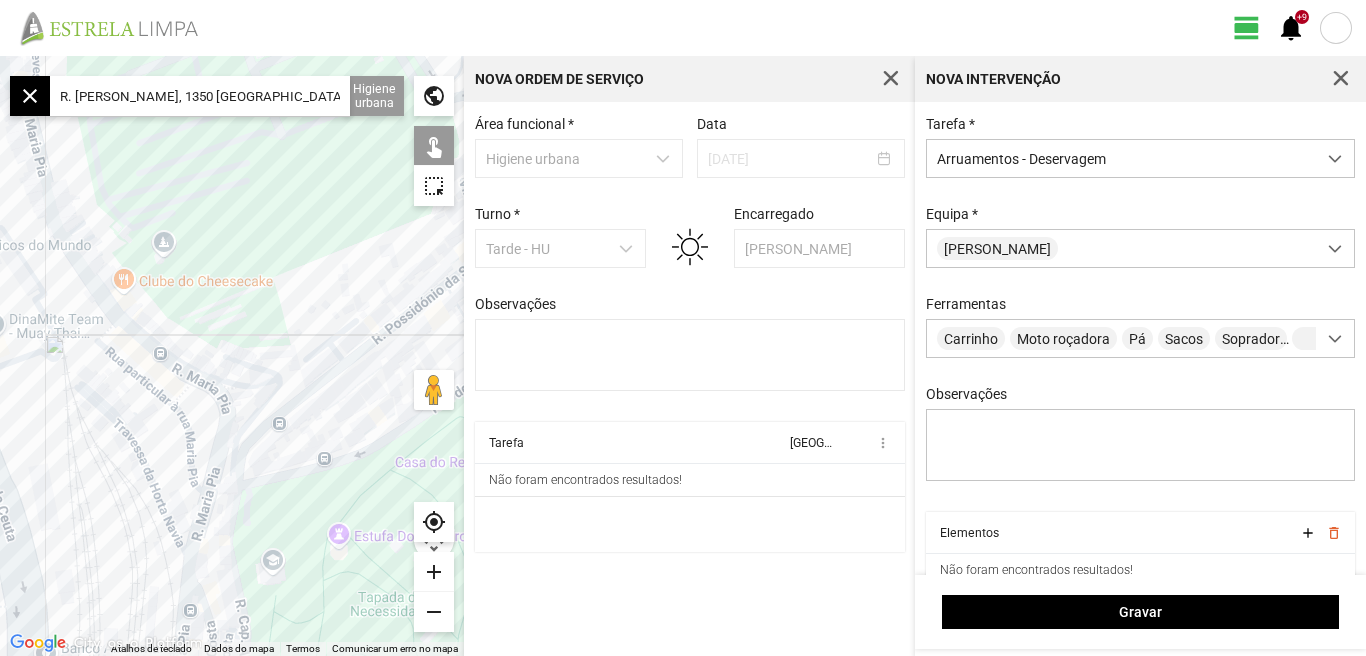 drag, startPoint x: 130, startPoint y: 445, endPoint x: 360, endPoint y: 376, distance: 240.12704 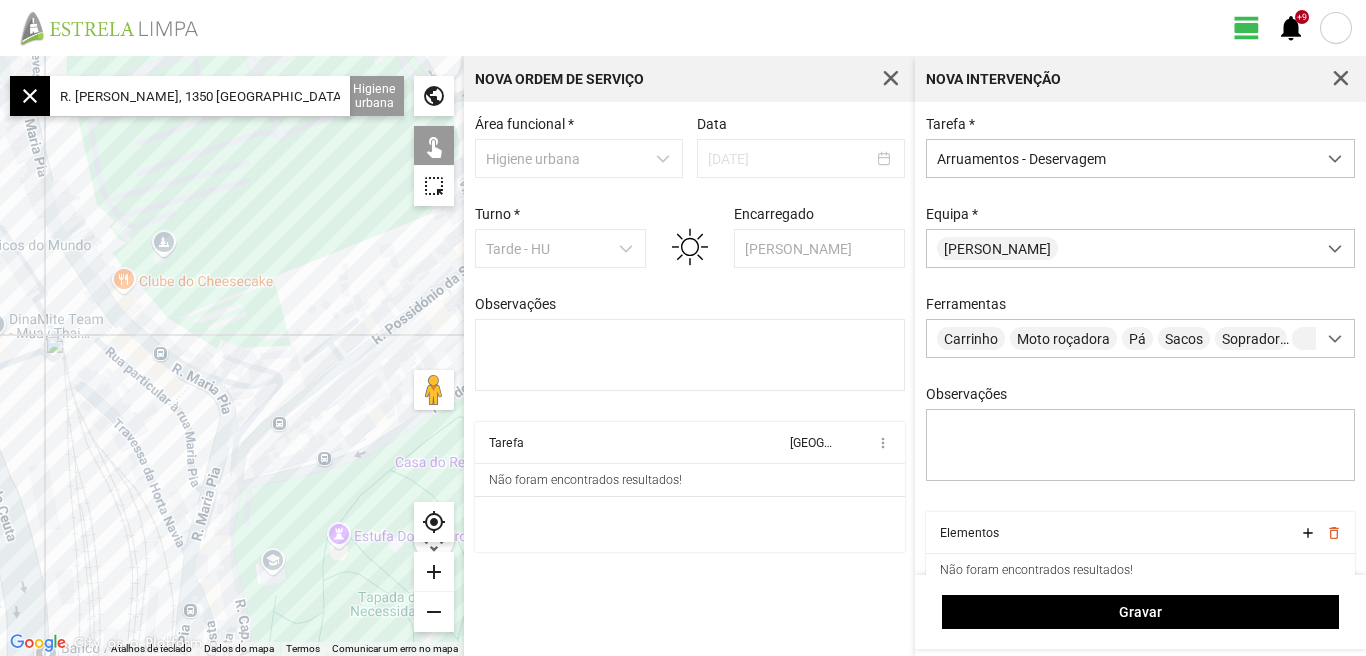 click on "Para navegar, prima as teclas de seta." 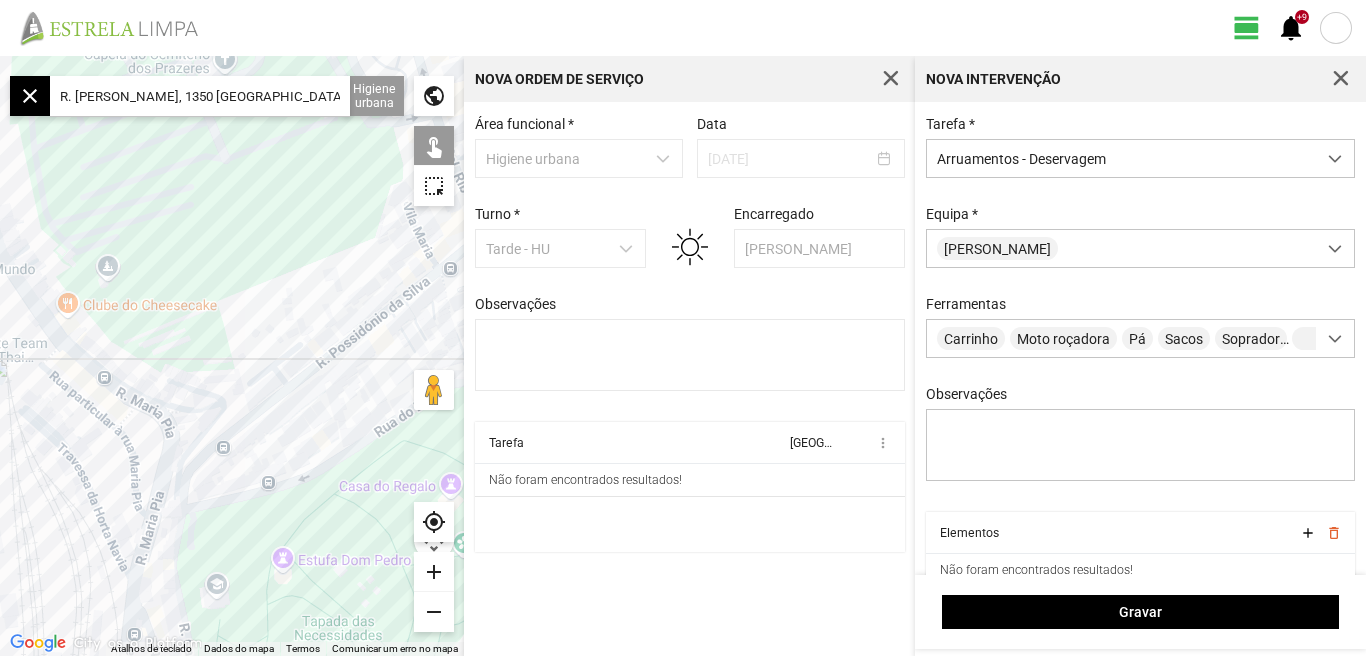 click on "add" 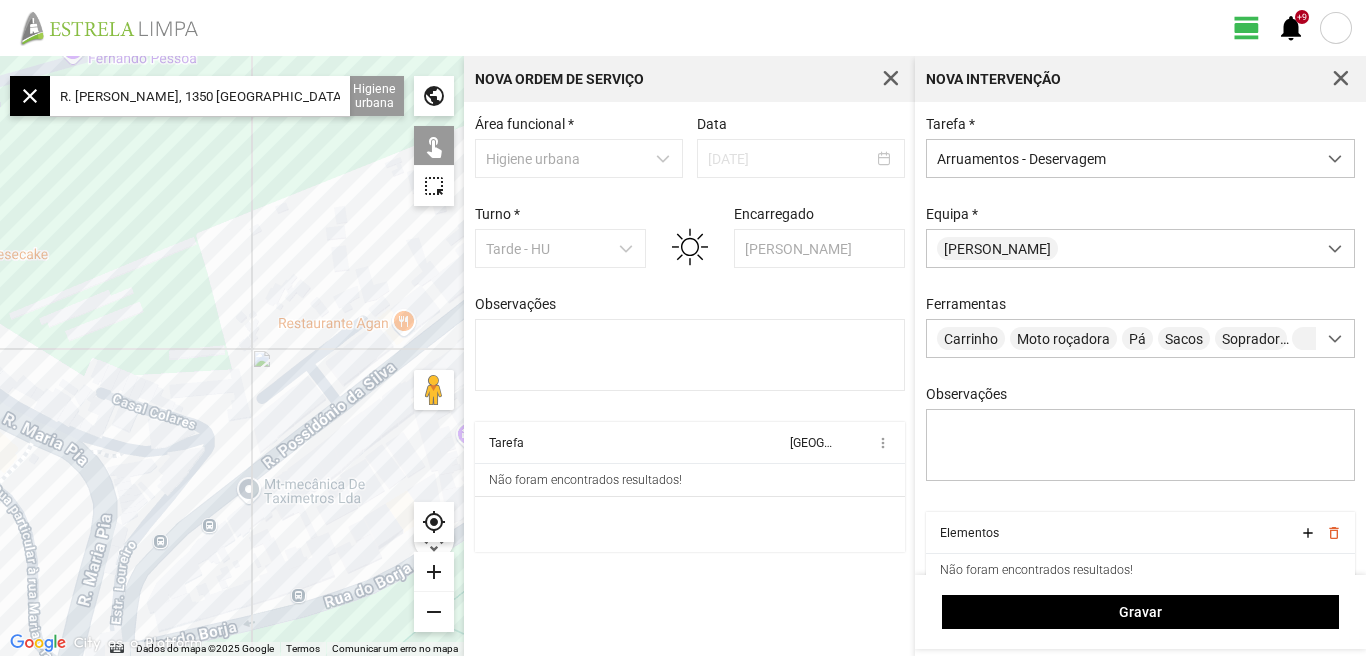 drag, startPoint x: 345, startPoint y: 471, endPoint x: 321, endPoint y: 410, distance: 65.551506 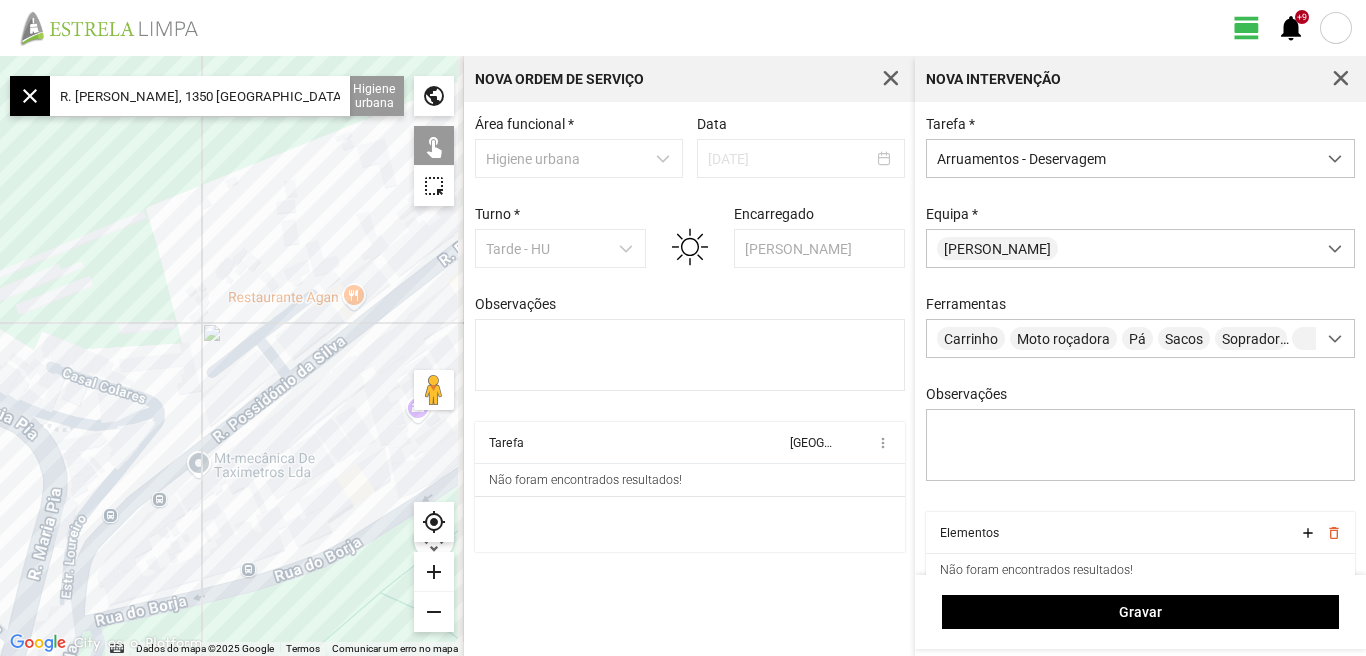 drag, startPoint x: 343, startPoint y: 415, endPoint x: 203, endPoint y: 475, distance: 152.31546 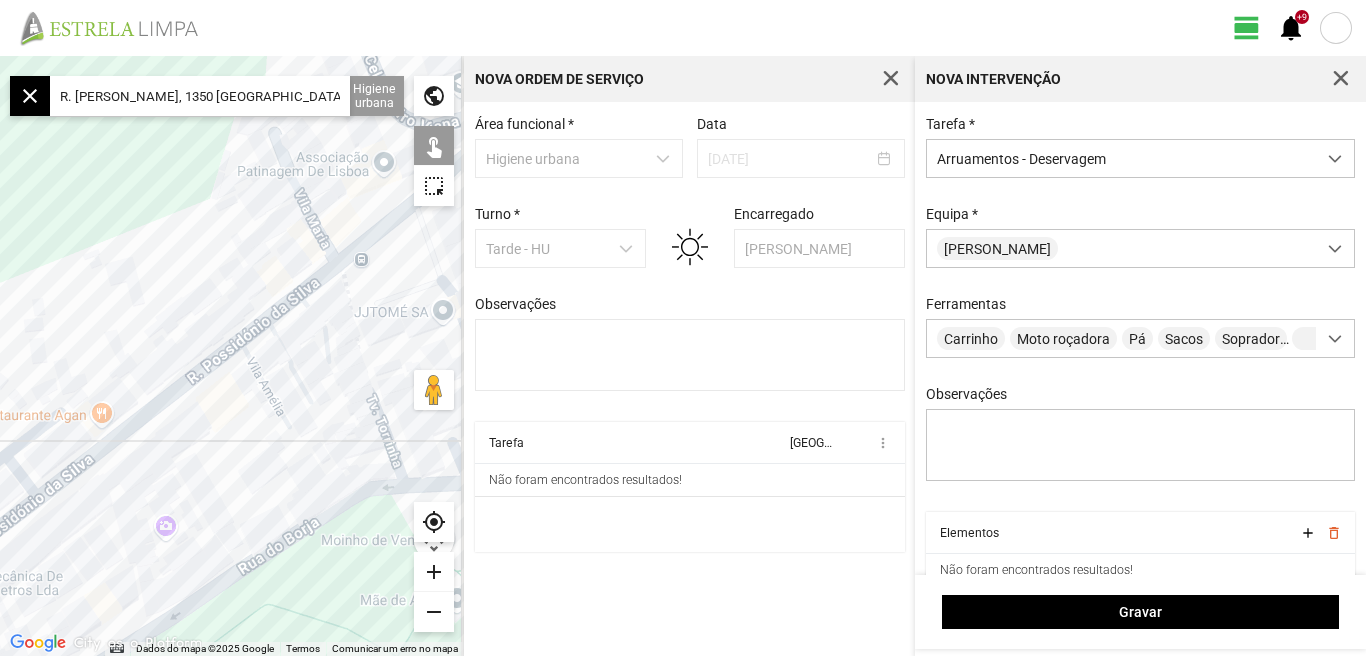 drag, startPoint x: 382, startPoint y: 385, endPoint x: 210, endPoint y: 458, distance: 186.8502 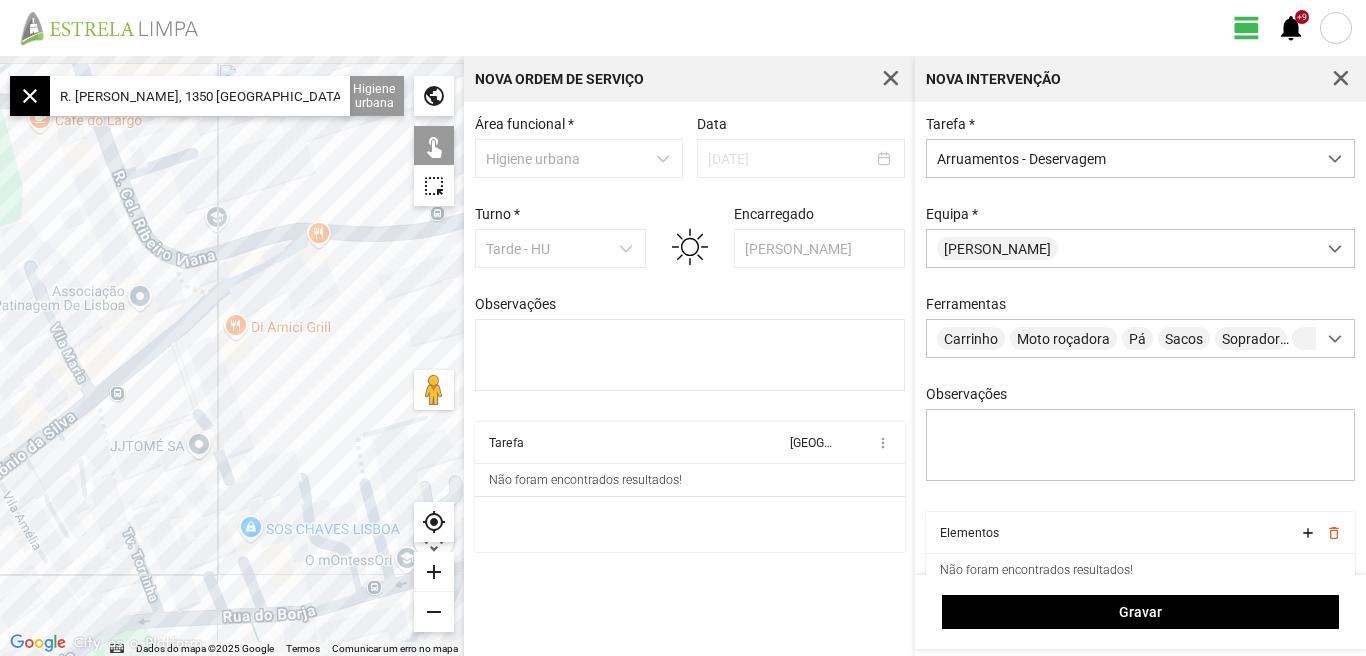 drag, startPoint x: 277, startPoint y: 330, endPoint x: 179, endPoint y: 404, distance: 122.80065 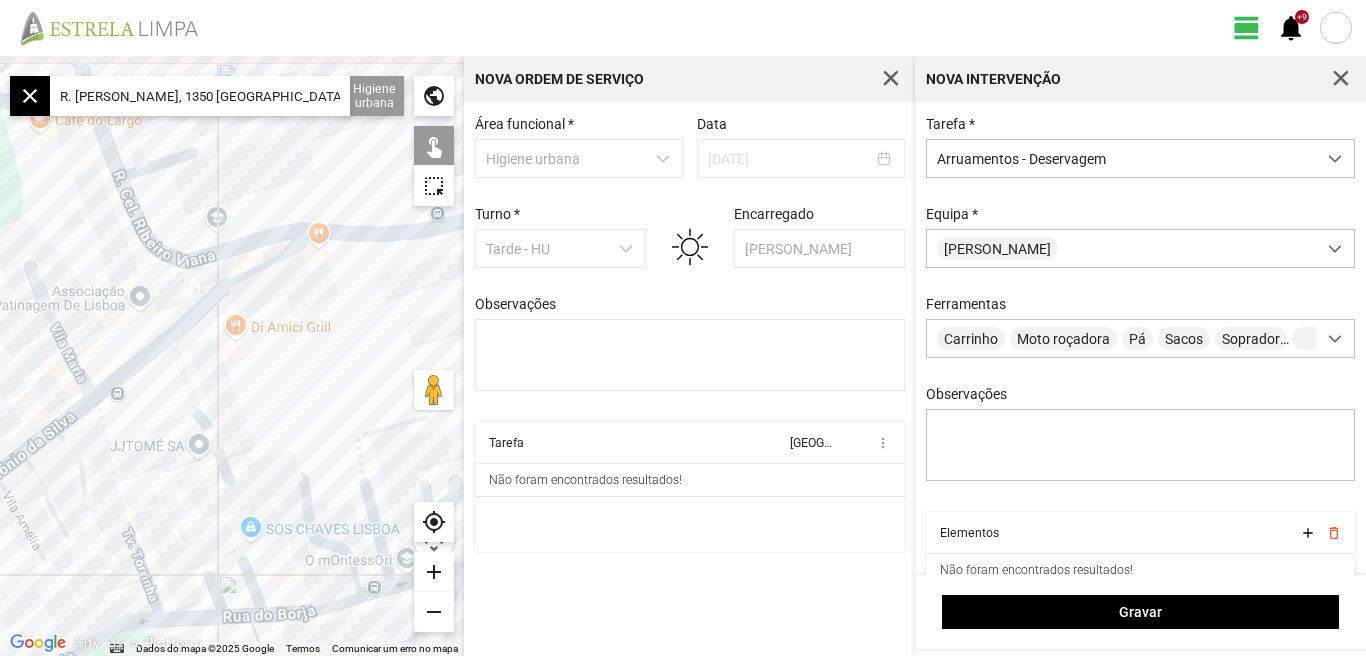 click on "Para navegar, prima as teclas de seta." 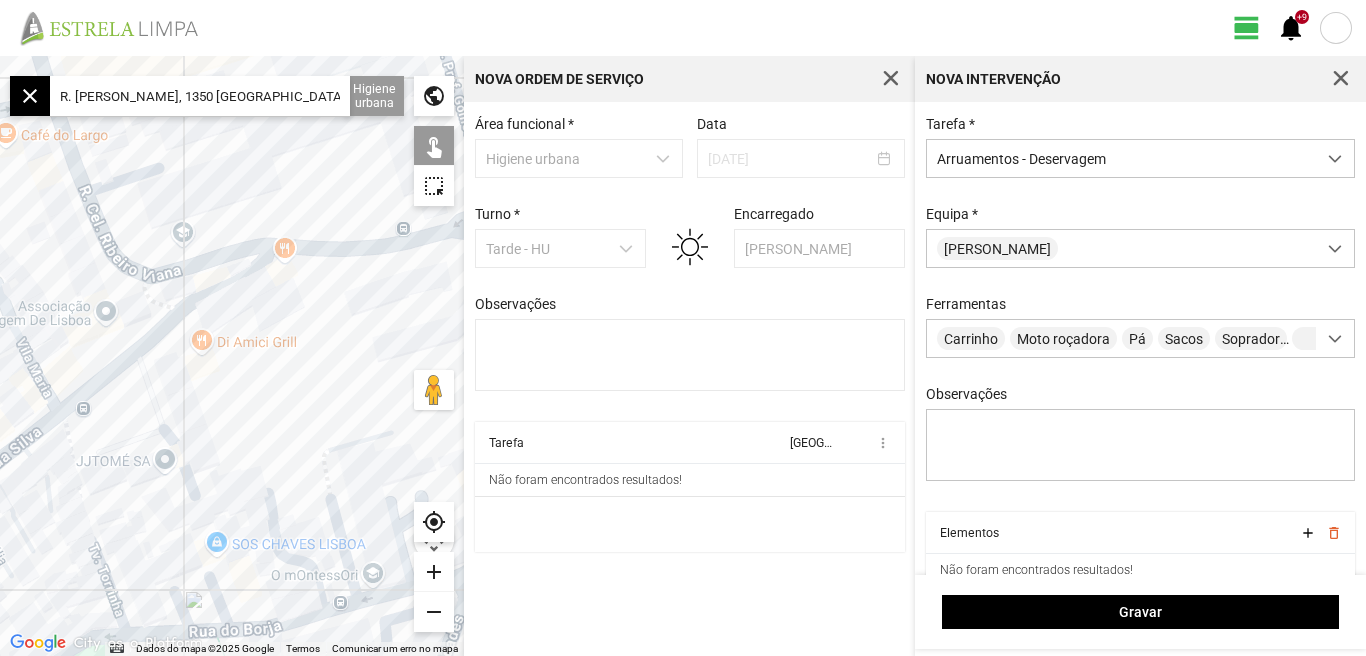 drag, startPoint x: 252, startPoint y: 371, endPoint x: 117, endPoint y: 397, distance: 137.48091 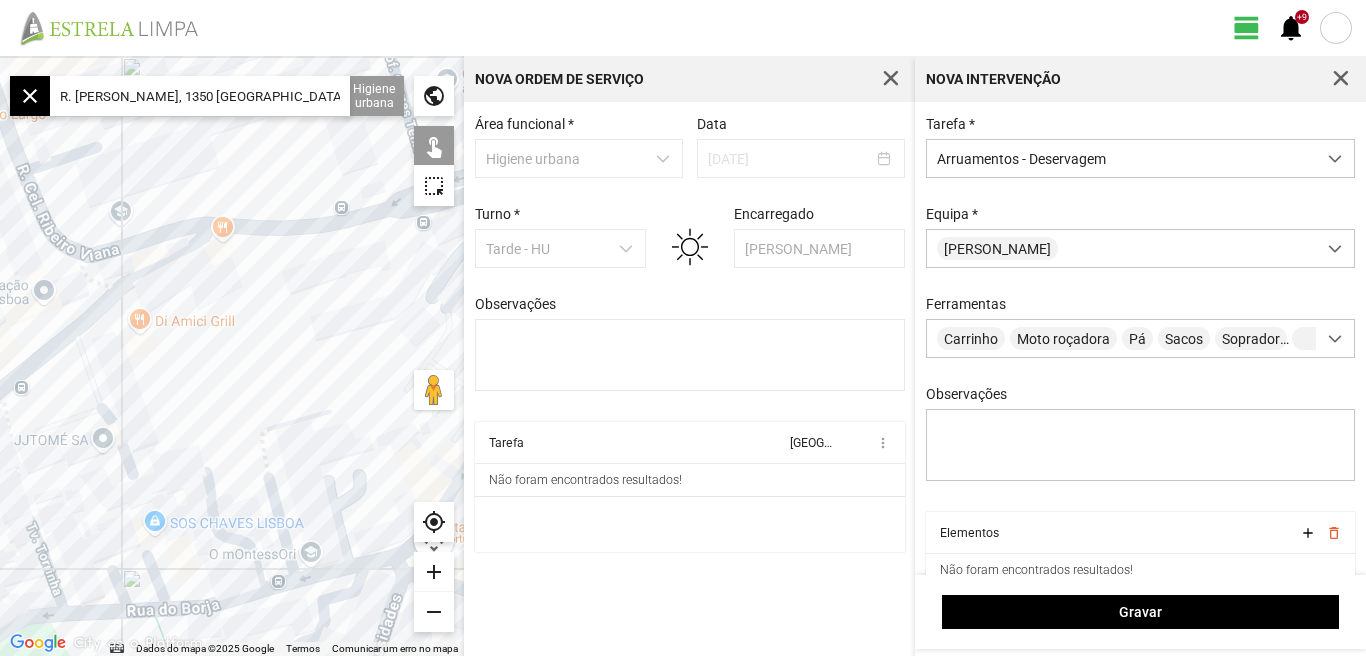 drag, startPoint x: 245, startPoint y: 327, endPoint x: 334, endPoint y: 305, distance: 91.67879 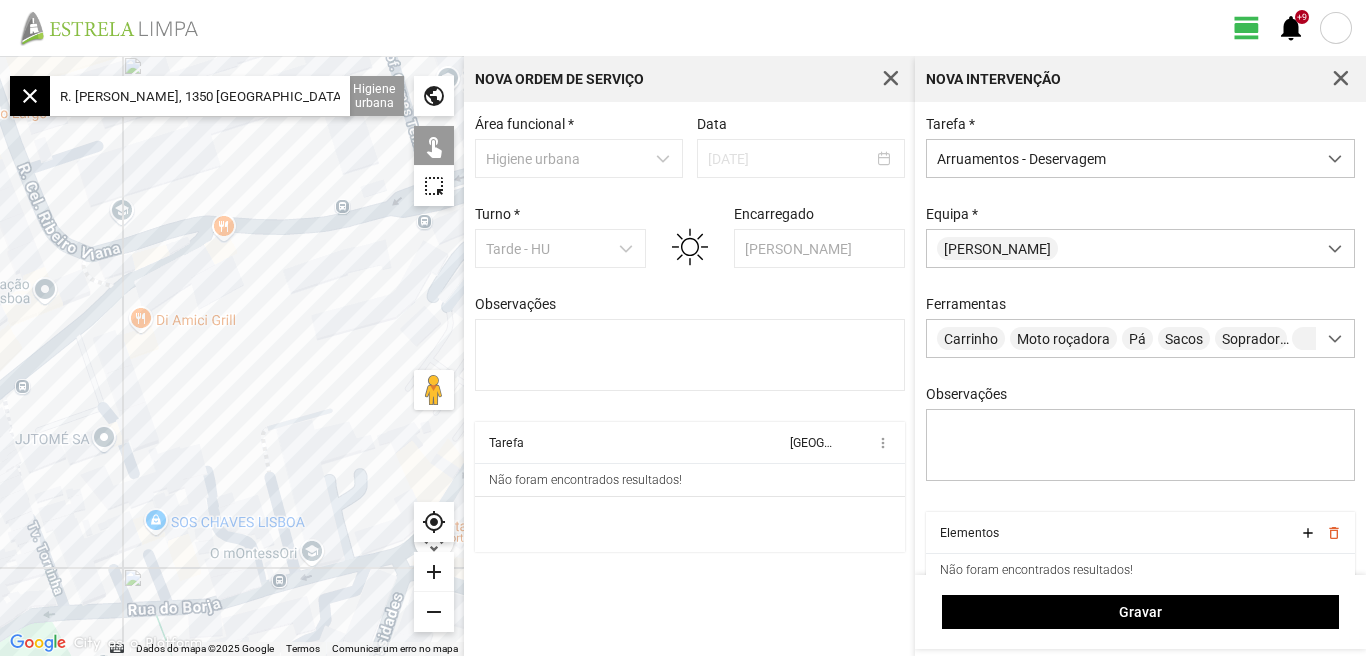 drag, startPoint x: 182, startPoint y: 357, endPoint x: 373, endPoint y: 308, distance: 197.1852 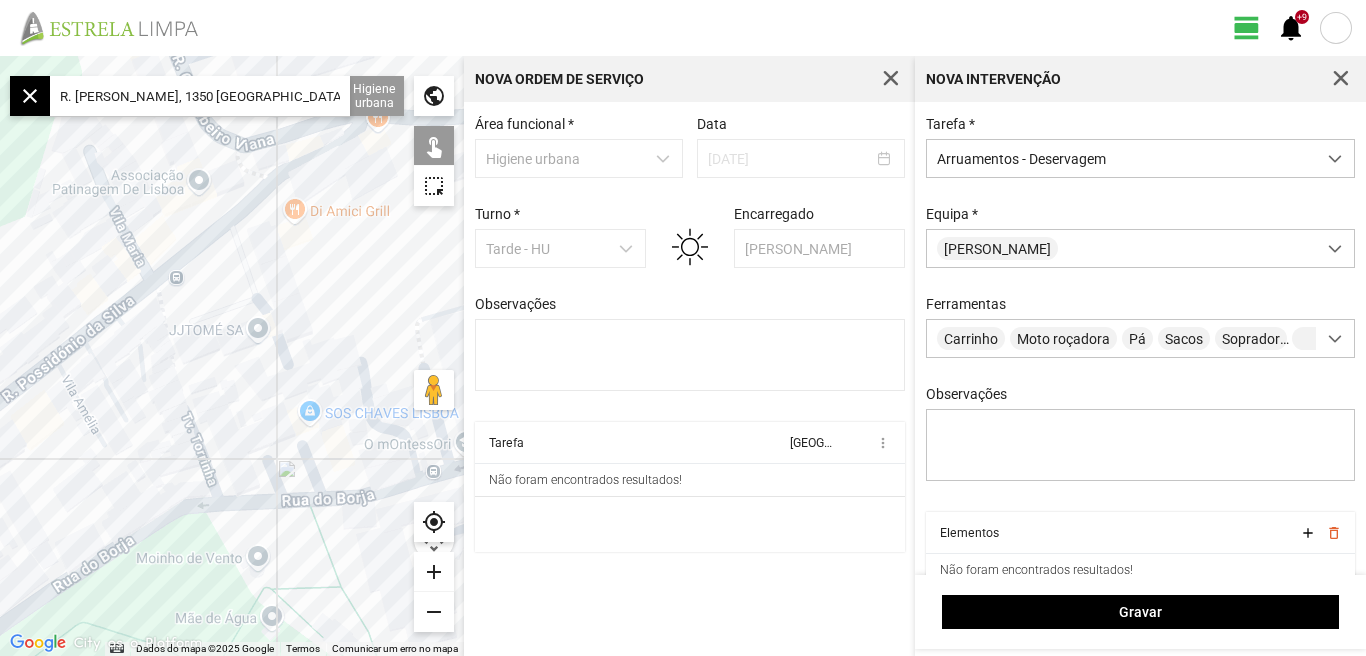drag, startPoint x: 320, startPoint y: 369, endPoint x: 273, endPoint y: 303, distance: 81.02469 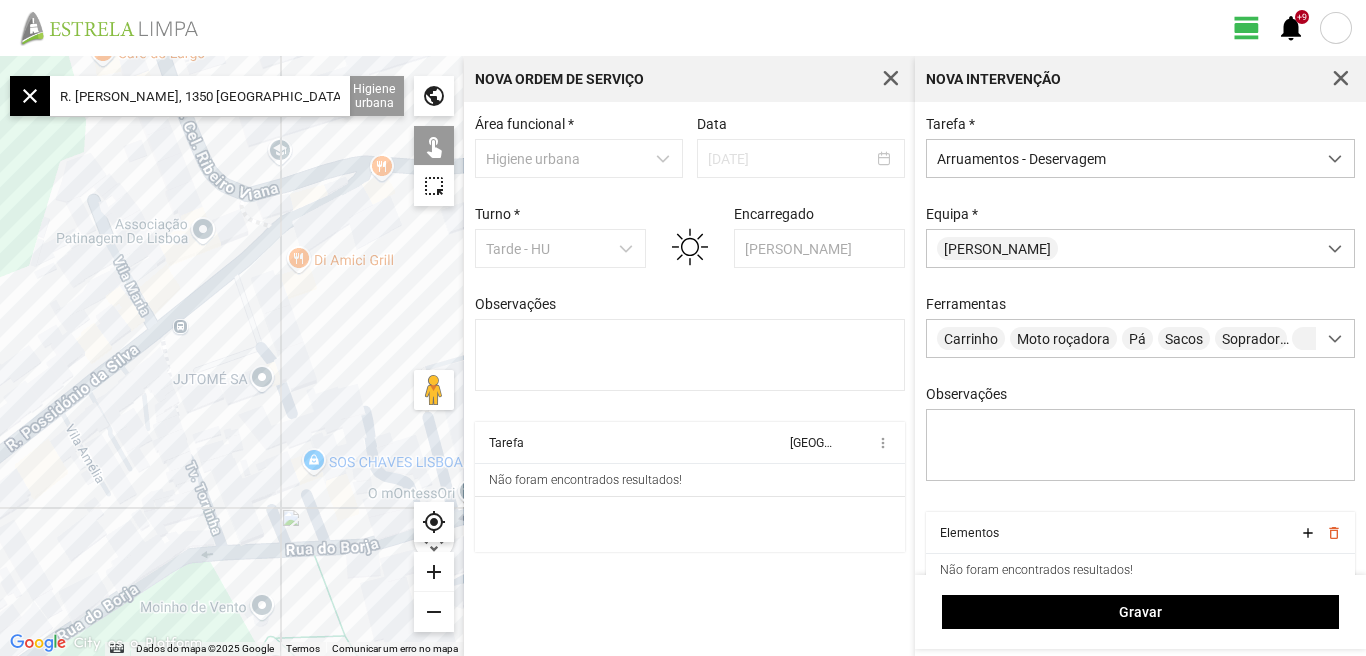 drag, startPoint x: 314, startPoint y: 306, endPoint x: 322, endPoint y: 374, distance: 68.46897 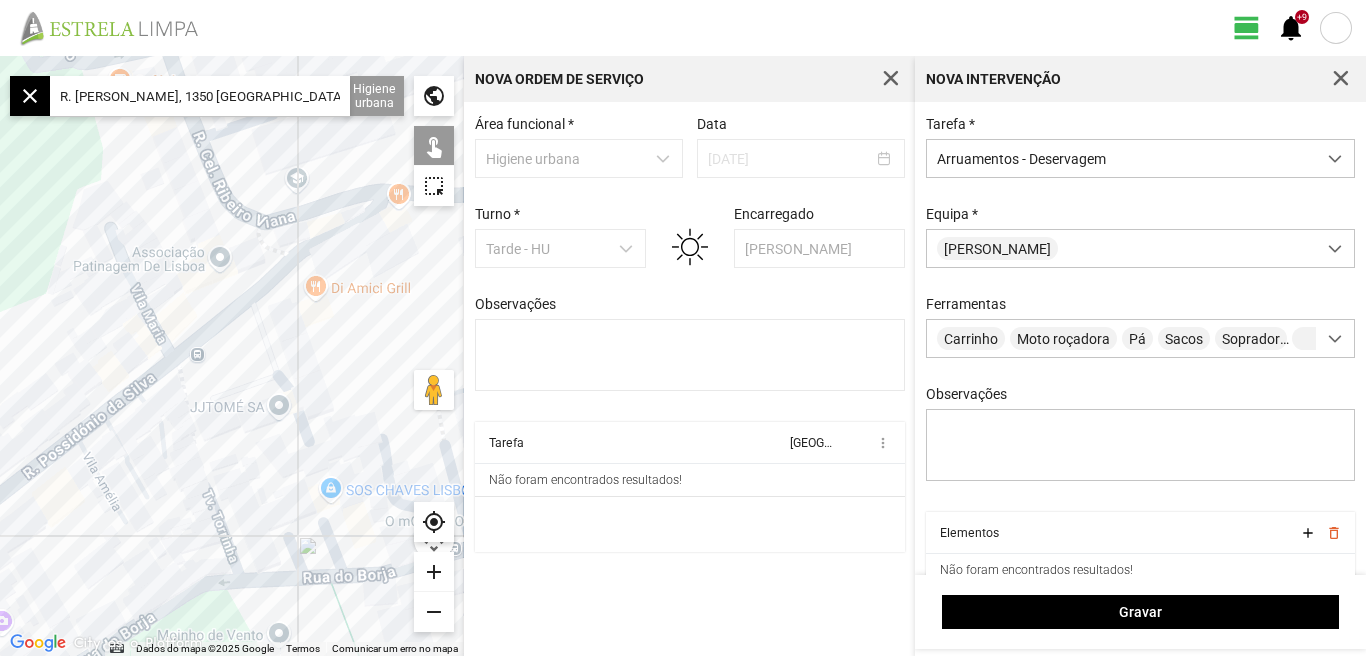 drag, startPoint x: 253, startPoint y: 311, endPoint x: 275, endPoint y: 348, distance: 43.046486 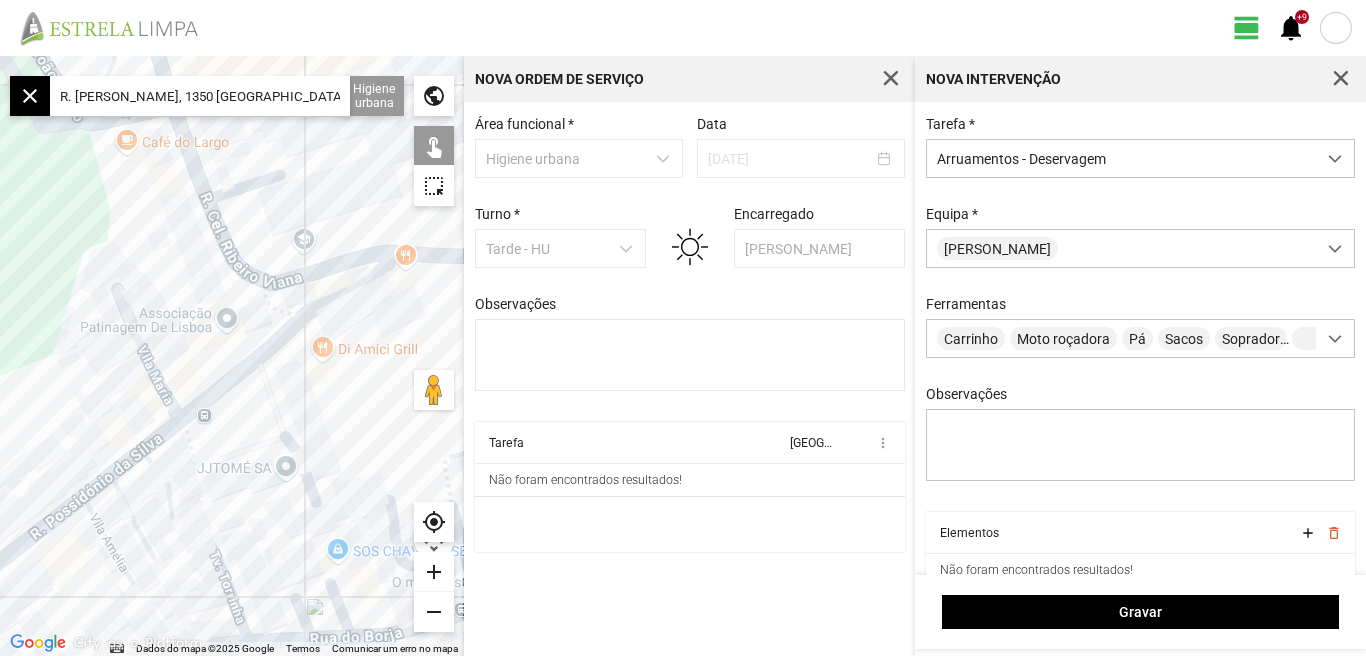 drag, startPoint x: 275, startPoint y: 348, endPoint x: 283, endPoint y: 414, distance: 66.48308 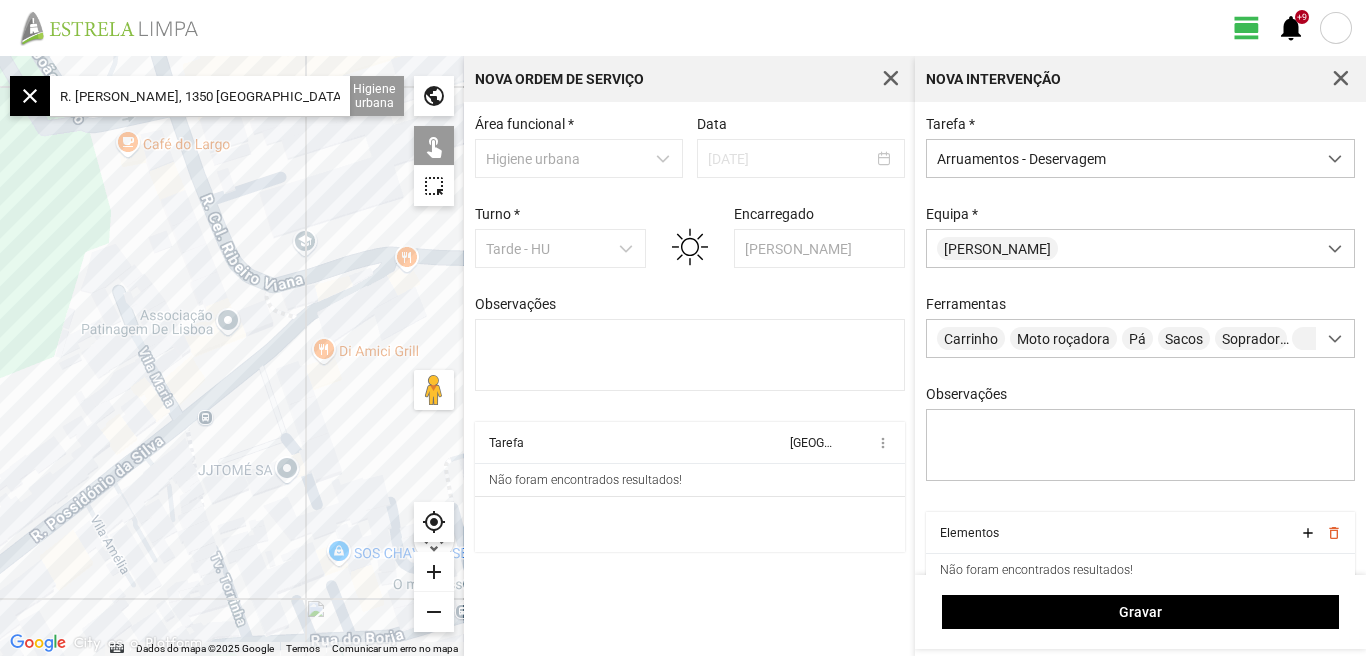 drag, startPoint x: 283, startPoint y: 414, endPoint x: 435, endPoint y: 321, distance: 178.19371 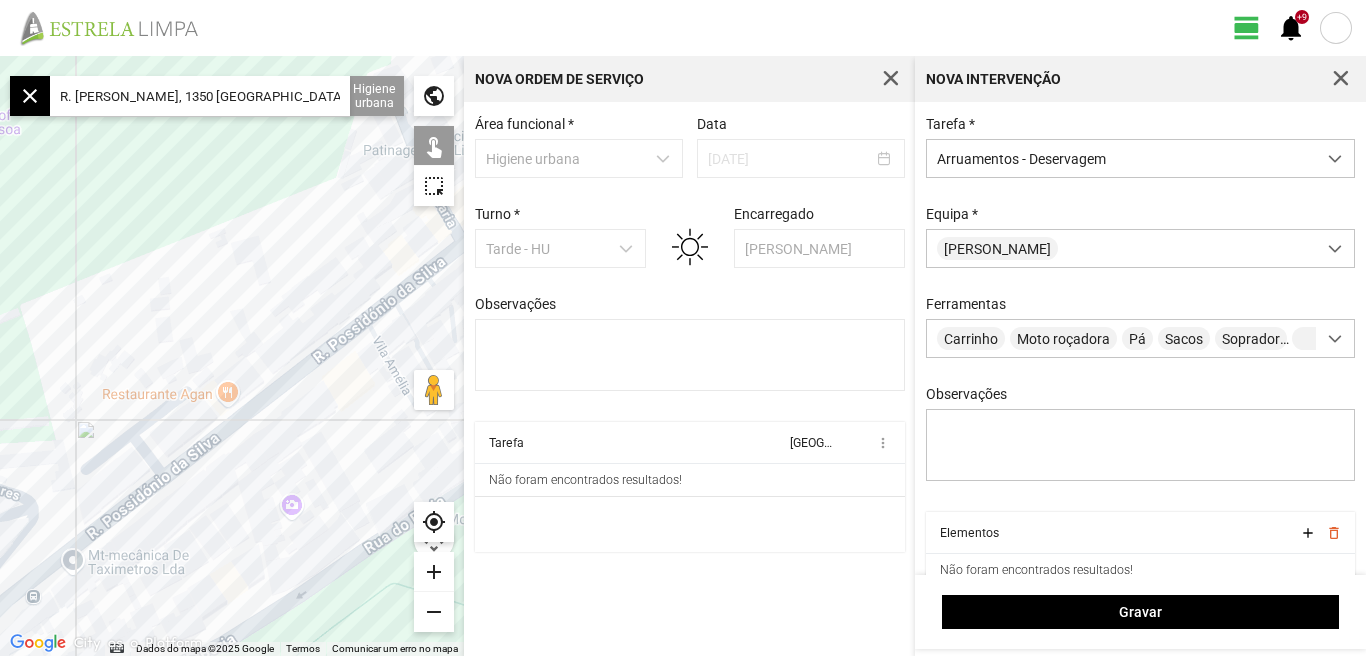 drag, startPoint x: 312, startPoint y: 408, endPoint x: 352, endPoint y: 390, distance: 43.863426 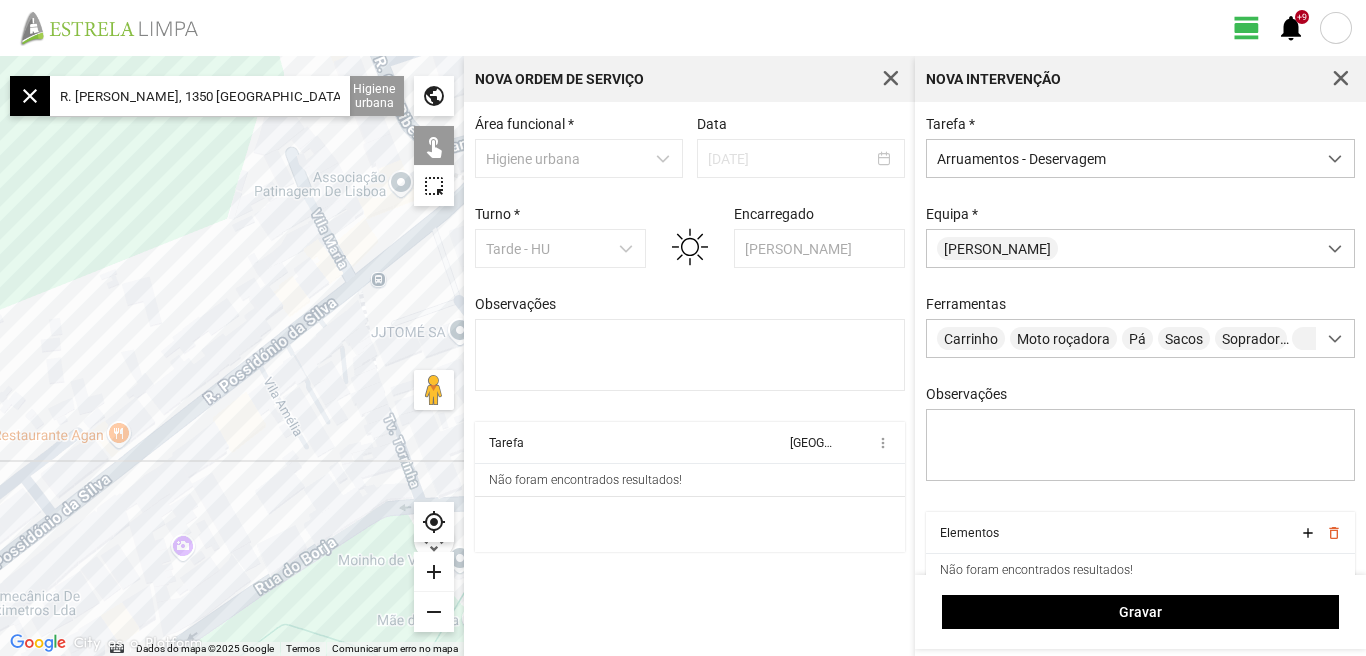 drag, startPoint x: 312, startPoint y: 428, endPoint x: 181, endPoint y: 476, distance: 139.51703 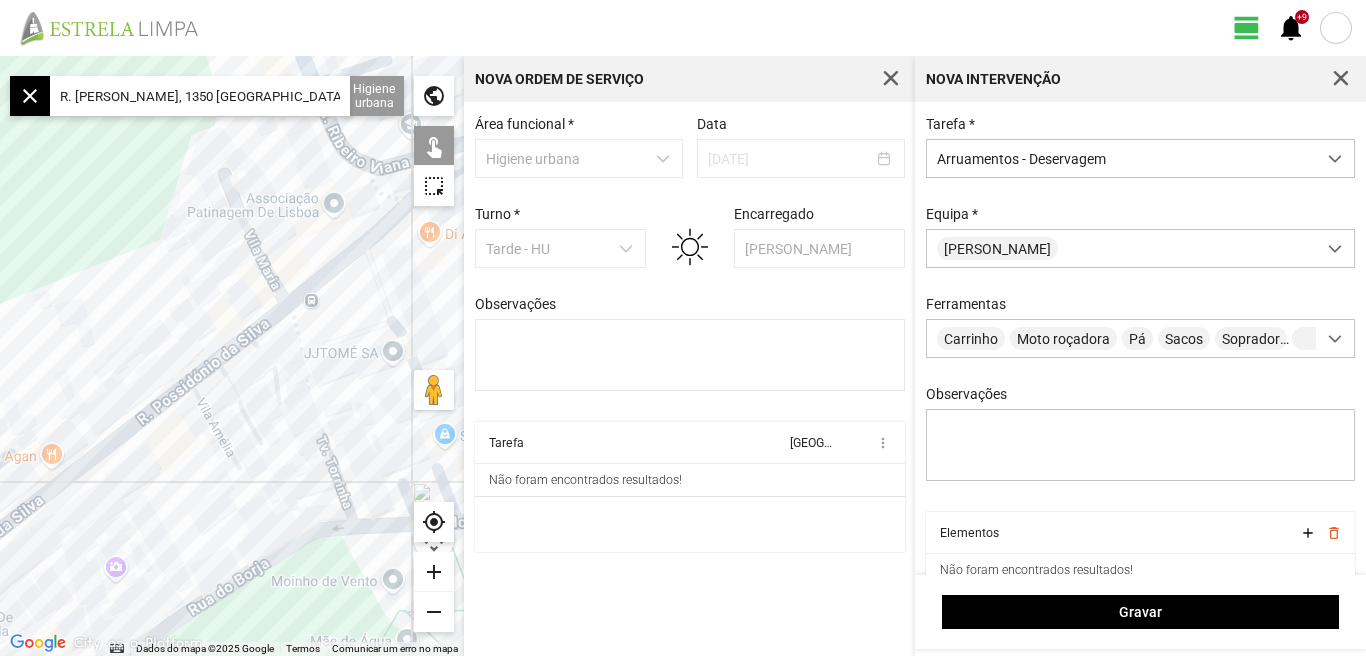 click on "Para navegar, prima as teclas de seta." 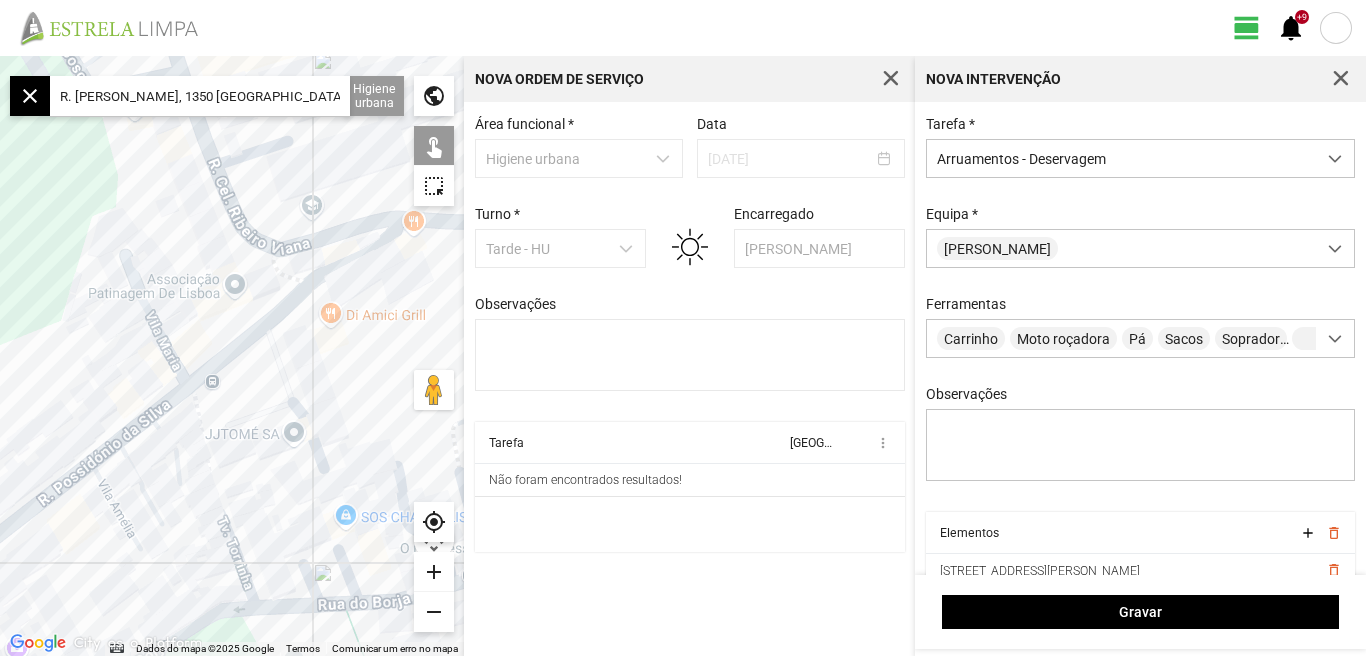 drag, startPoint x: 348, startPoint y: 357, endPoint x: 230, endPoint y: 383, distance: 120.83046 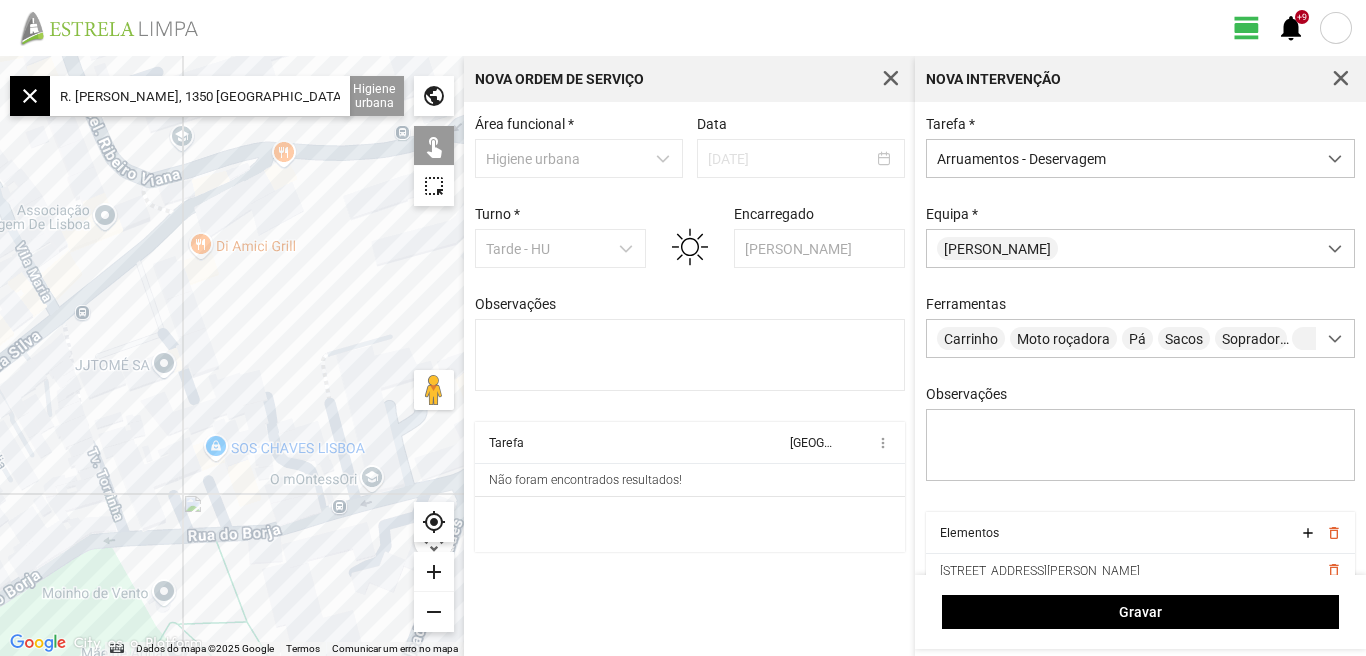 drag, startPoint x: 158, startPoint y: 407, endPoint x: 205, endPoint y: 305, distance: 112.30761 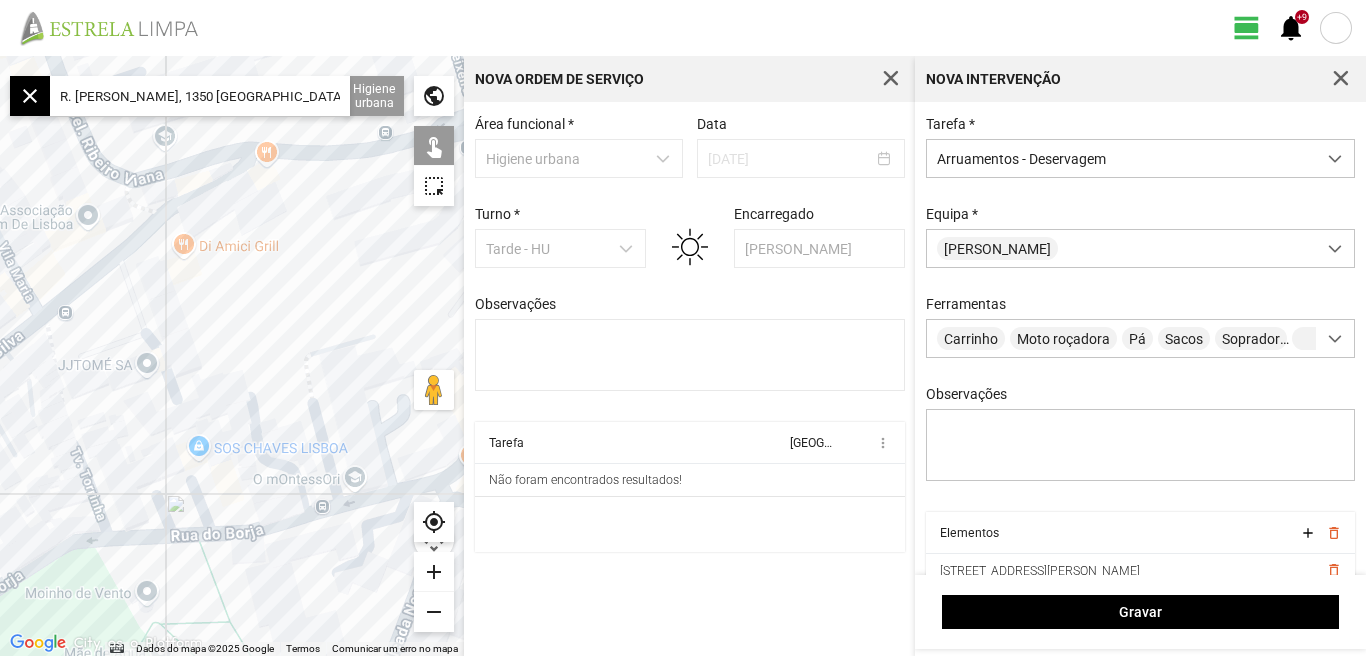 drag, startPoint x: 209, startPoint y: 323, endPoint x: 131, endPoint y: 330, distance: 78.31347 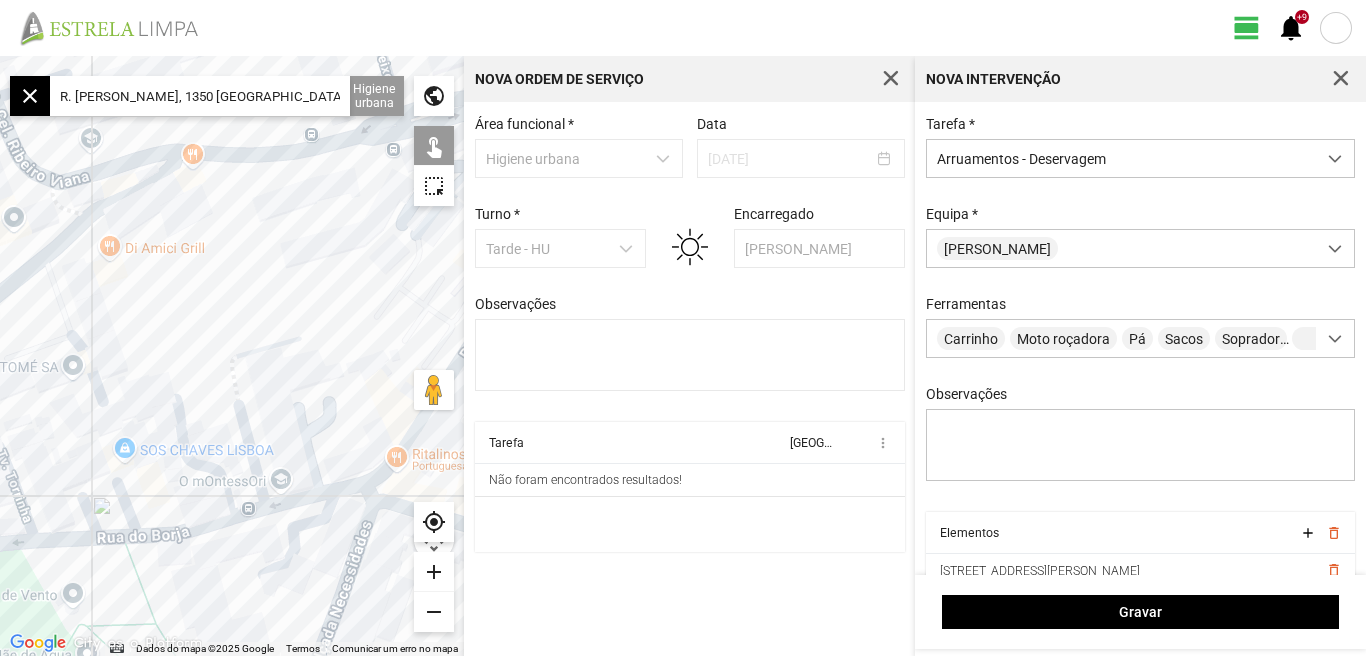 drag, startPoint x: 223, startPoint y: 297, endPoint x: 125, endPoint y: 327, distance: 102.48902 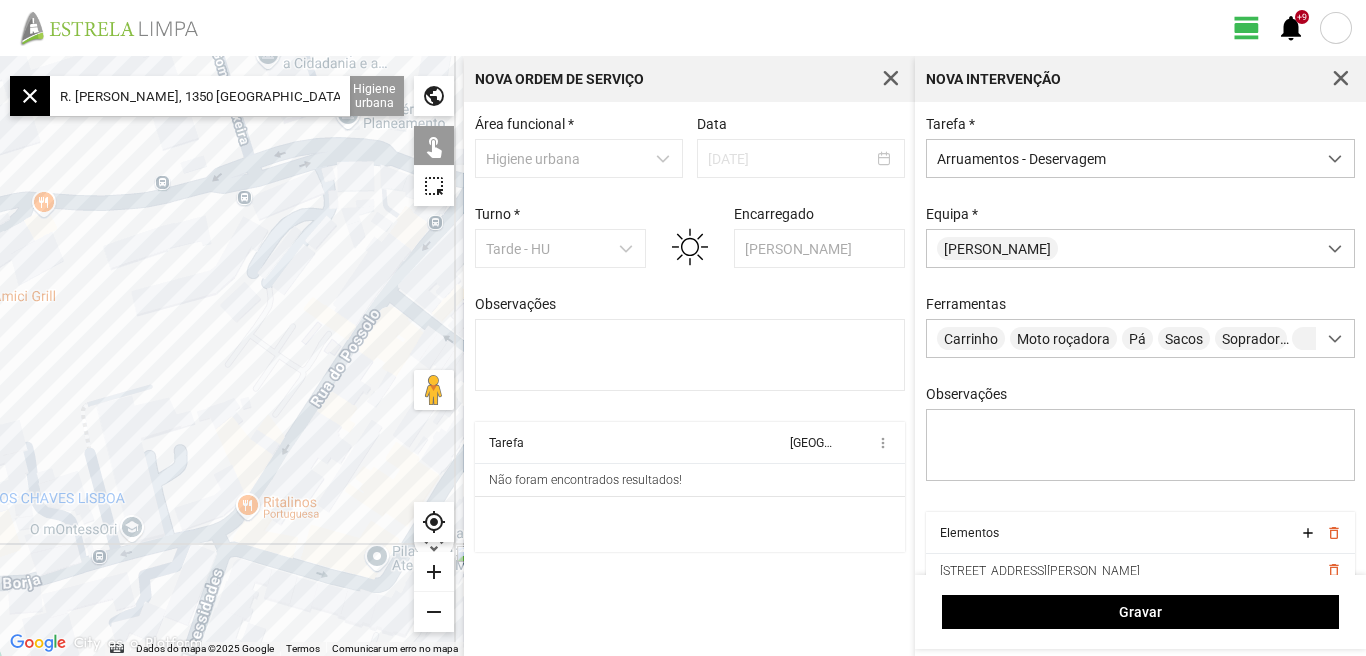 click on "Para navegar, prima as teclas de seta." 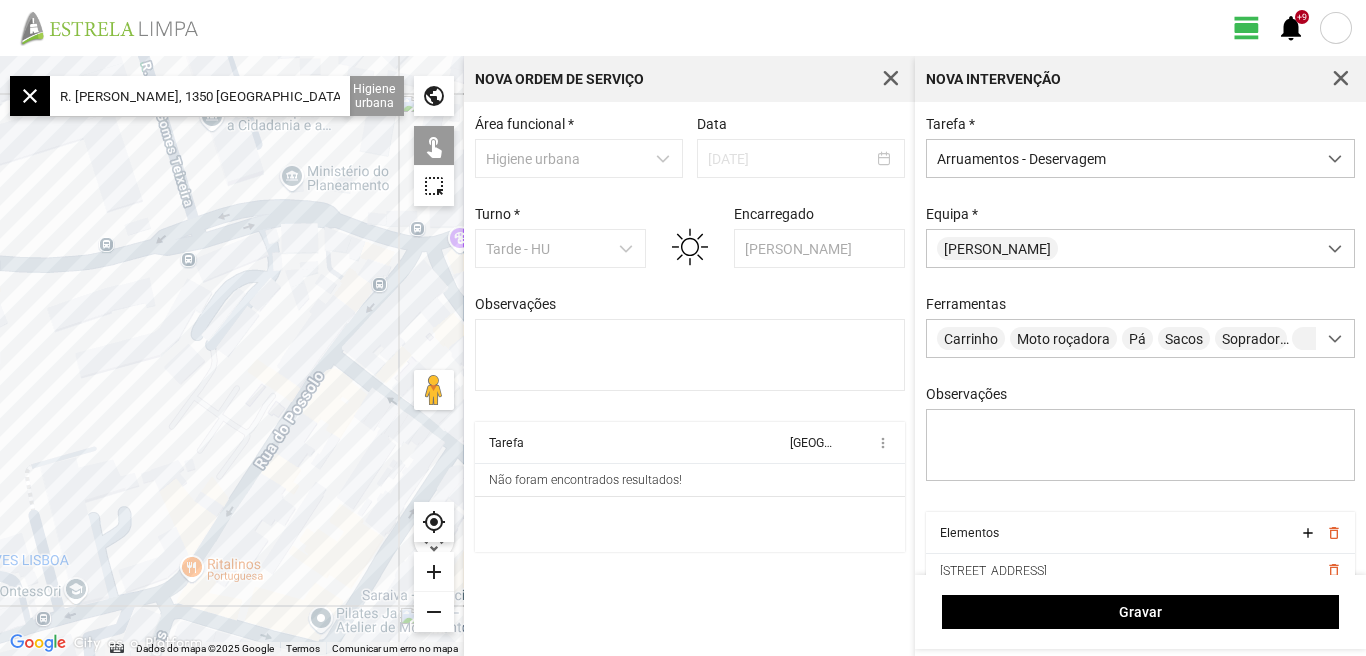 drag, startPoint x: 352, startPoint y: 420, endPoint x: 228, endPoint y: 495, distance: 144.91722 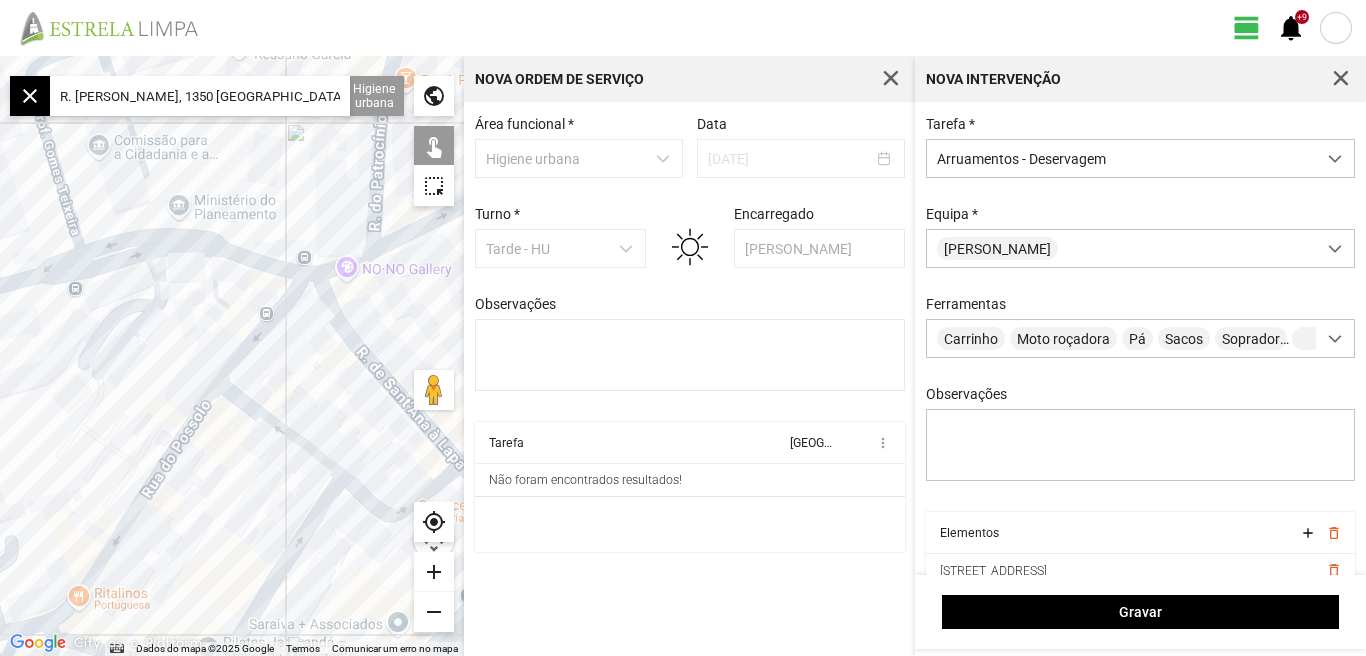 click on "Para navegar, prima as teclas de seta." 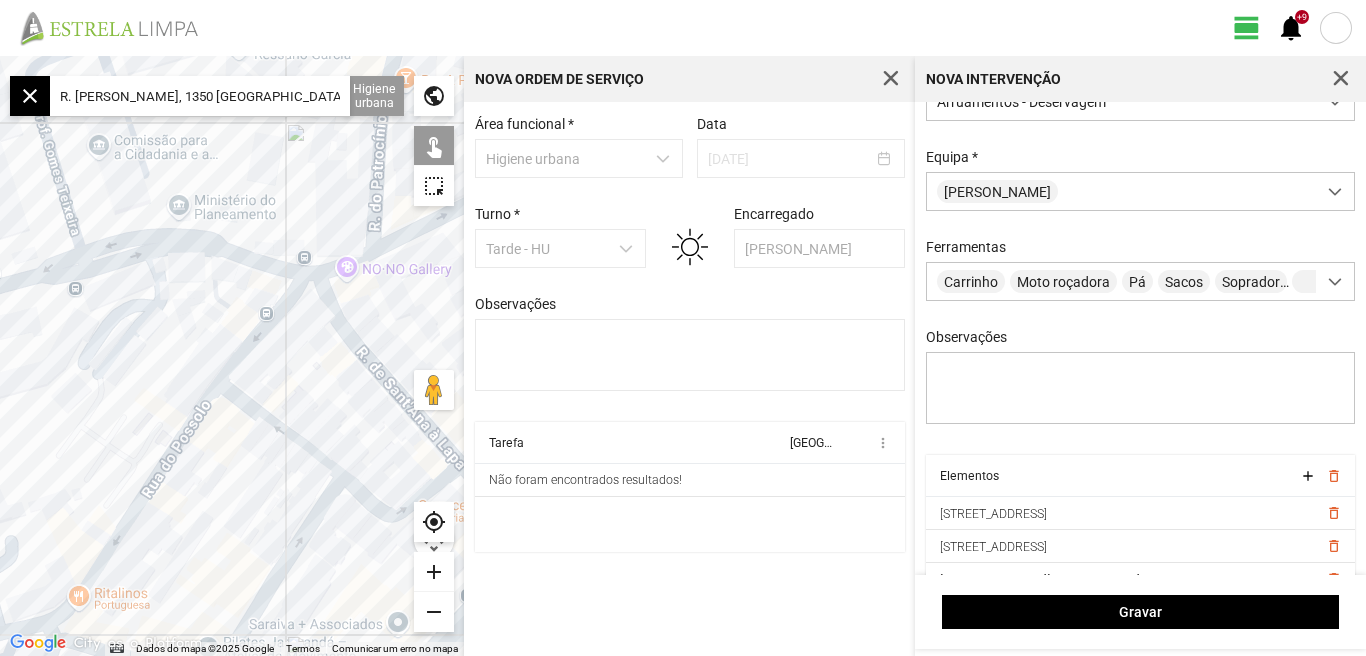 scroll, scrollTop: 85, scrollLeft: 0, axis: vertical 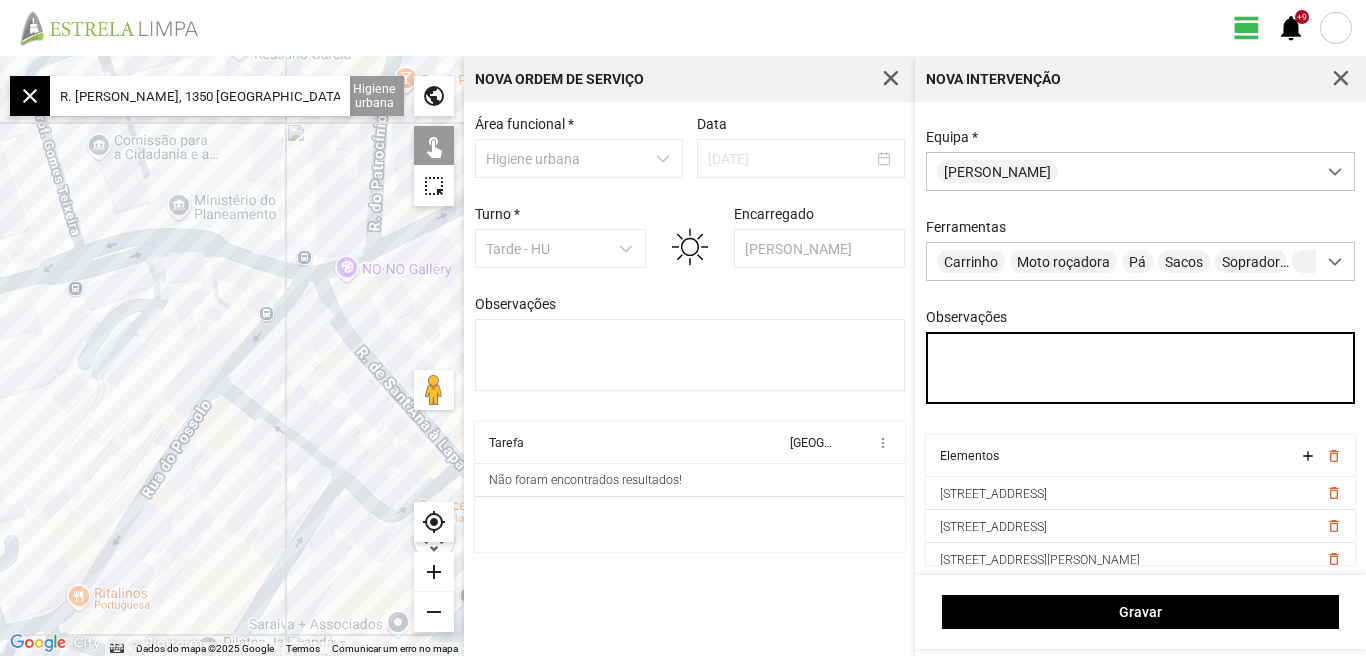 click on "Observações" at bounding box center [1141, 368] 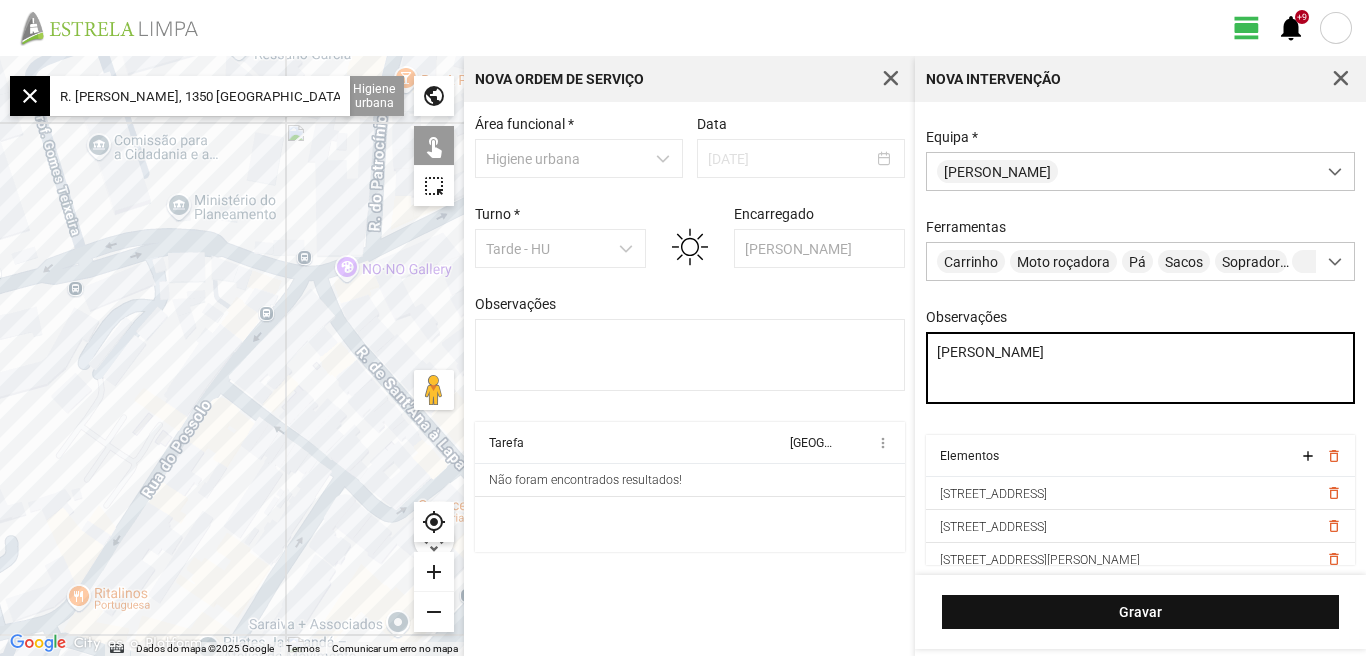 type on "[PERSON_NAME]" 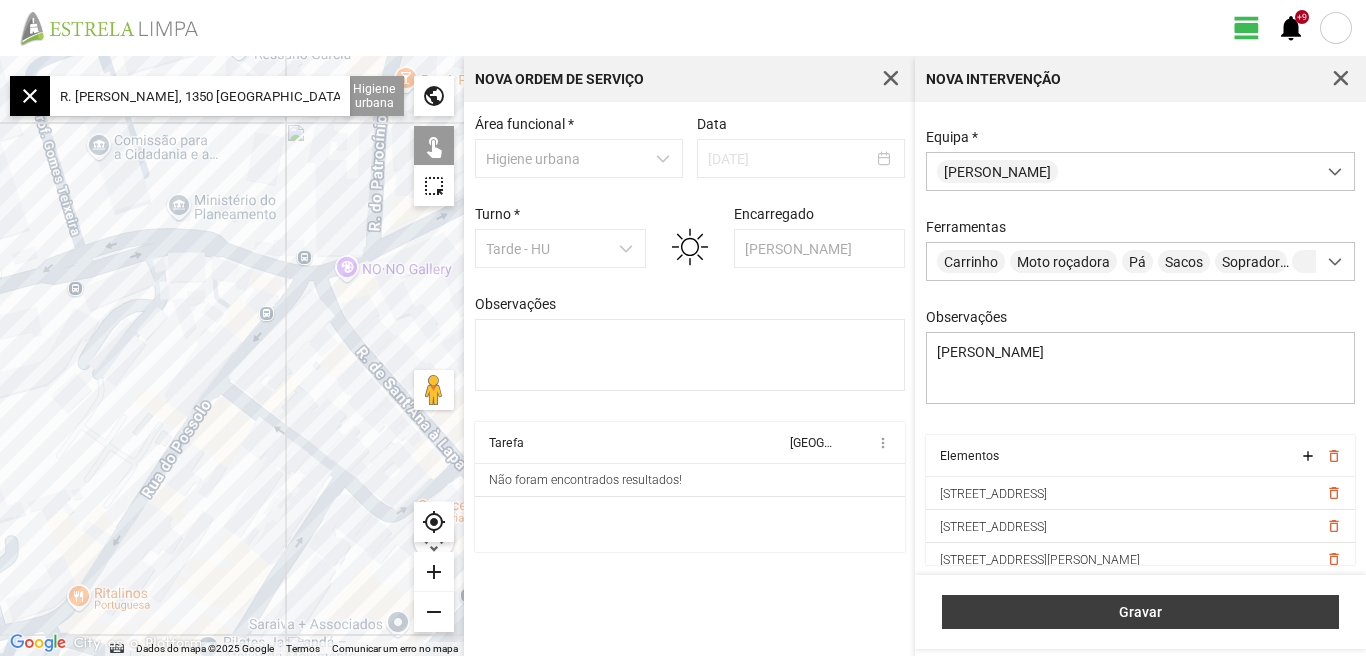 click on "Gravar" at bounding box center [1141, 612] 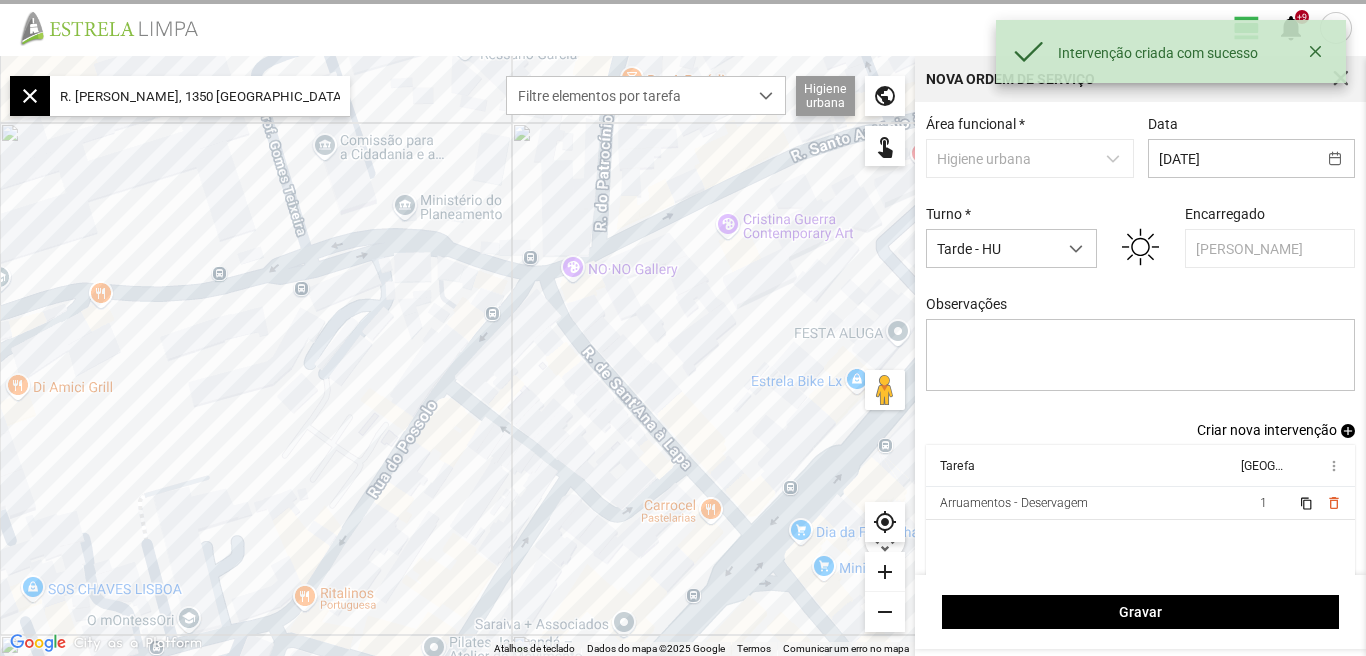 scroll, scrollTop: 17, scrollLeft: 0, axis: vertical 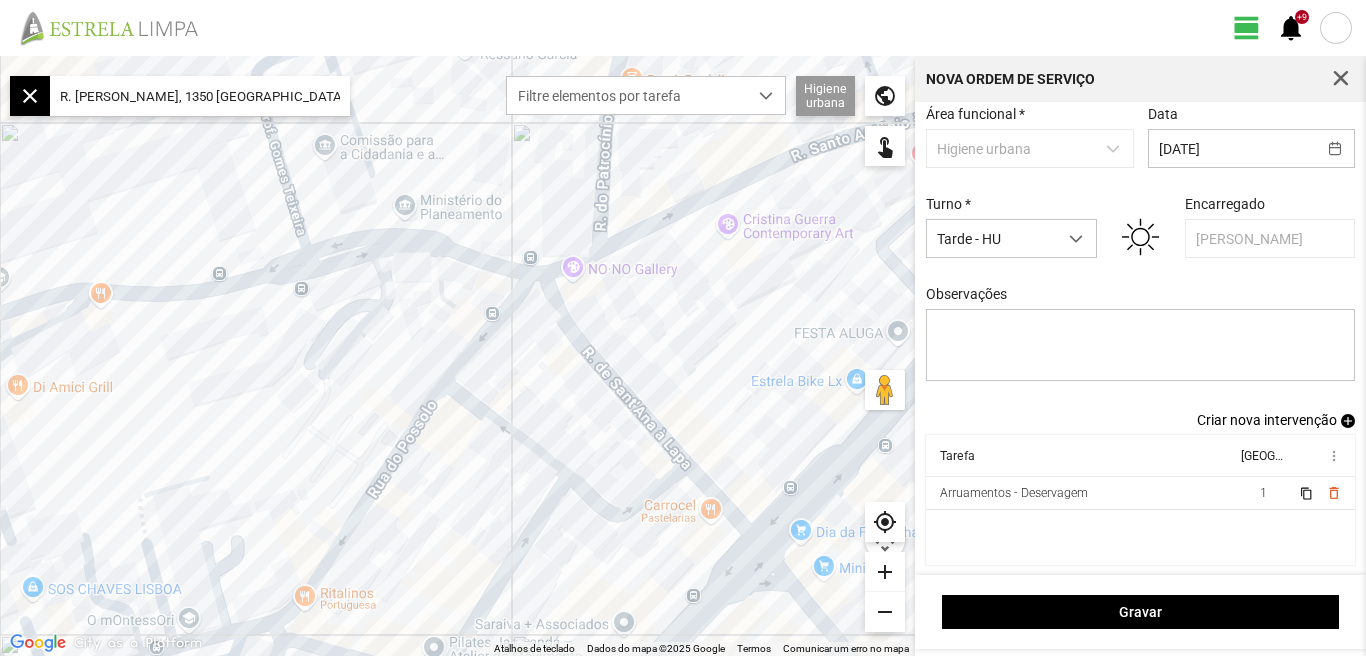 click on "Criar nova intervenção" at bounding box center (1267, 420) 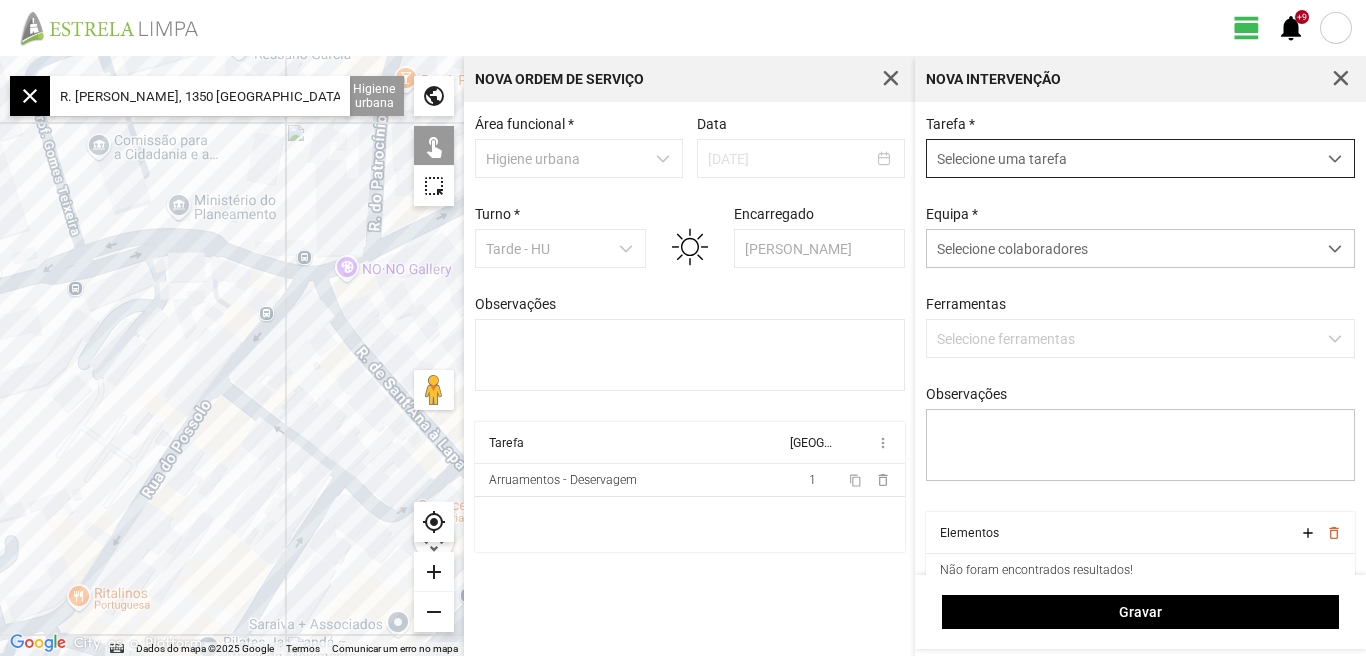 click at bounding box center (1335, 158) 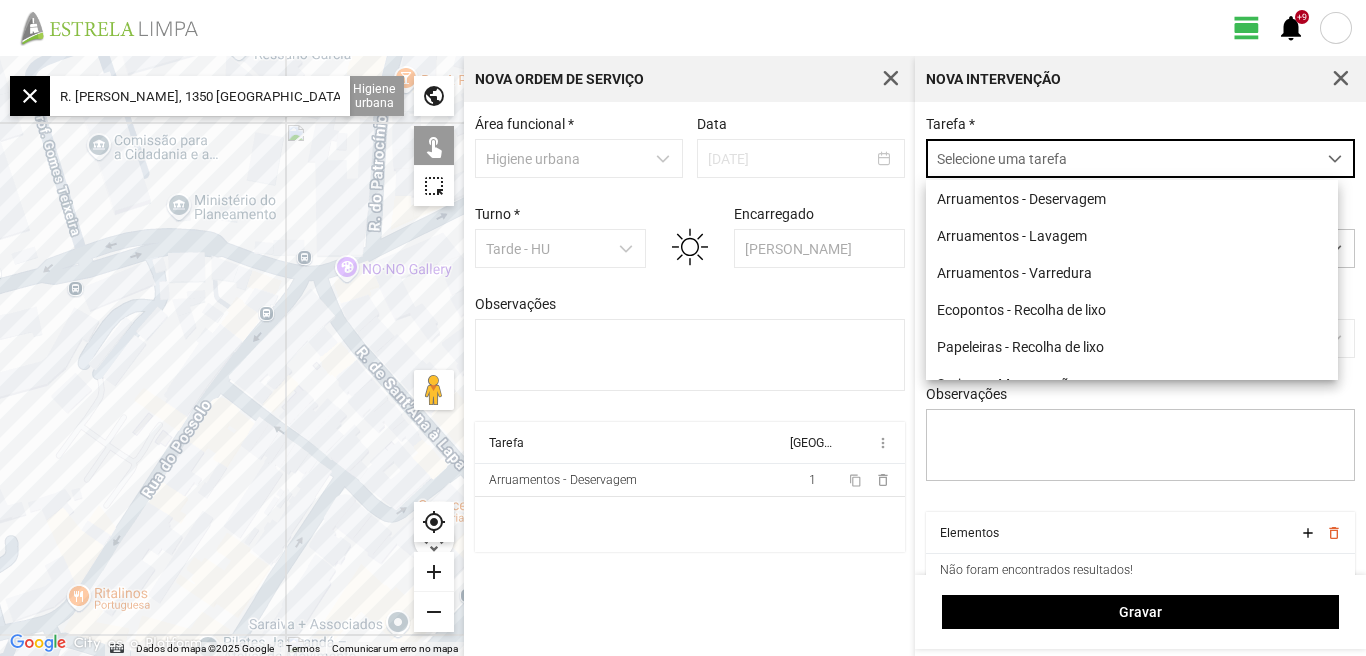 scroll, scrollTop: 11, scrollLeft: 89, axis: both 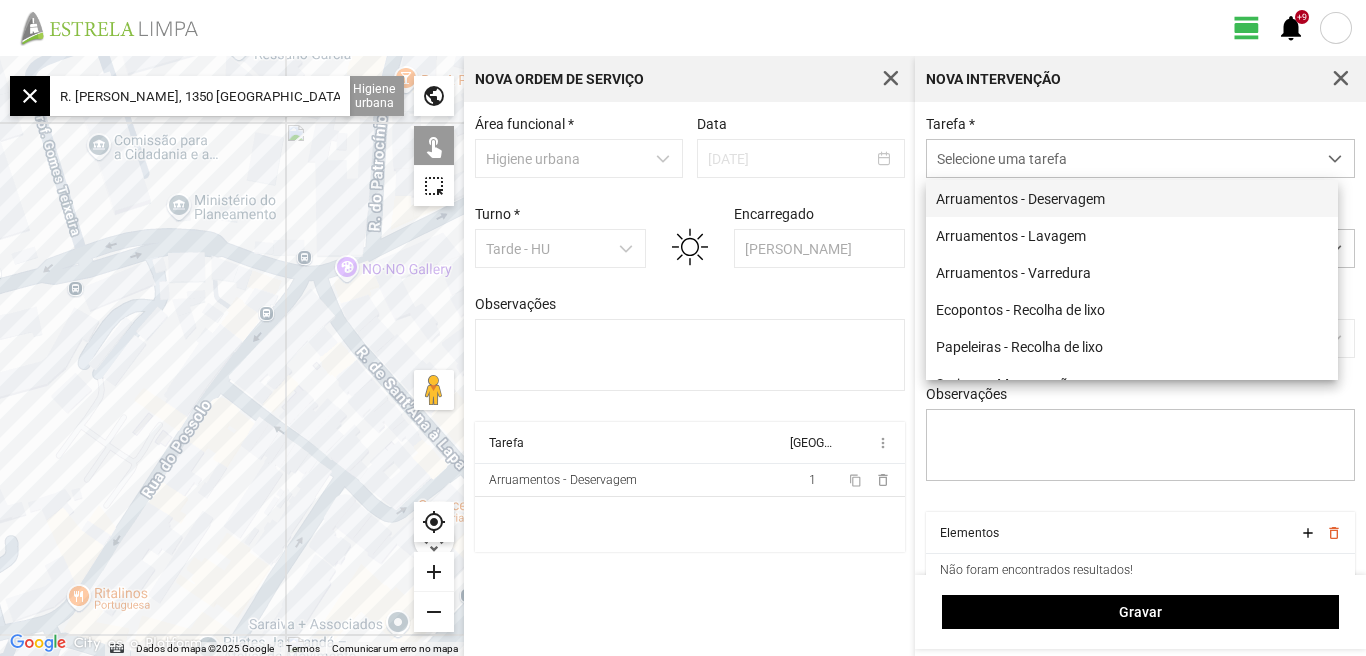 click on "Arruamentos - Deservagem" at bounding box center [1132, 198] 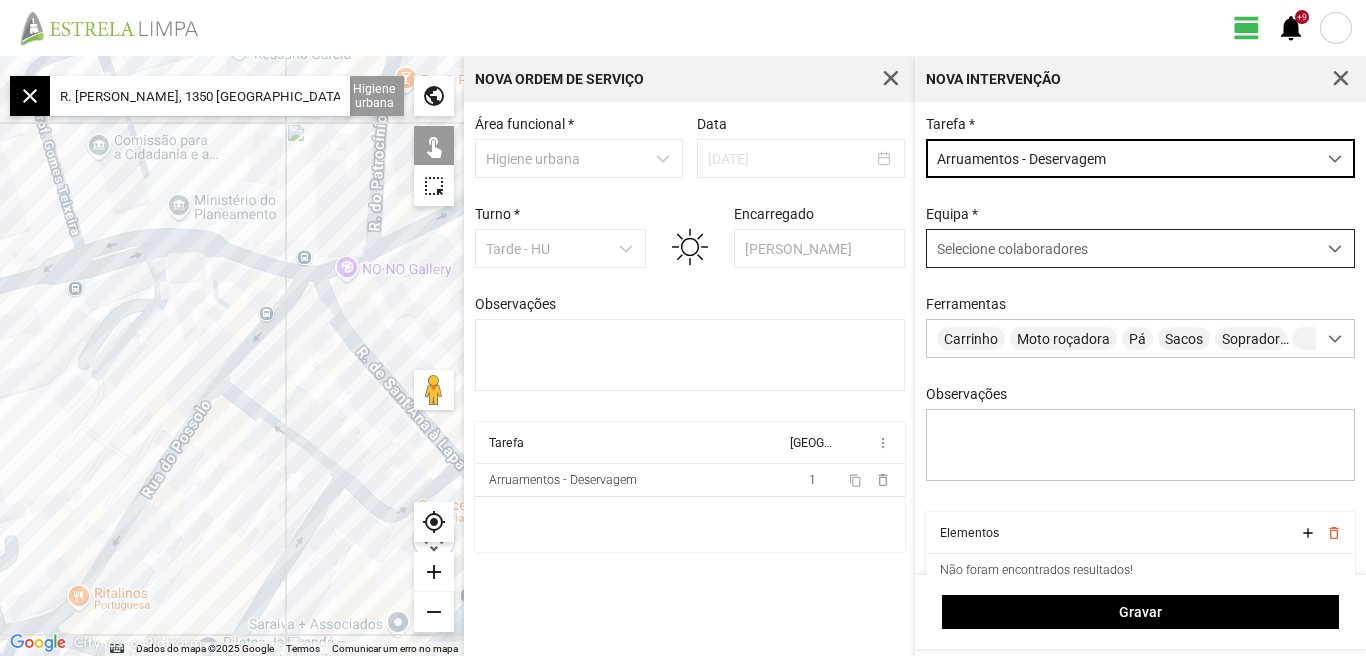 click at bounding box center [1335, 249] 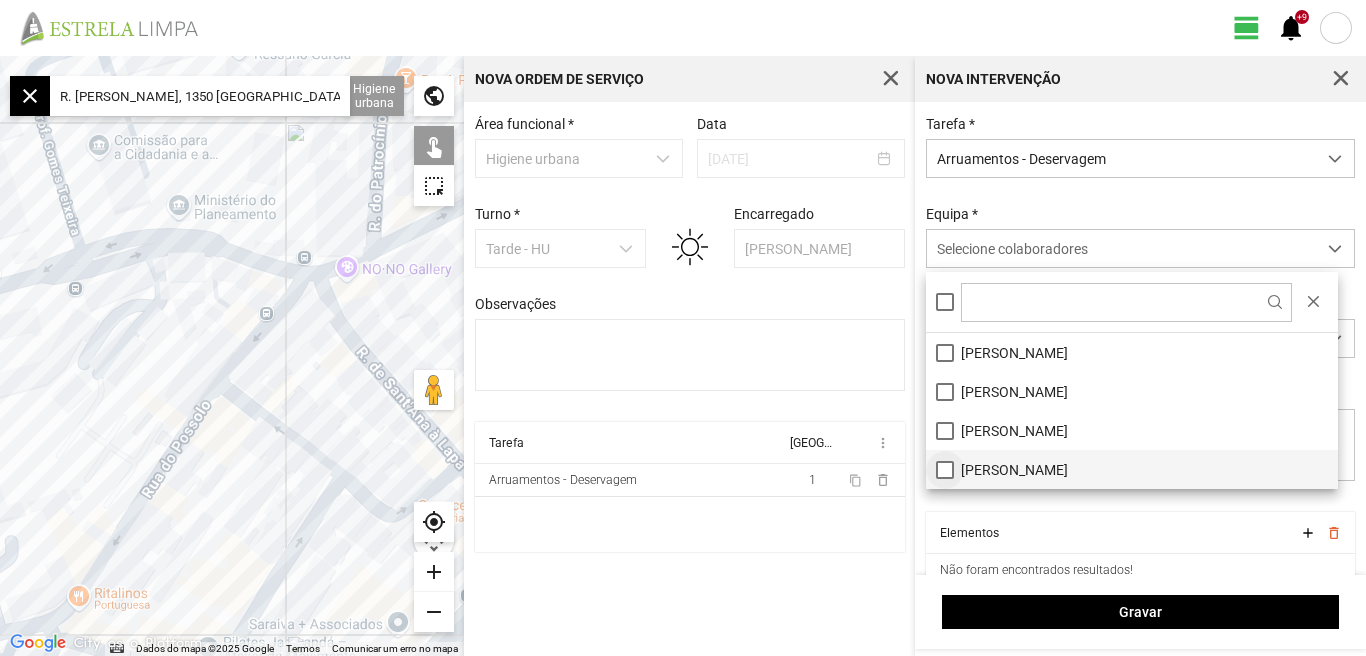 click on "[PERSON_NAME]" at bounding box center (1132, 469) 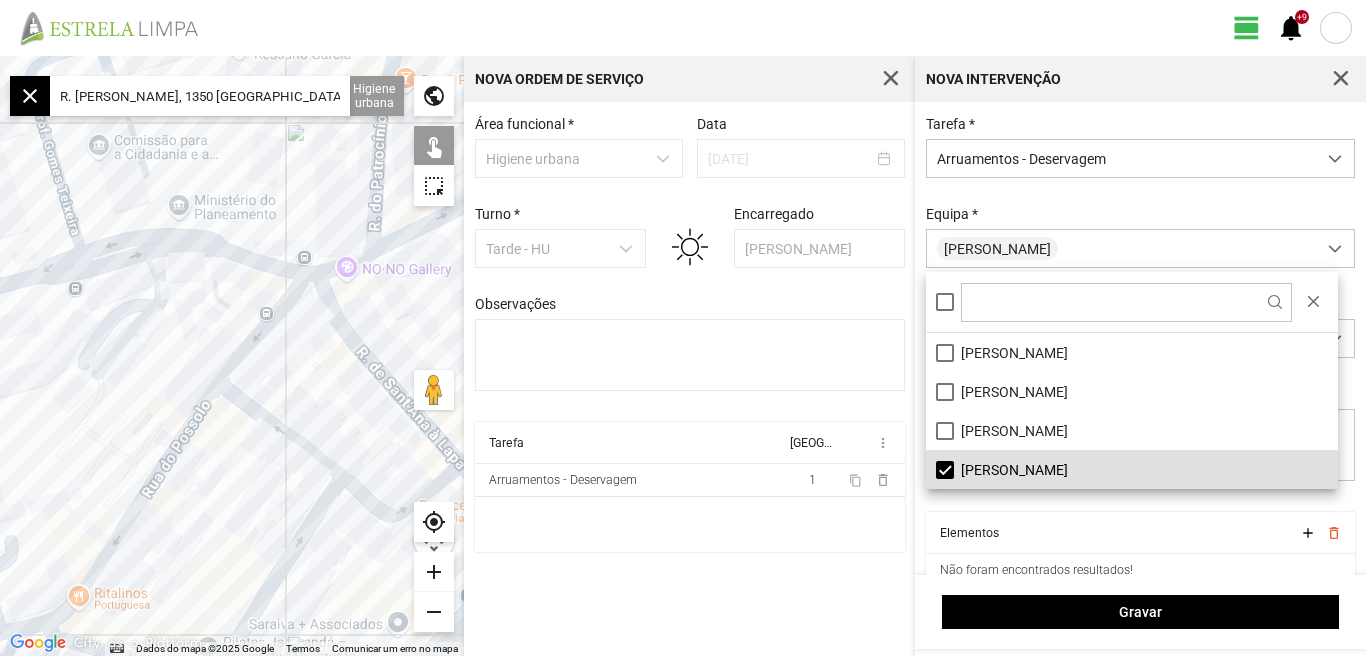 click on "Área funcional * Higiene urbana Data [DATE]   Turno * Tarde - HU Encarregado Graciete Brandão Observações Tarefa Equipa more_vert    Arruamentos - Deservagem  1 content_copy    delete_outline" at bounding box center (689, 379) 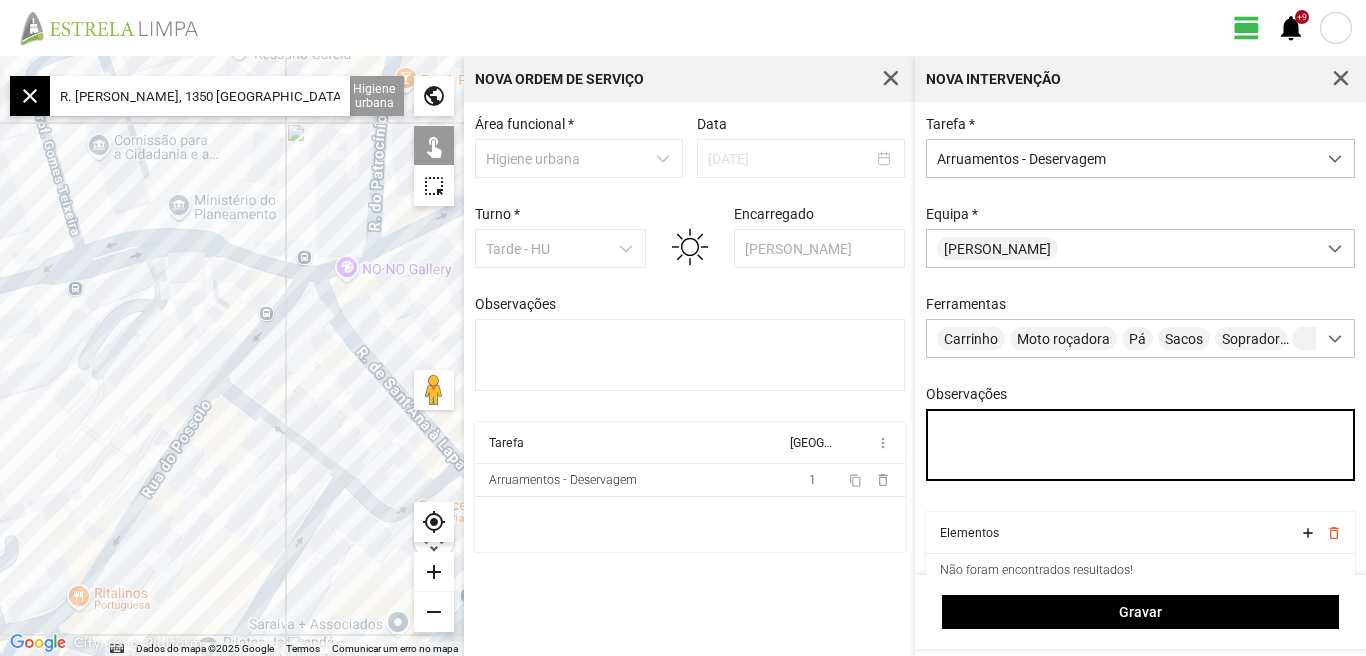 click on "Observações" at bounding box center (1141, 445) 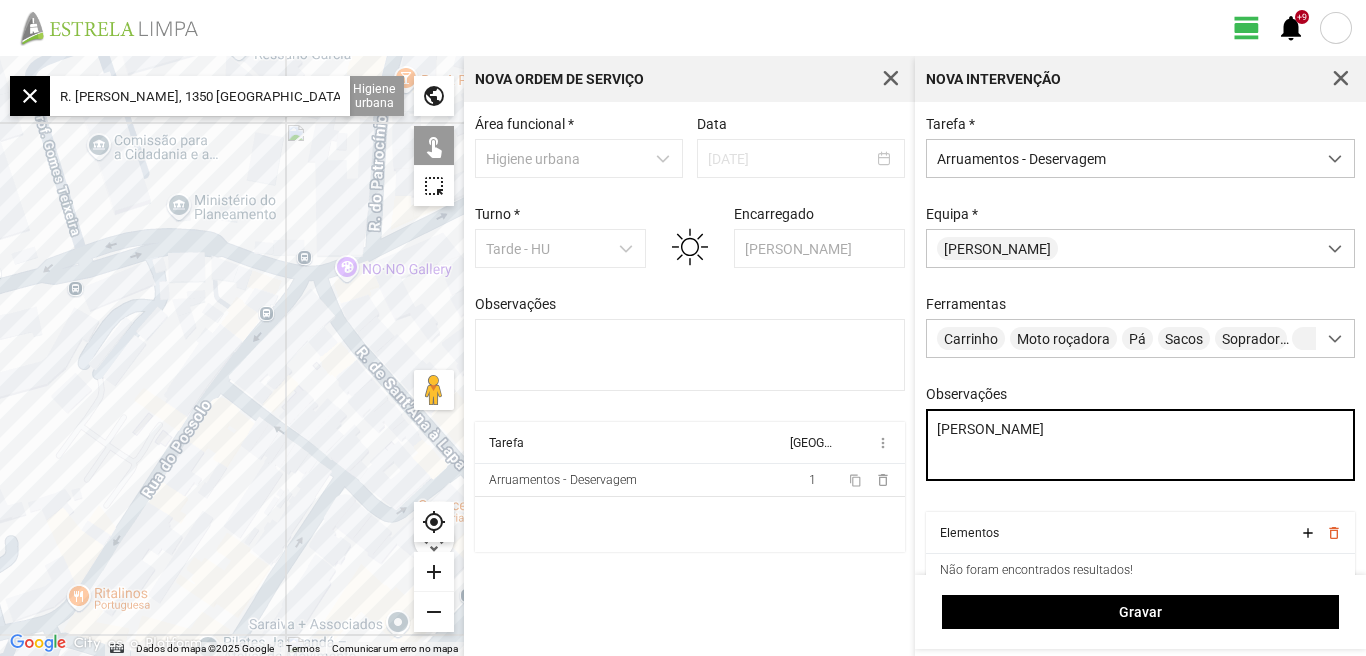 type on "[PERSON_NAME]" 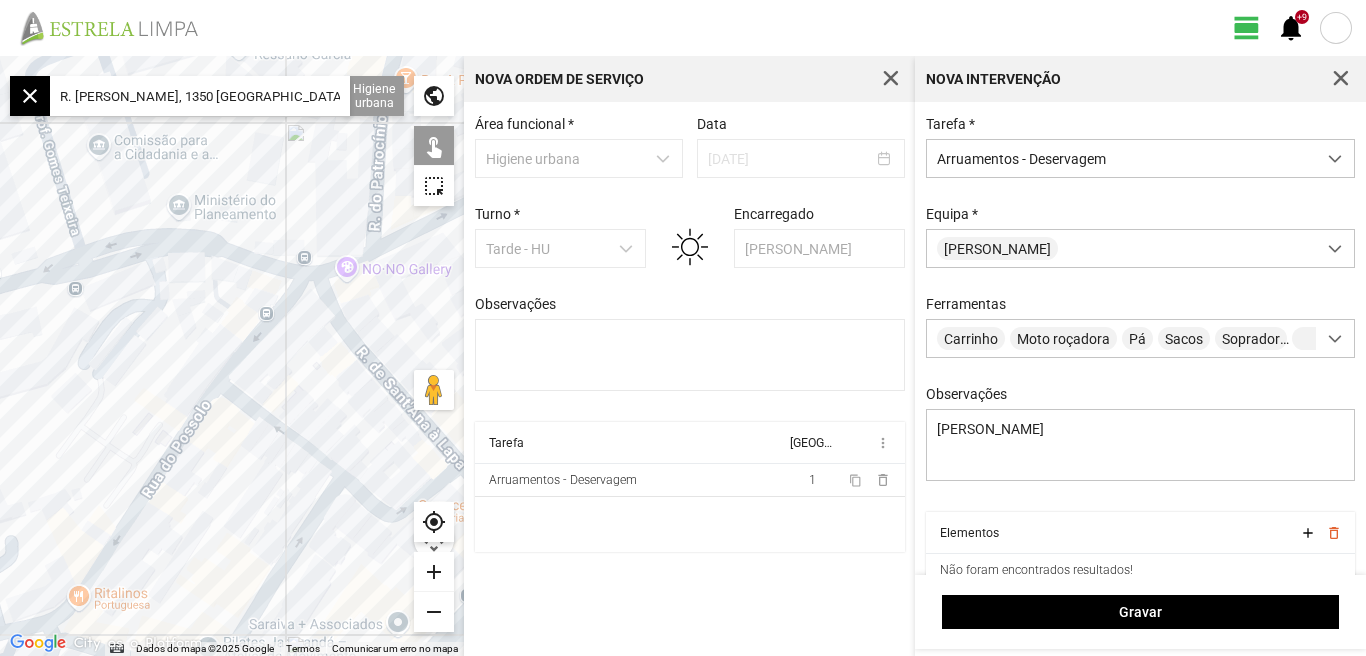 click on "R. [PERSON_NAME], 1350 [GEOGRAPHIC_DATA], [GEOGRAPHIC_DATA]" 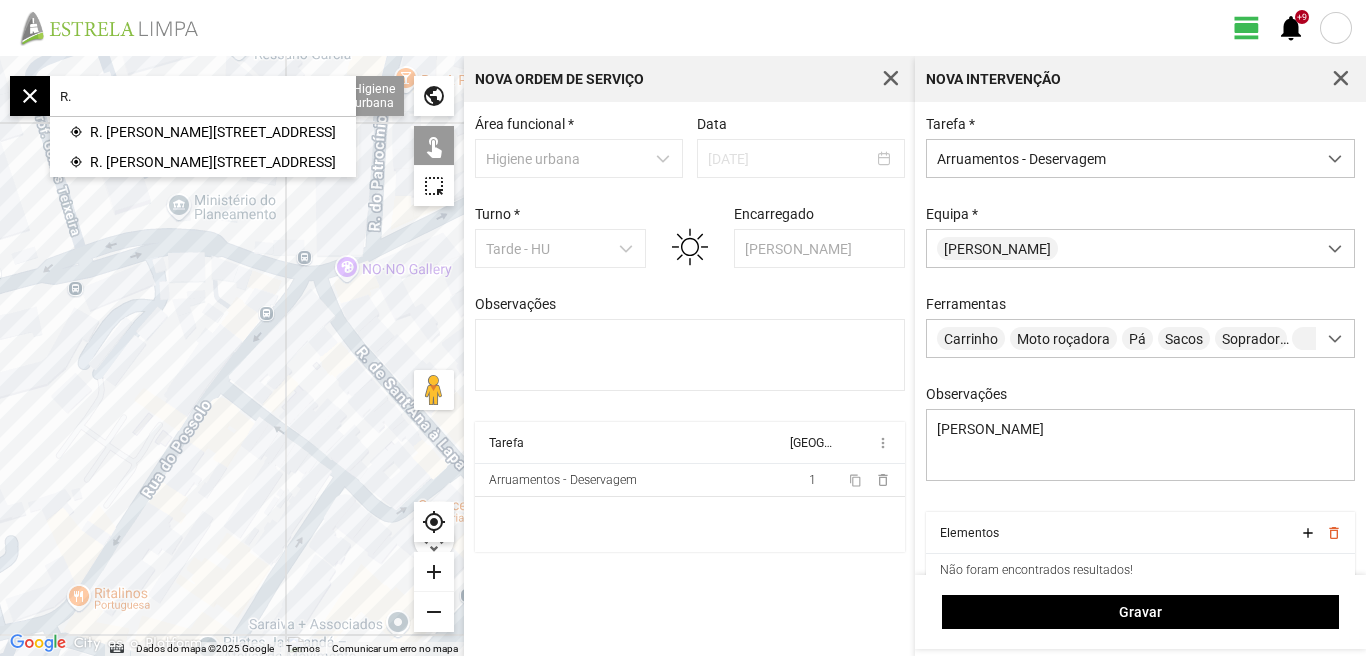 type on "R" 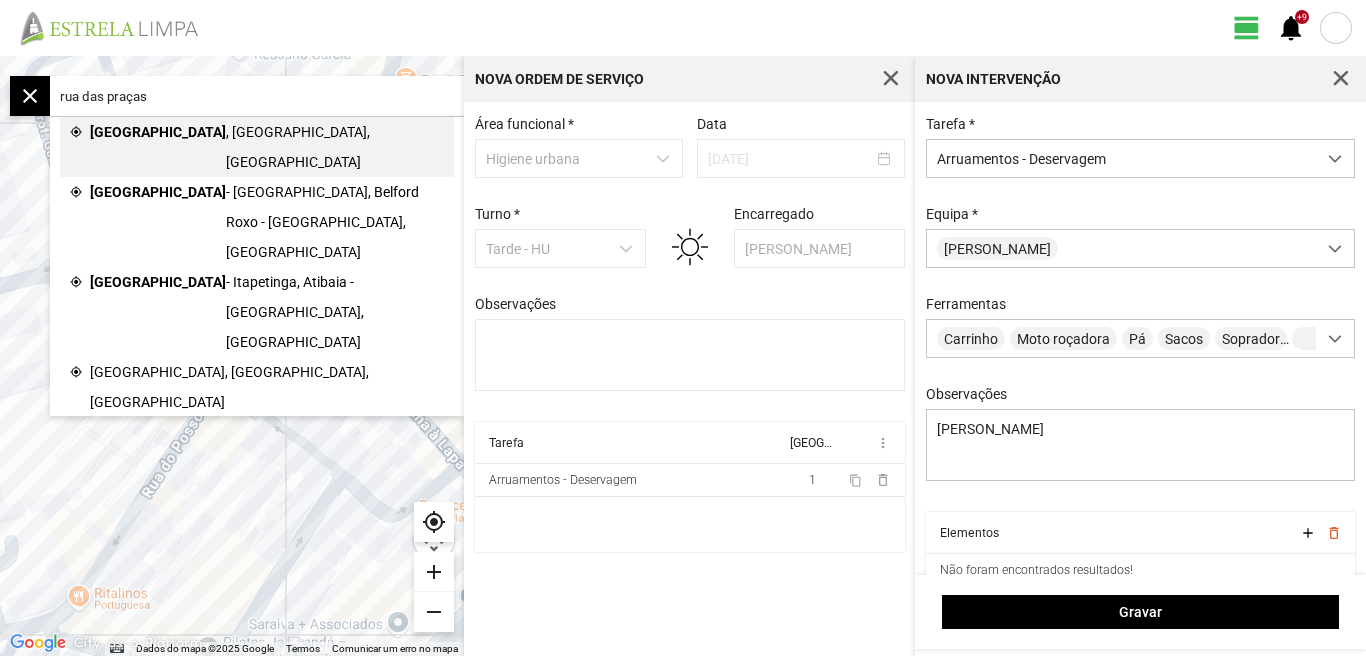 click on "[GEOGRAPHIC_DATA]" 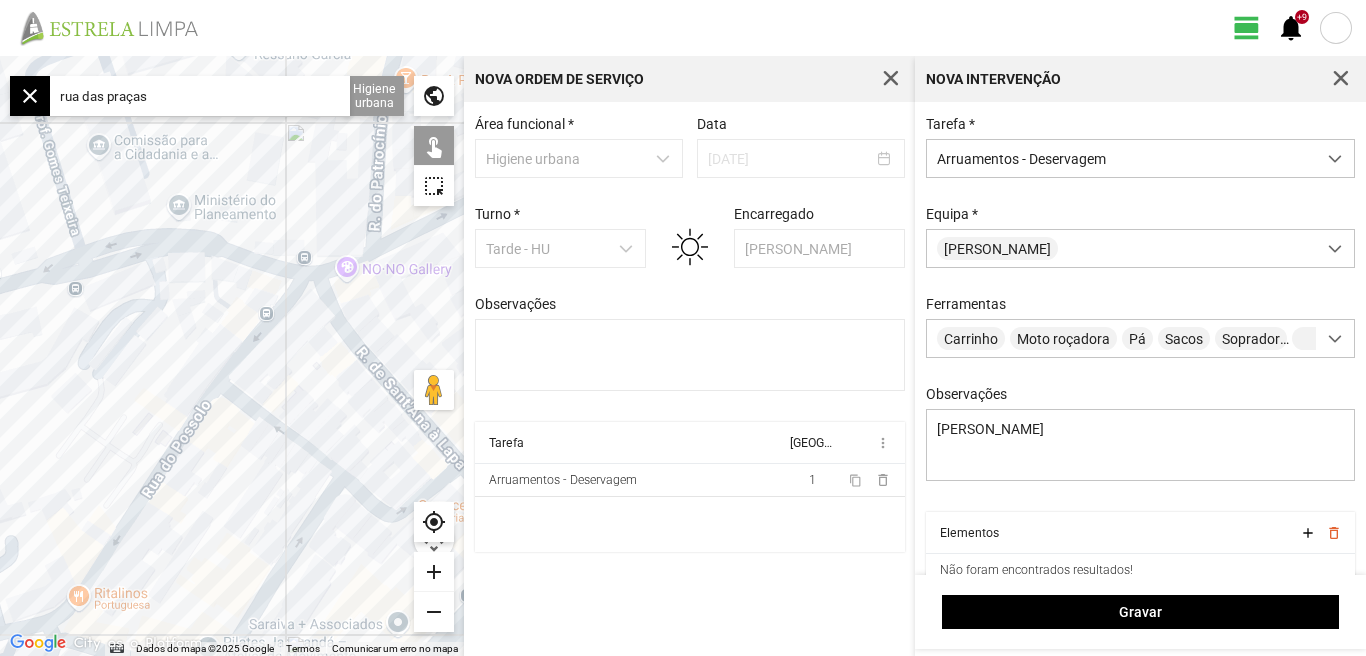 type on "[STREET_ADDRESS]" 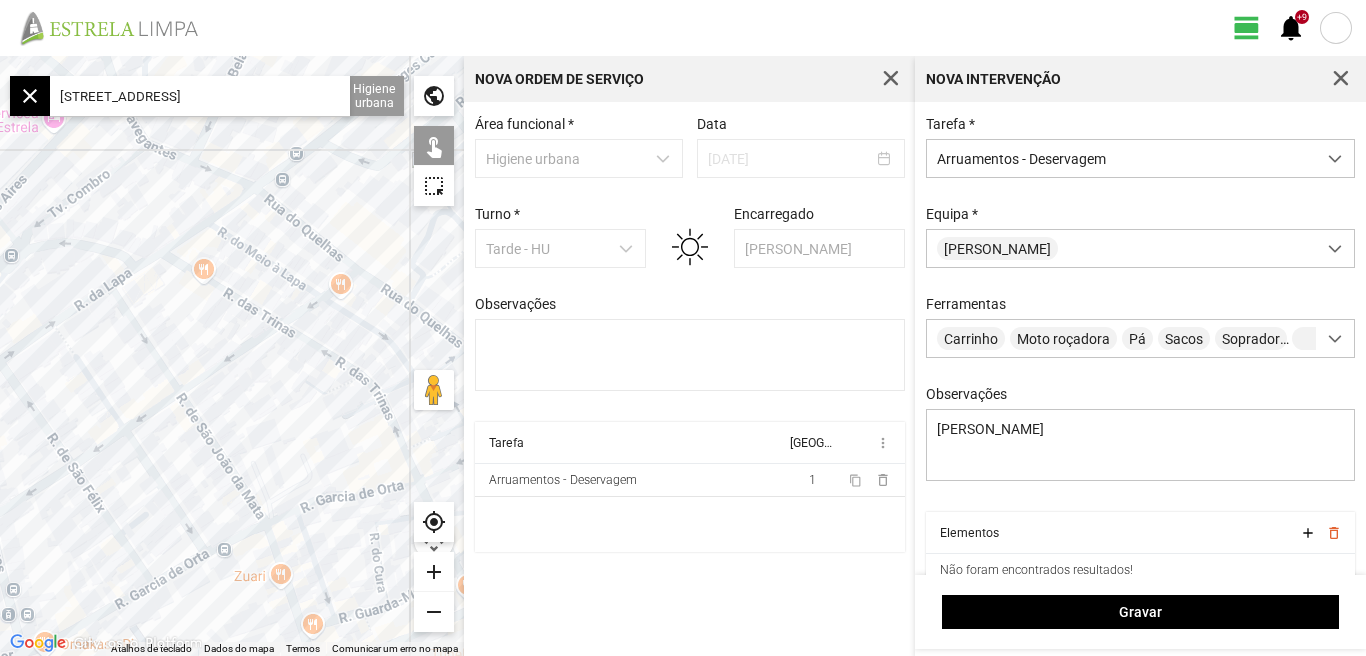 click on "Para navegar, prima as teclas de seta." 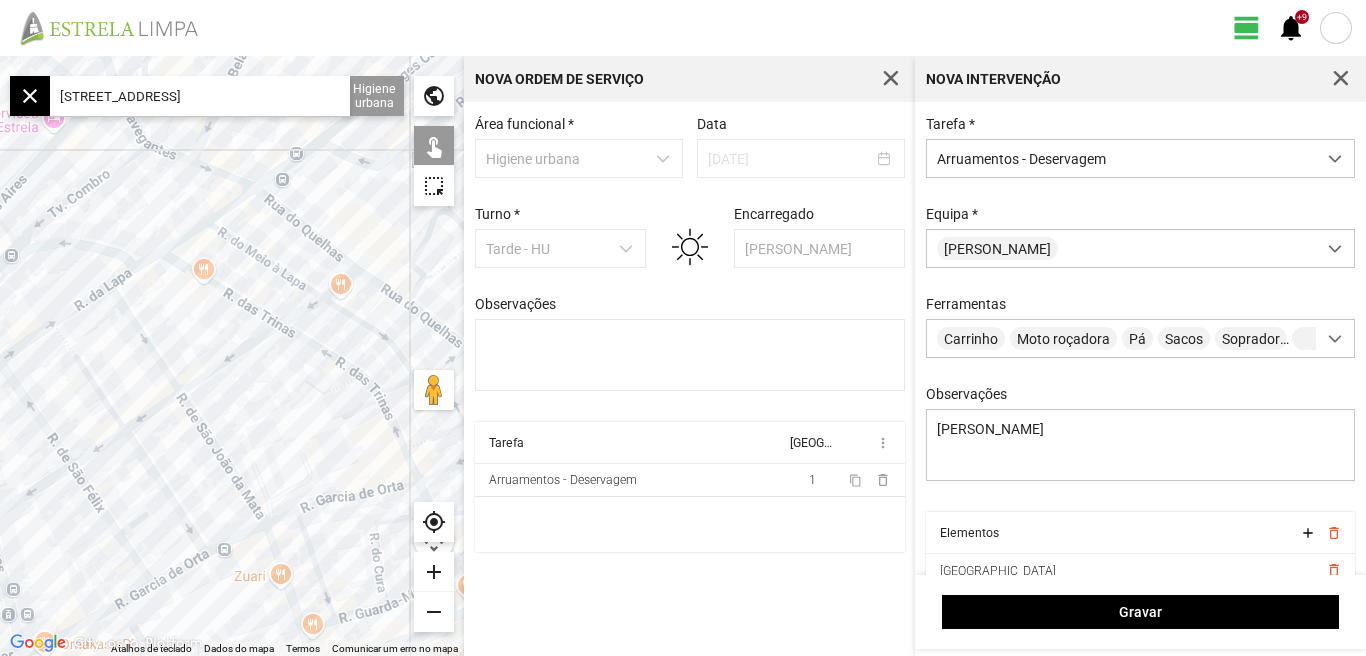 click on "Para navegar, prima as teclas de seta." 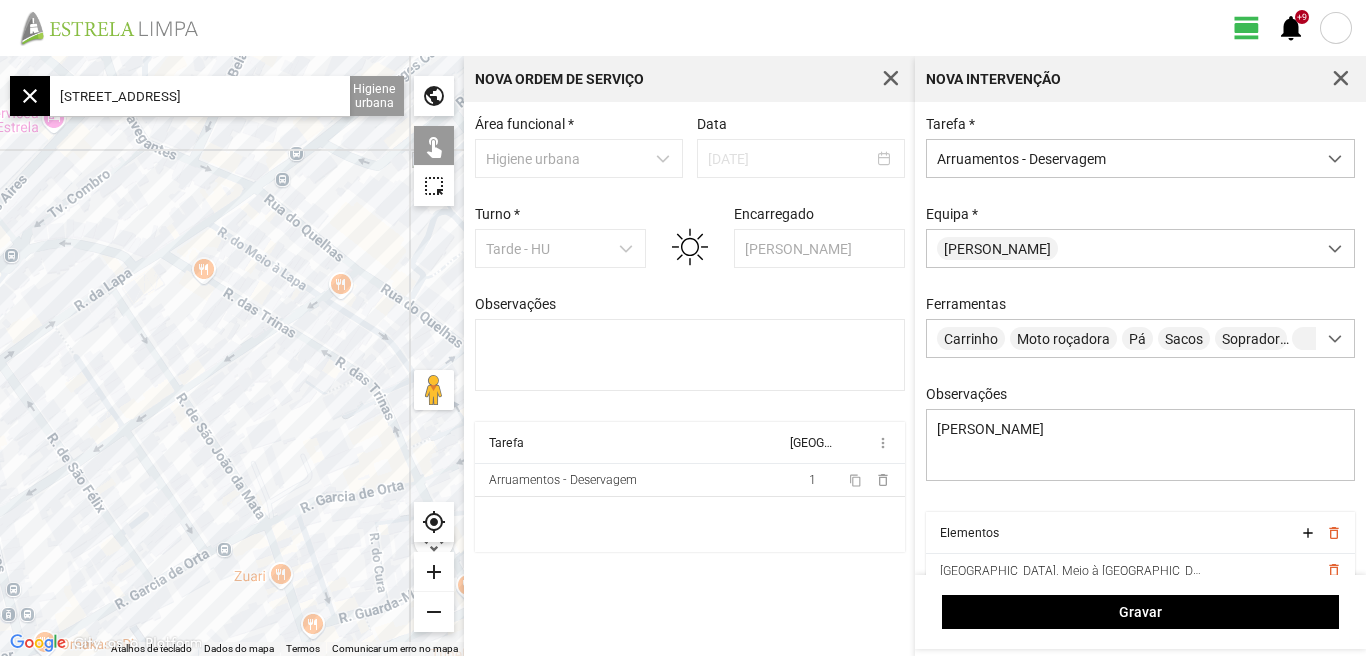 click on "Para navegar, prima as teclas de seta." 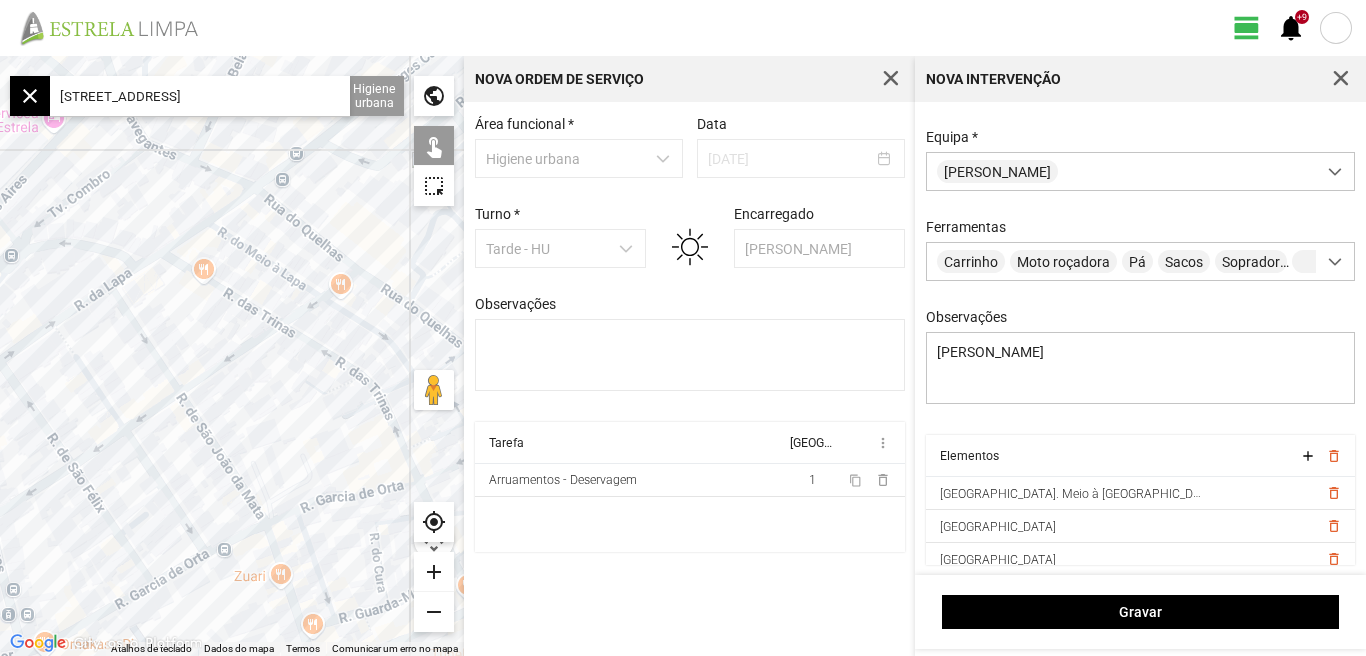 click on "Para navegar, prima as teclas de seta." 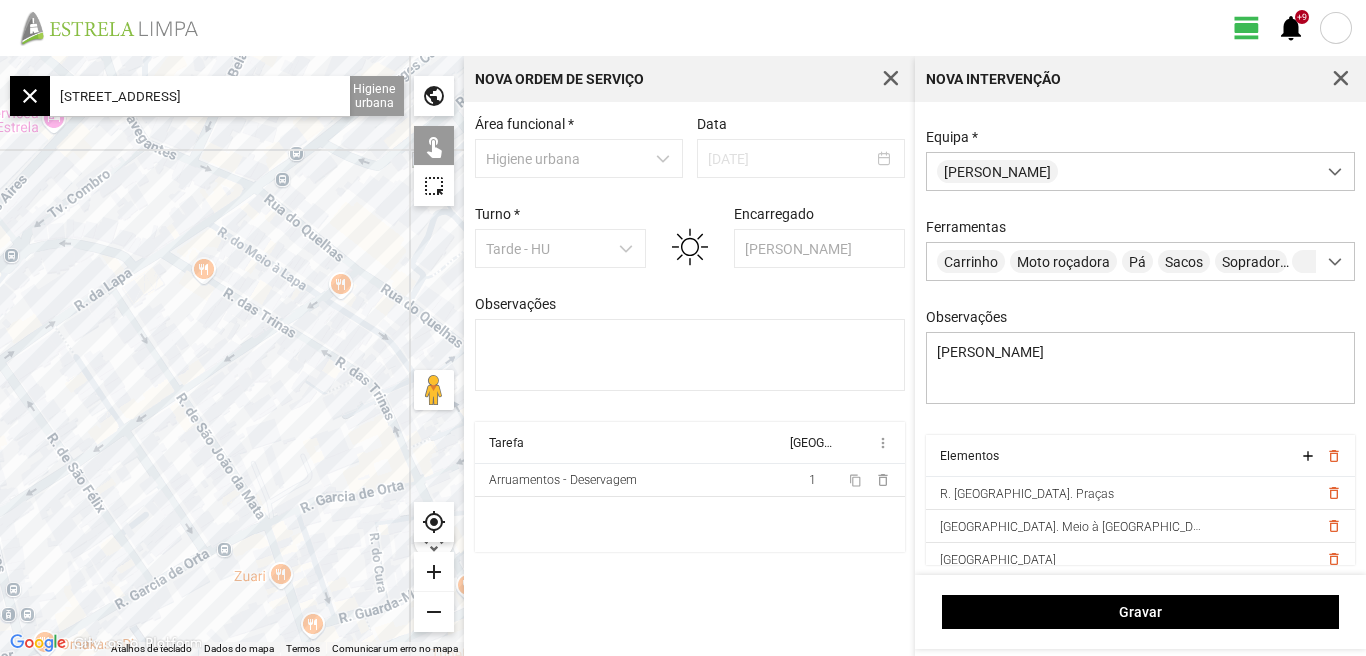 click on "Para navegar, prima as teclas de seta." 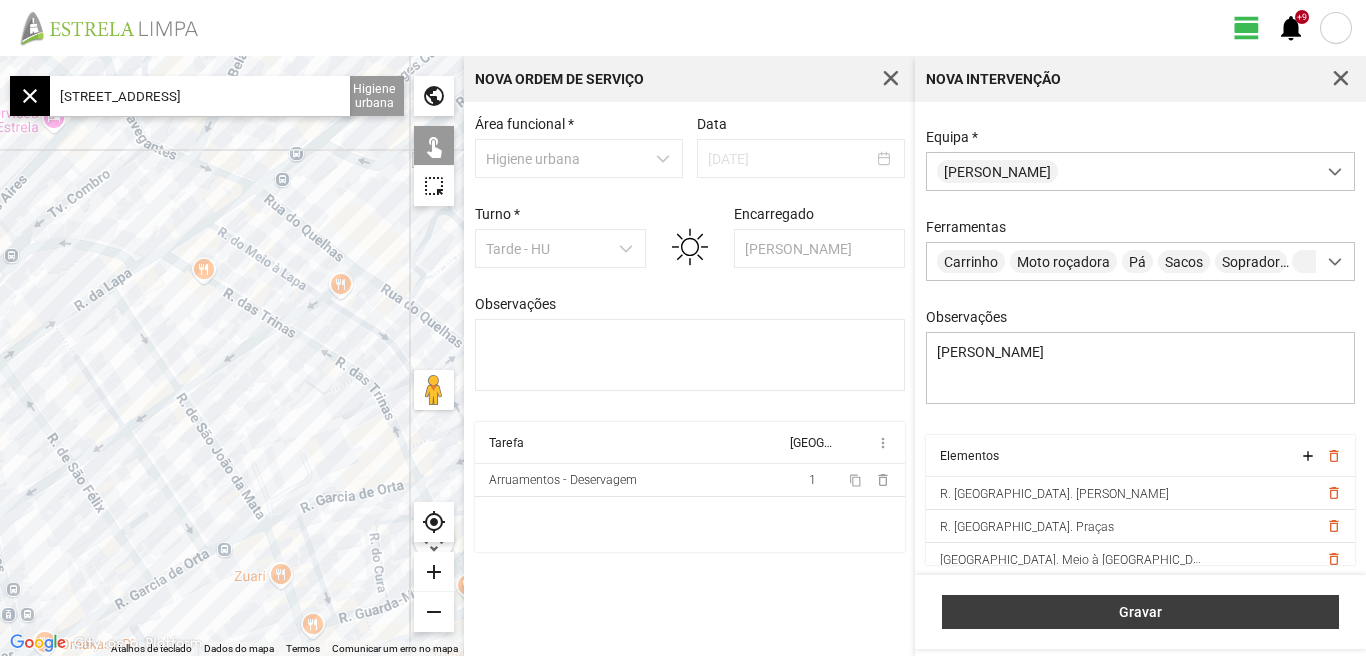 click on "Gravar" at bounding box center (1141, 612) 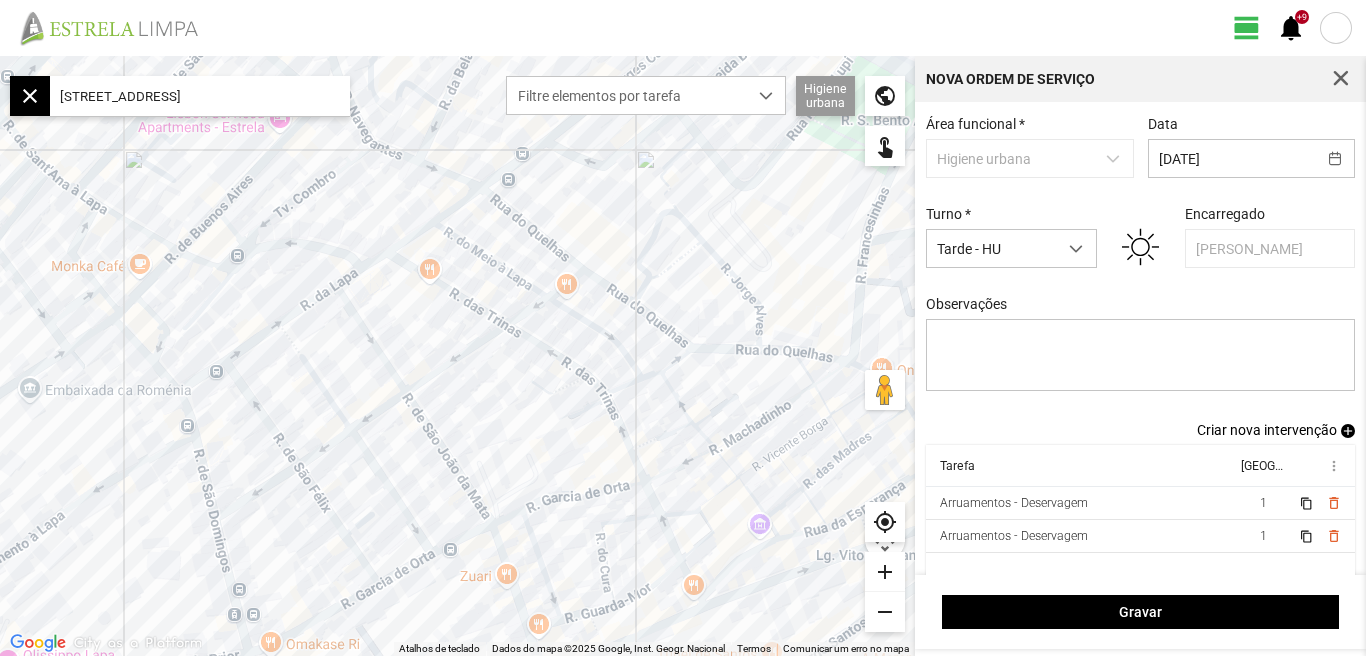 scroll, scrollTop: 17, scrollLeft: 0, axis: vertical 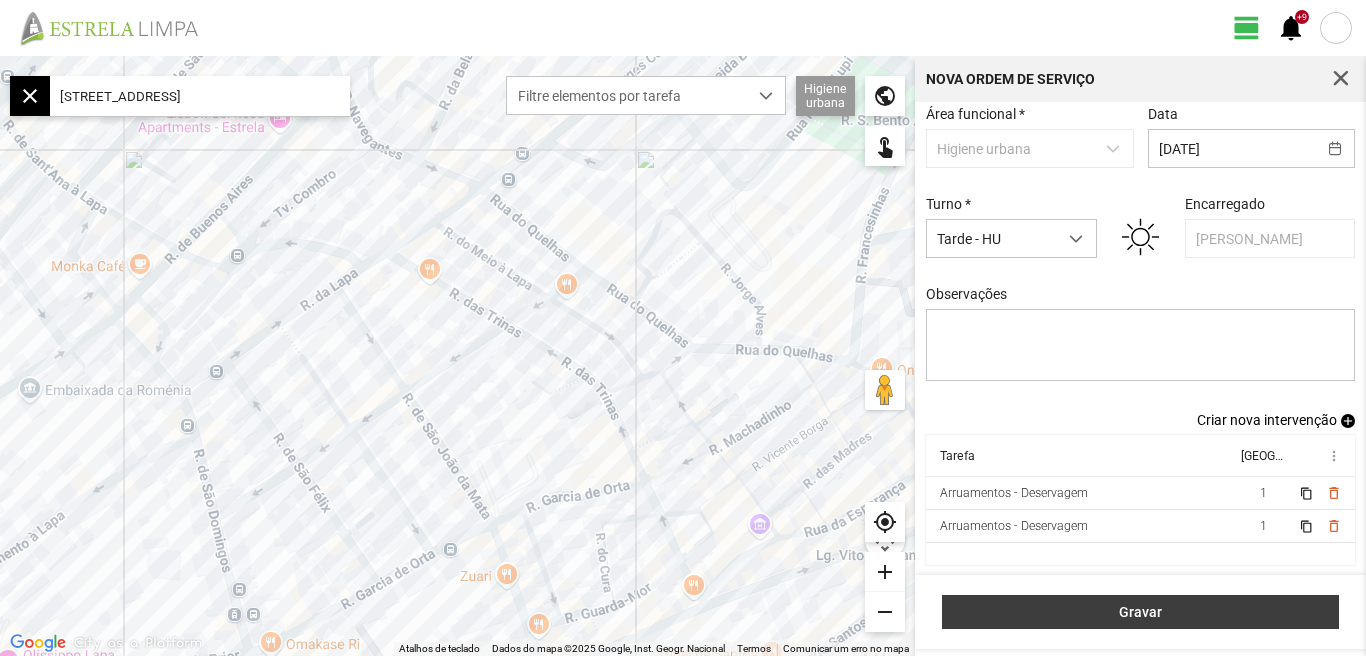click on "Gravar" at bounding box center (1141, 612) 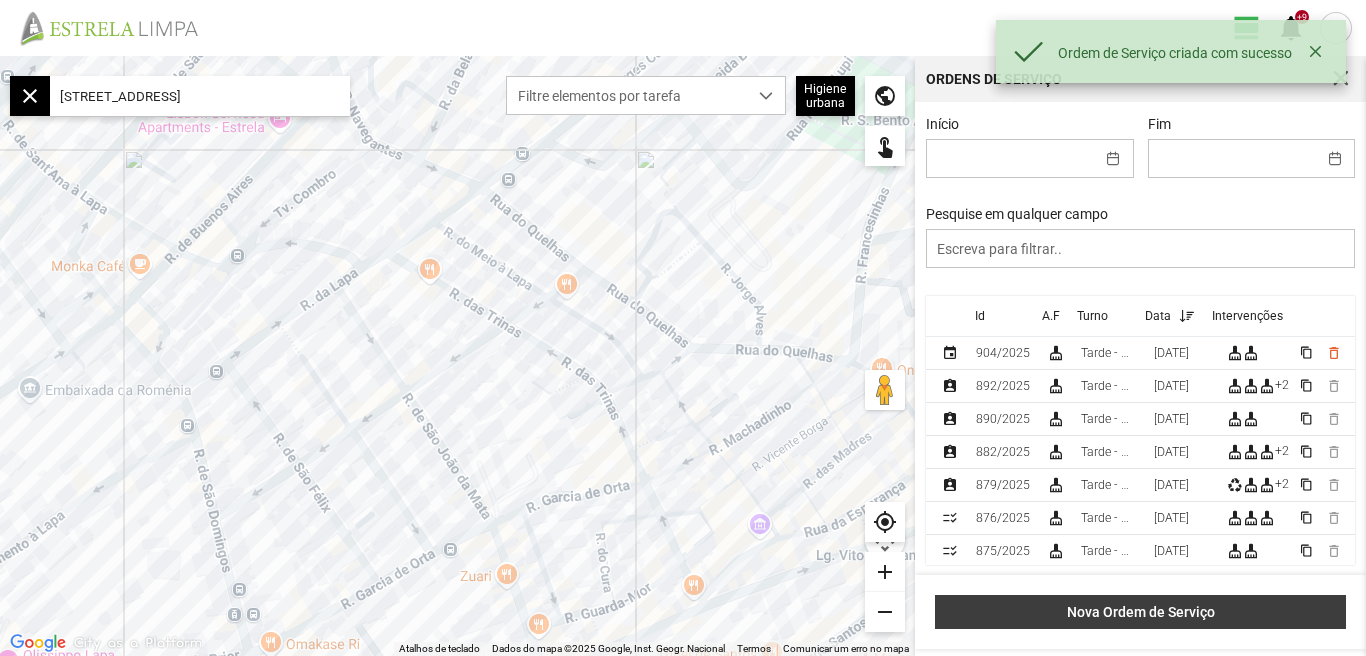 click on "Nova Ordem de Serviço" at bounding box center [1141, 612] 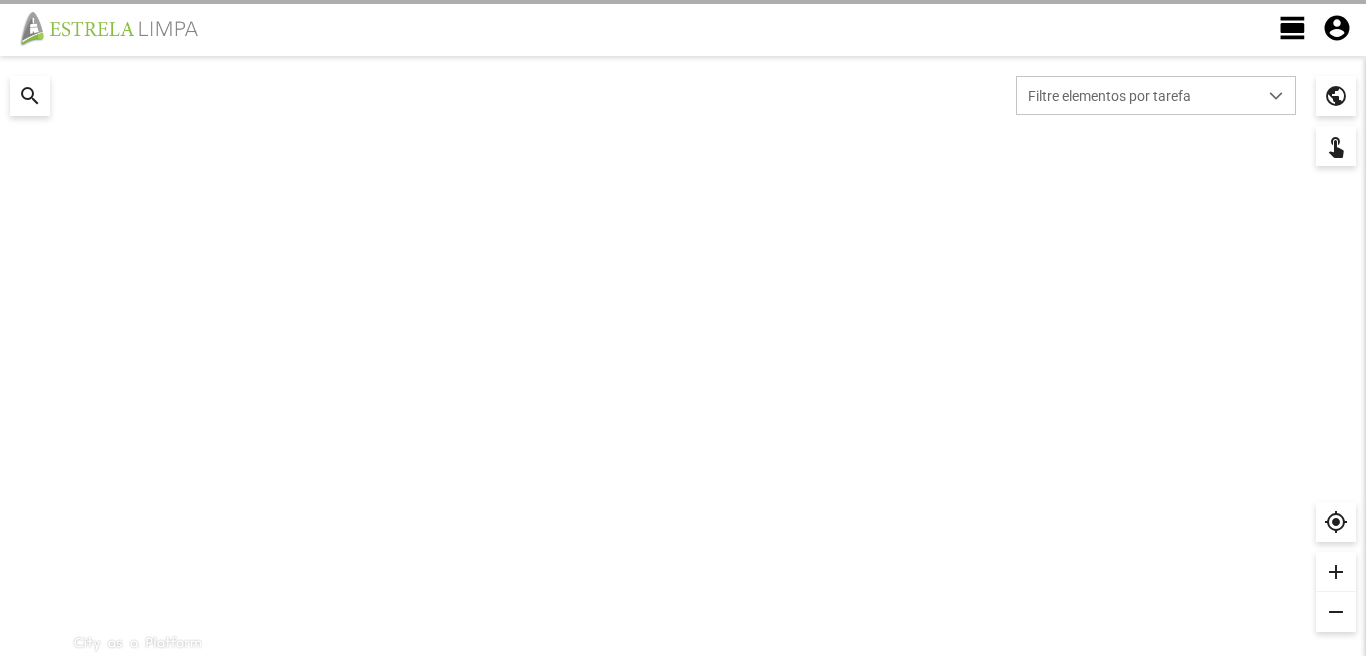 scroll, scrollTop: 0, scrollLeft: 0, axis: both 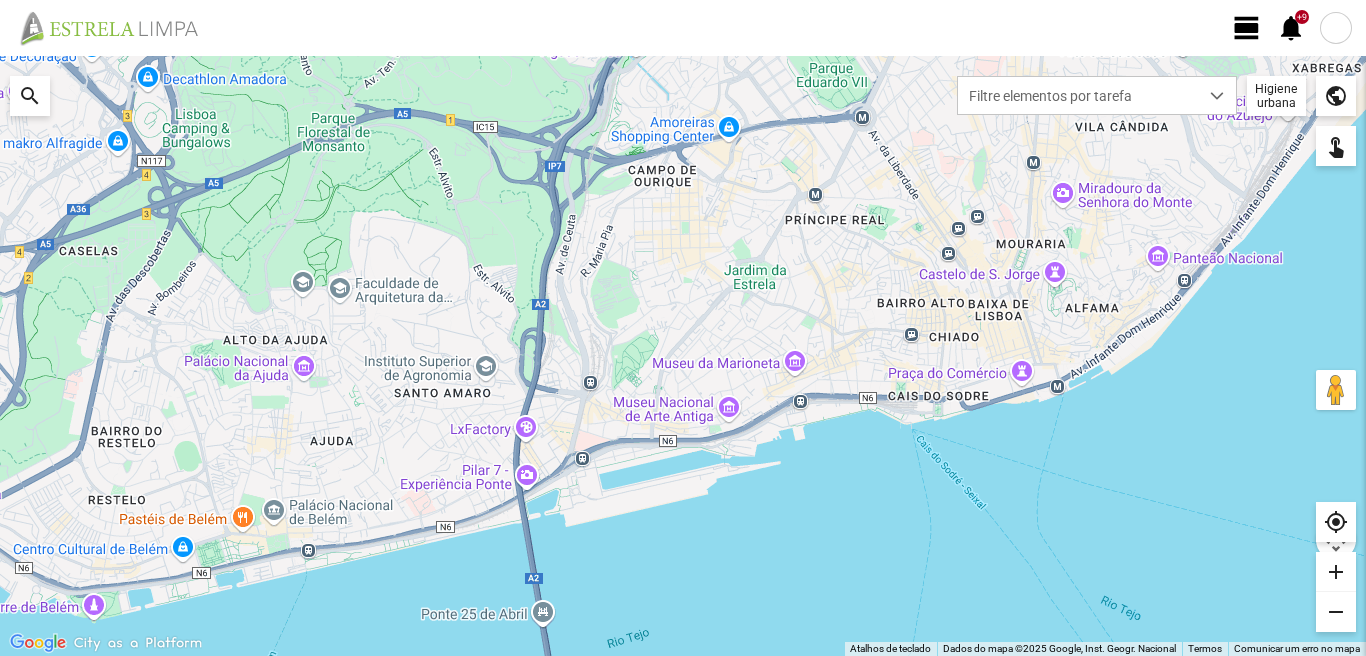 click on "view_day" 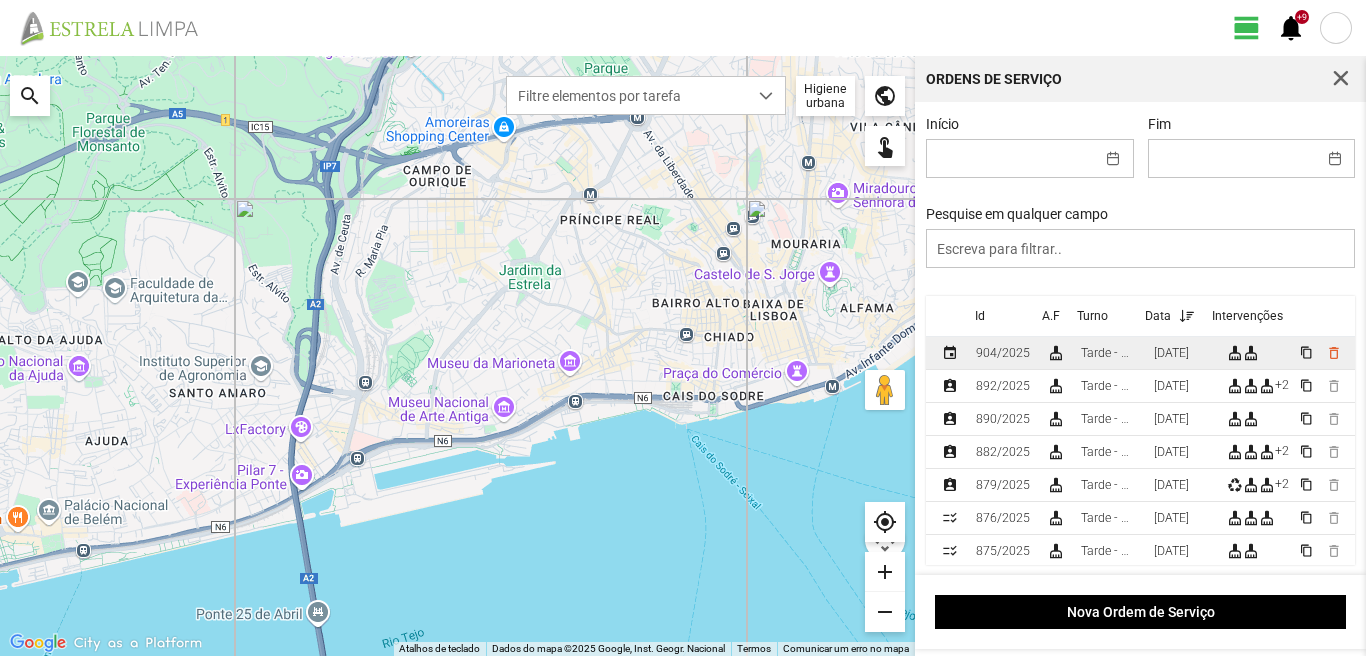 click on "[DATE]" at bounding box center (1171, 353) 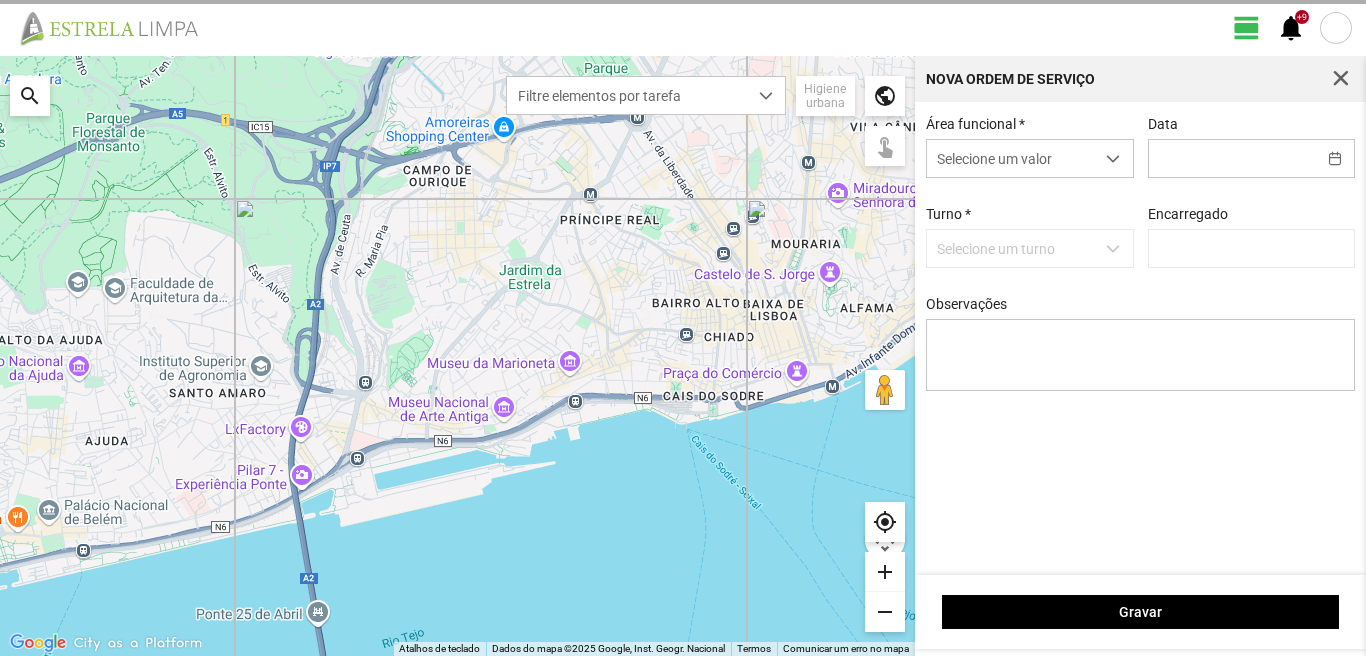 type on "[DATE]" 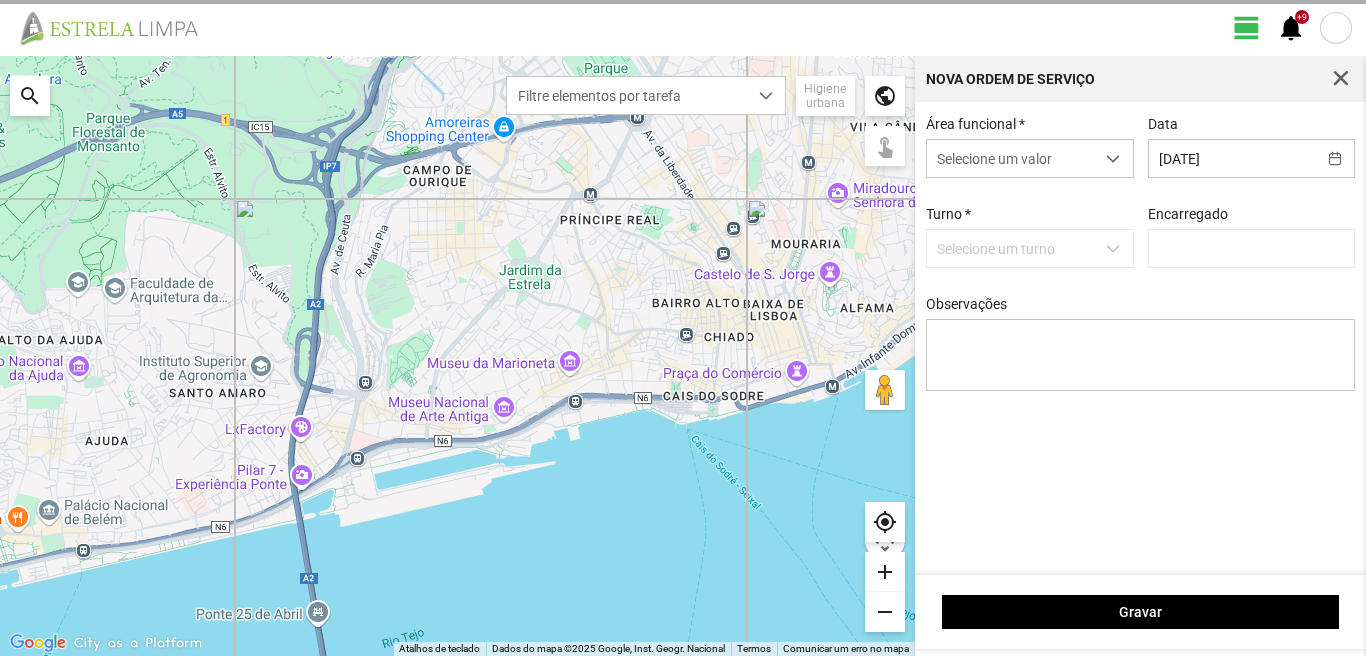 type on "[PERSON_NAME]" 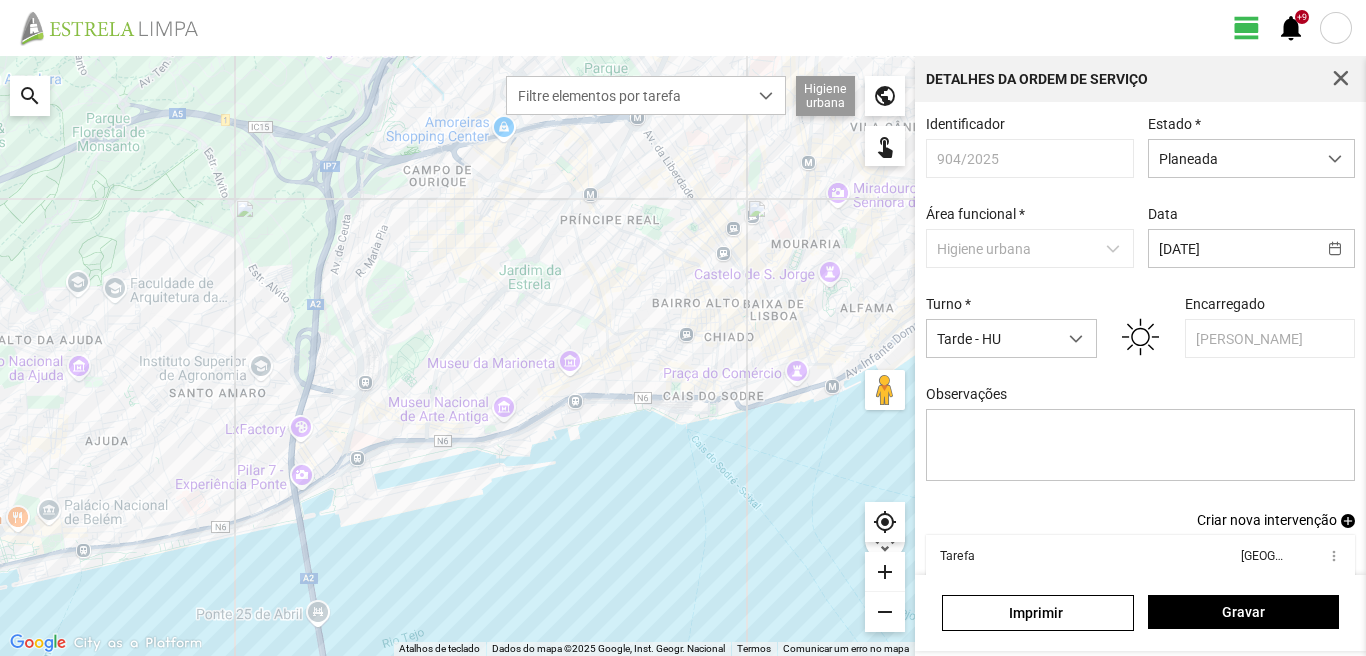 scroll, scrollTop: 109, scrollLeft: 0, axis: vertical 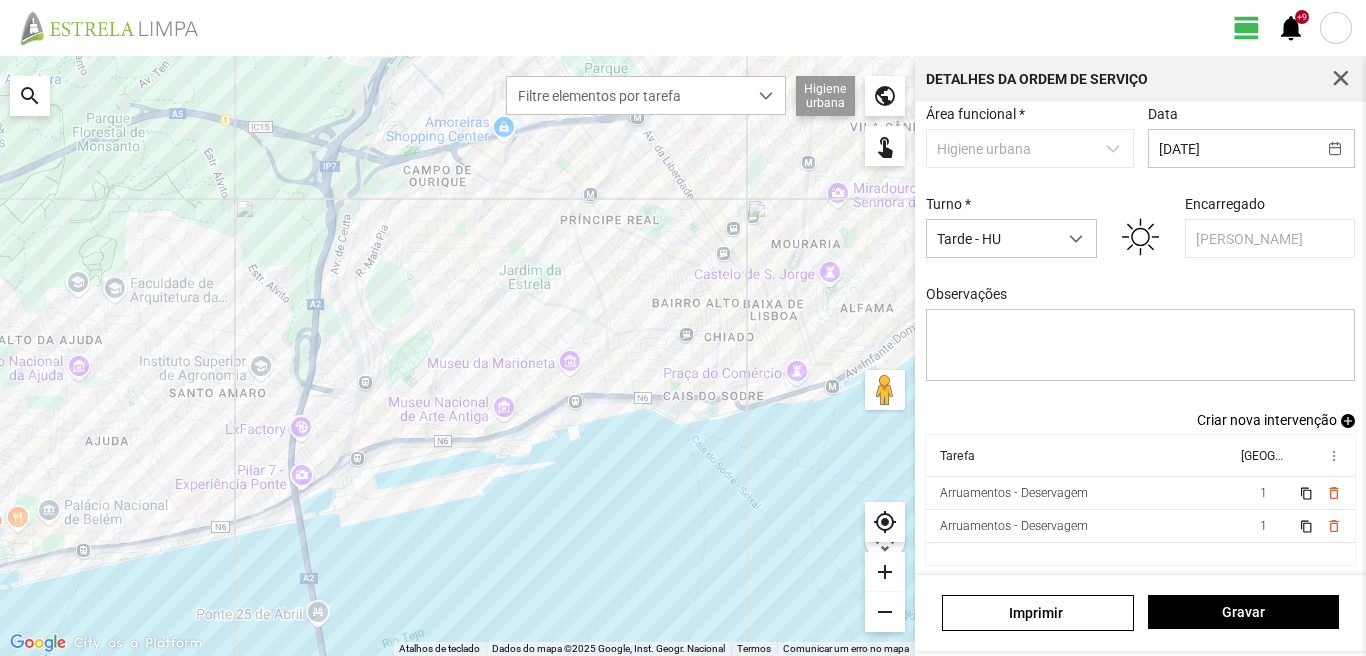 click on "Criar nova intervenção" at bounding box center [1267, 420] 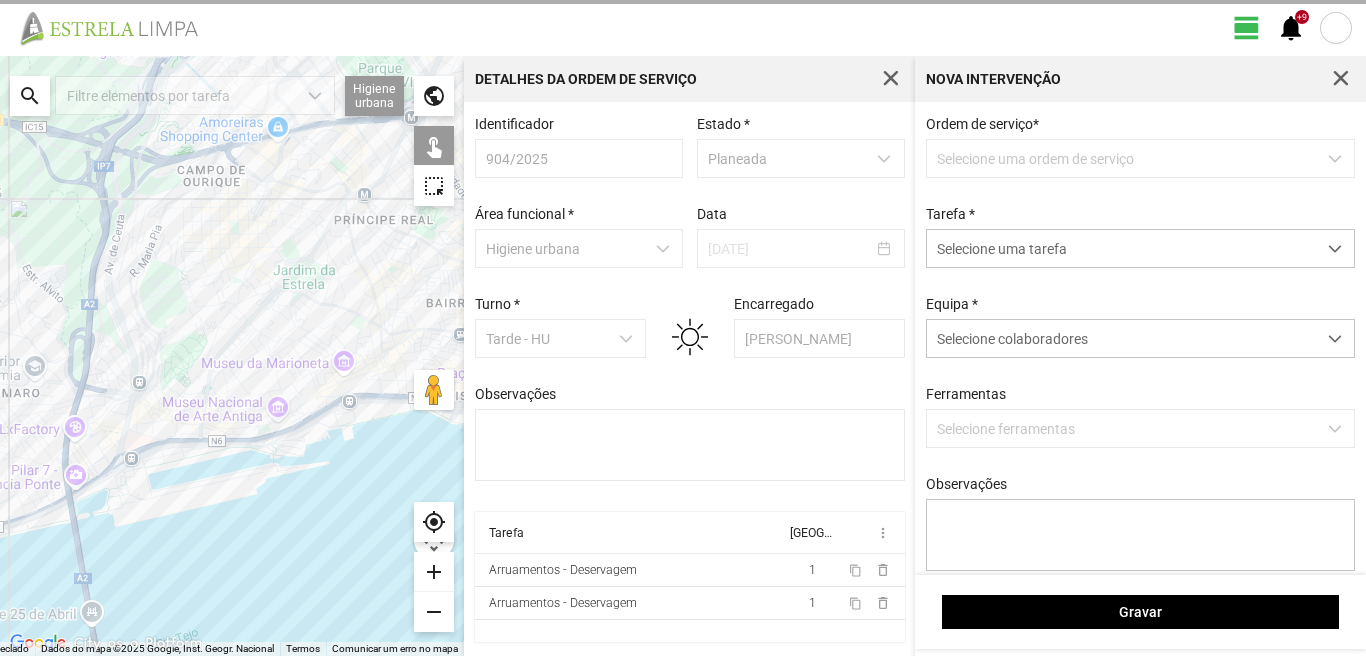 scroll, scrollTop: 4, scrollLeft: 0, axis: vertical 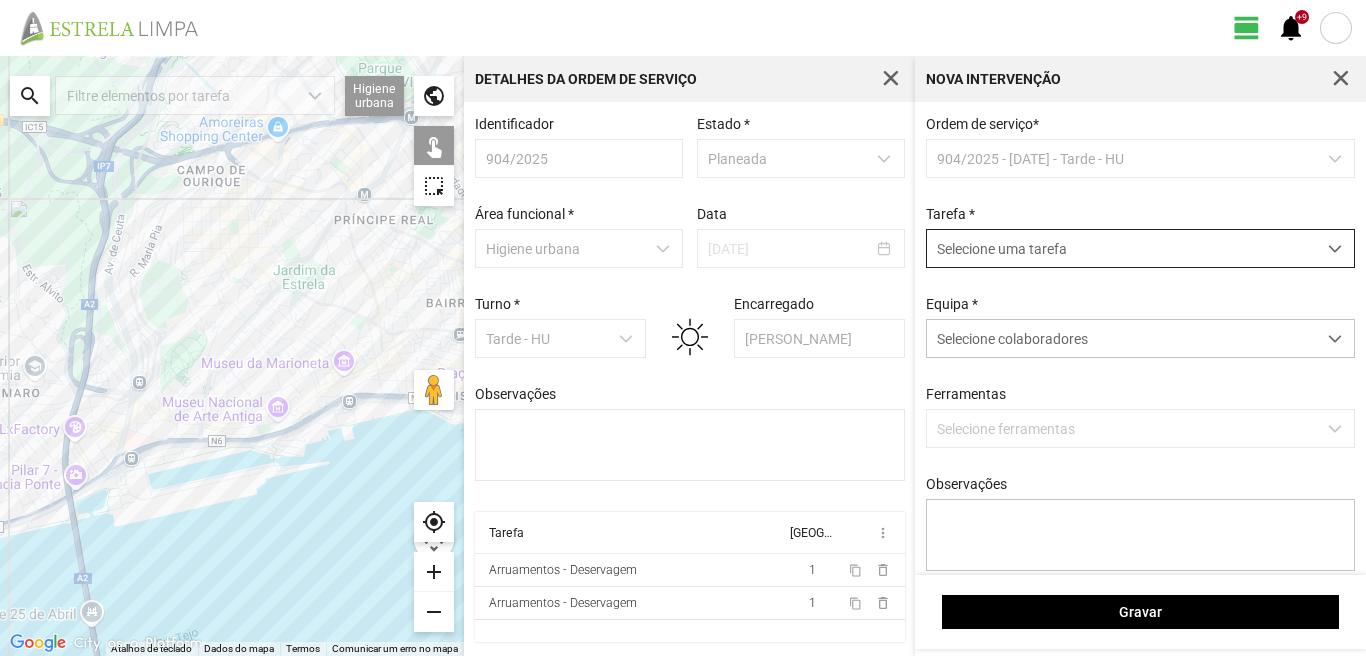 click at bounding box center (1335, 249) 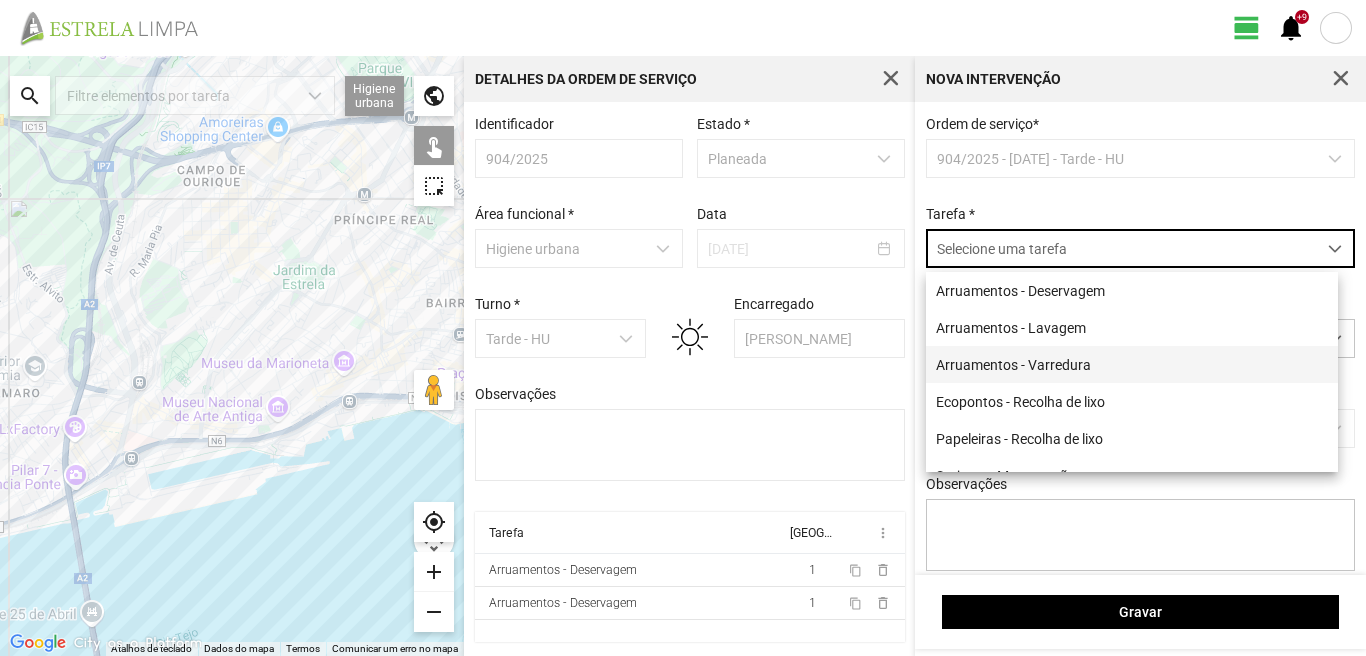 click on "Arruamentos - Varredura" at bounding box center [1132, 364] 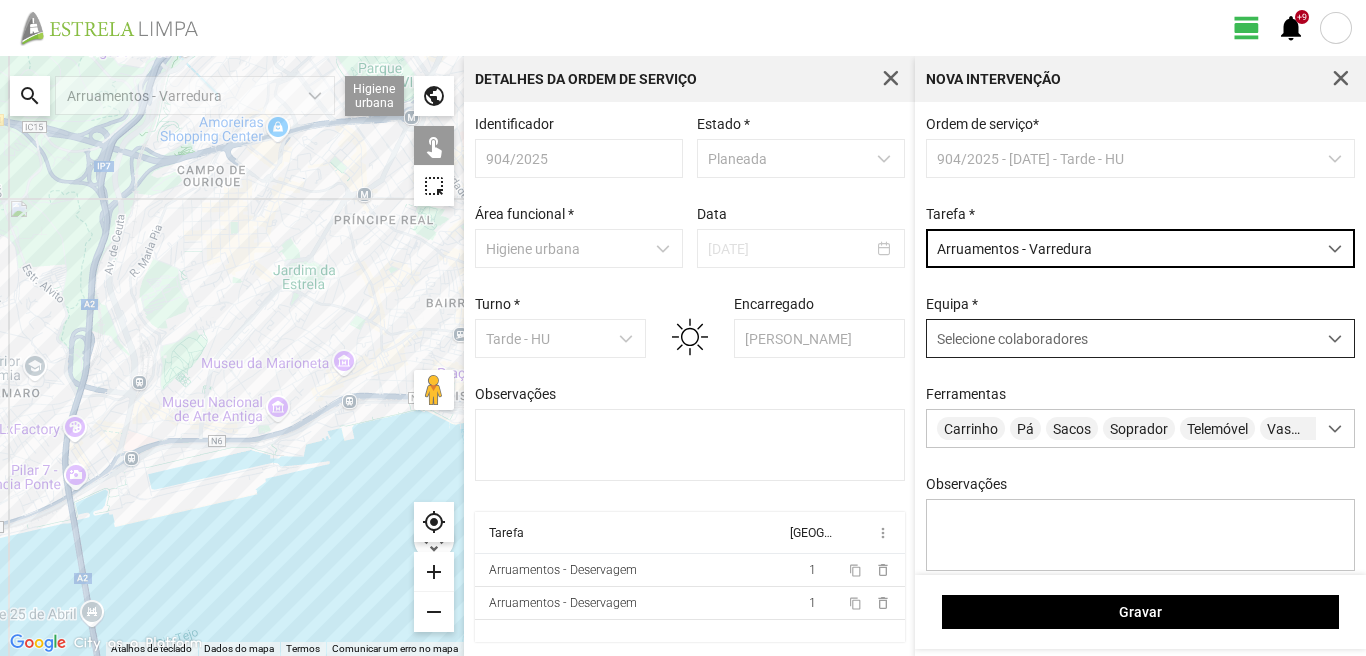 click at bounding box center [1335, 339] 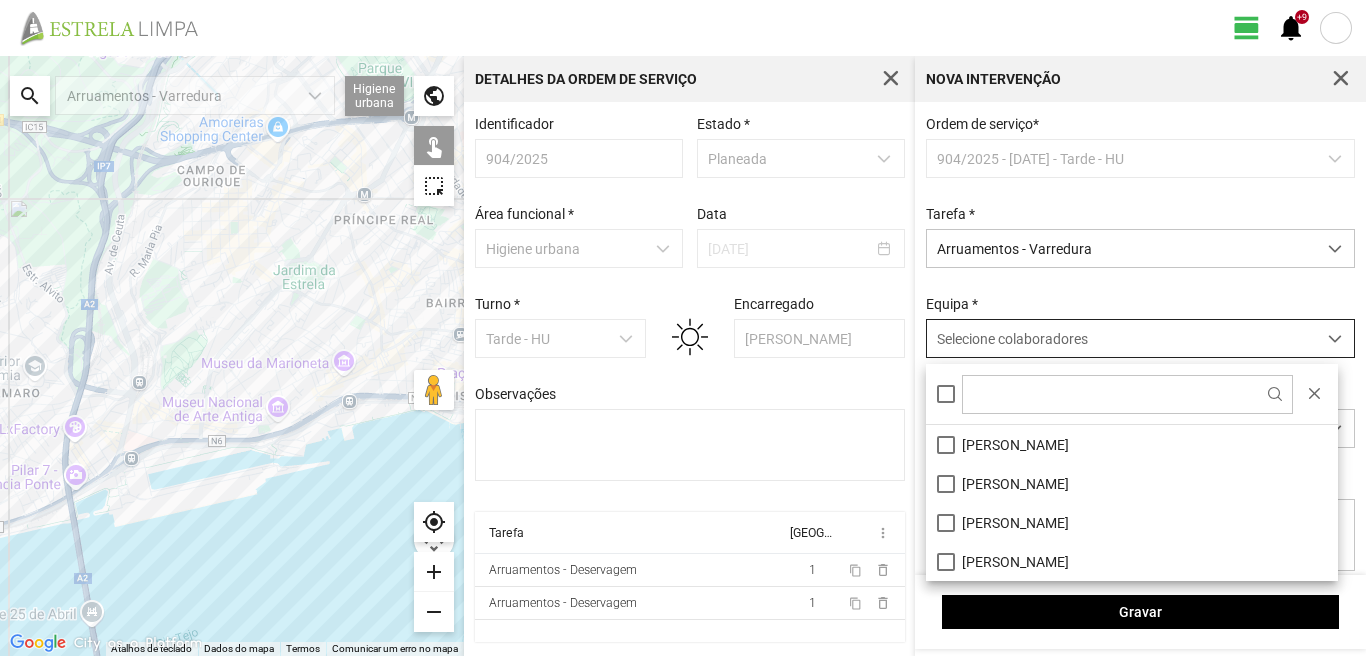 scroll, scrollTop: 11, scrollLeft: 89, axis: both 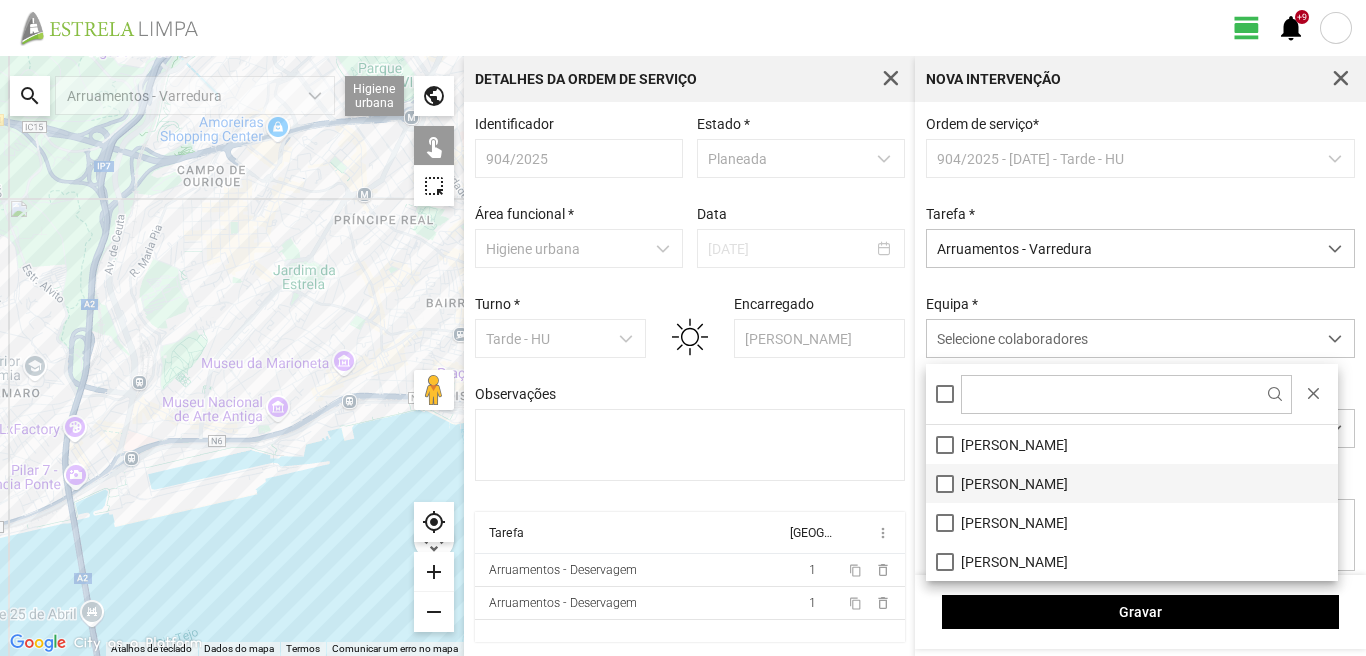 click on "[PERSON_NAME]" at bounding box center [1132, 483] 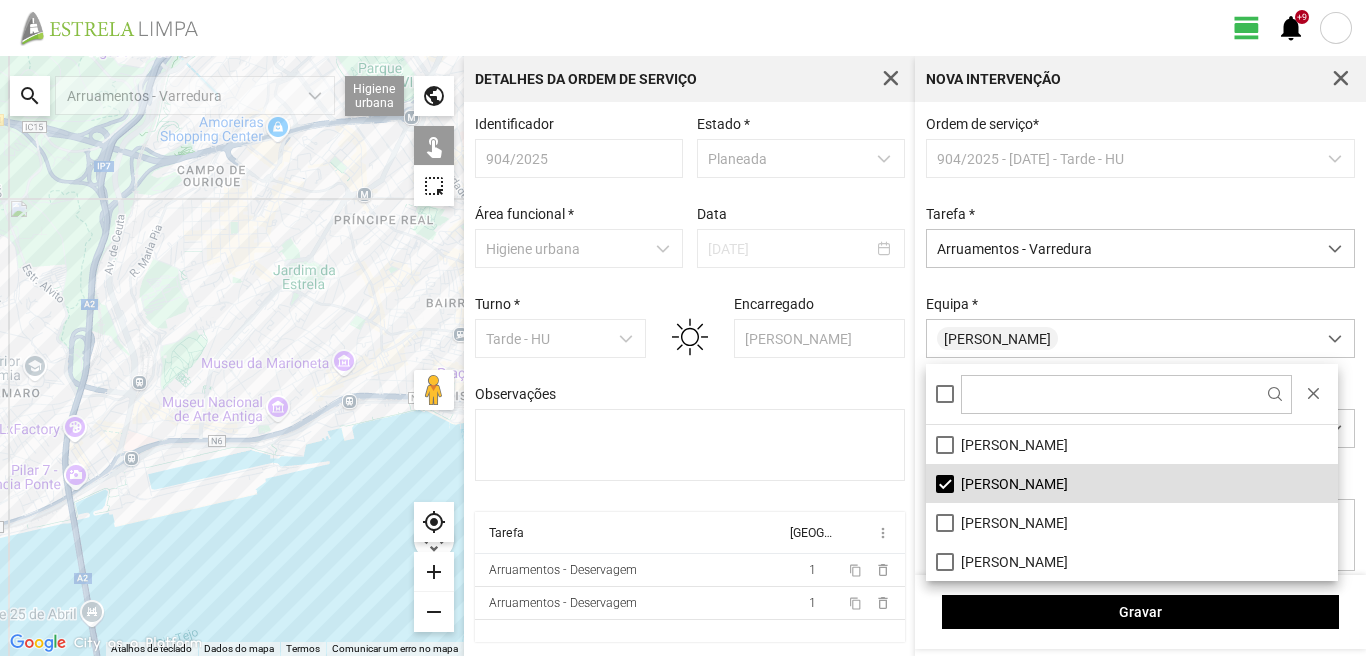 click on "view_day   +9   notifications" 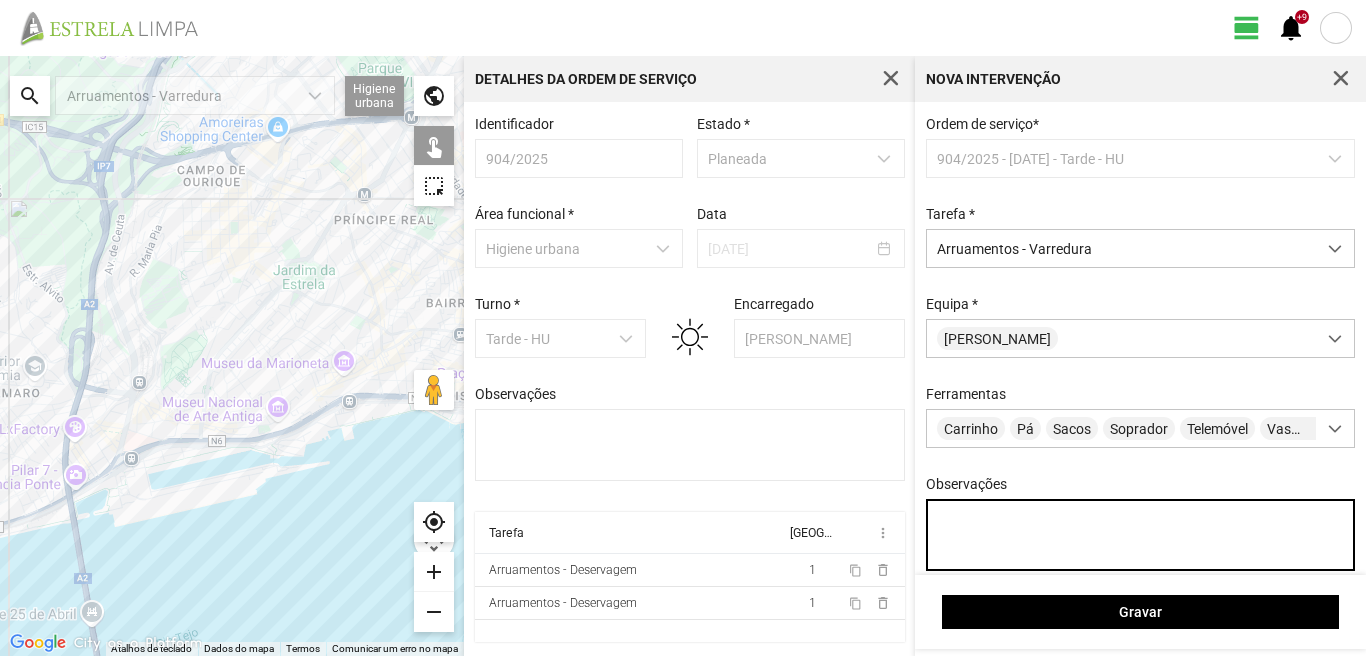 click on "Observações" at bounding box center (1141, 535) 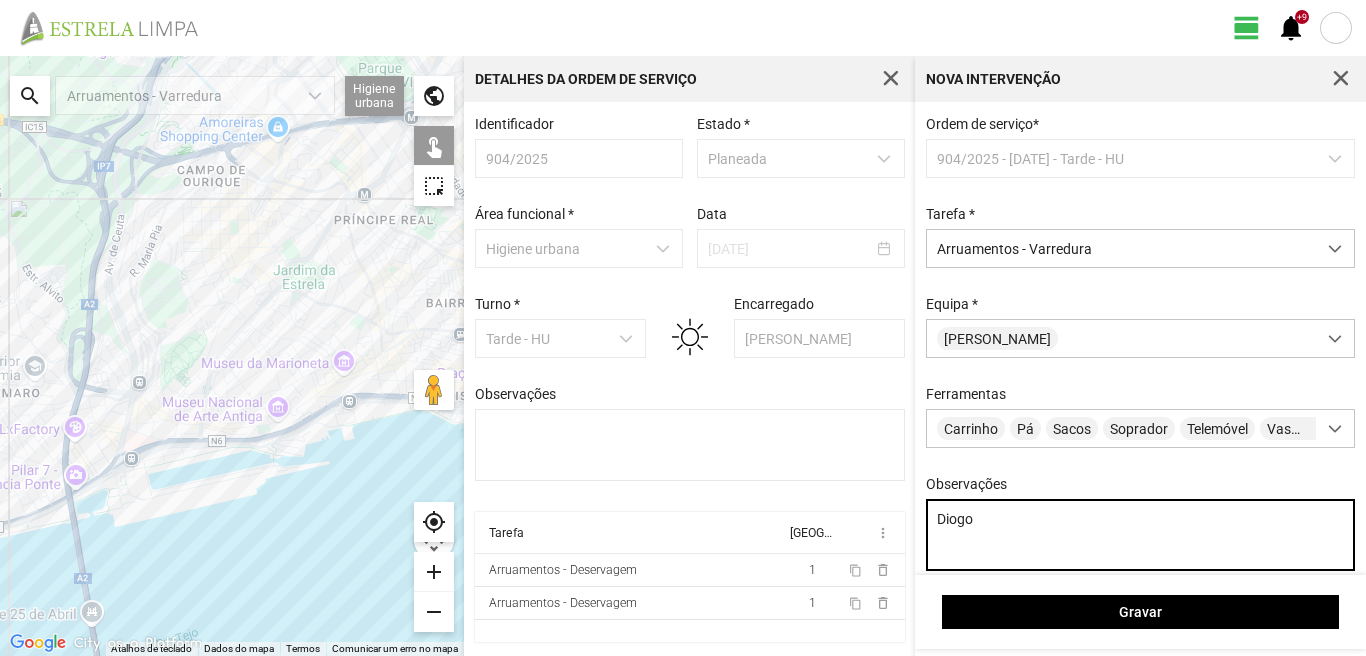 type on "Diogo" 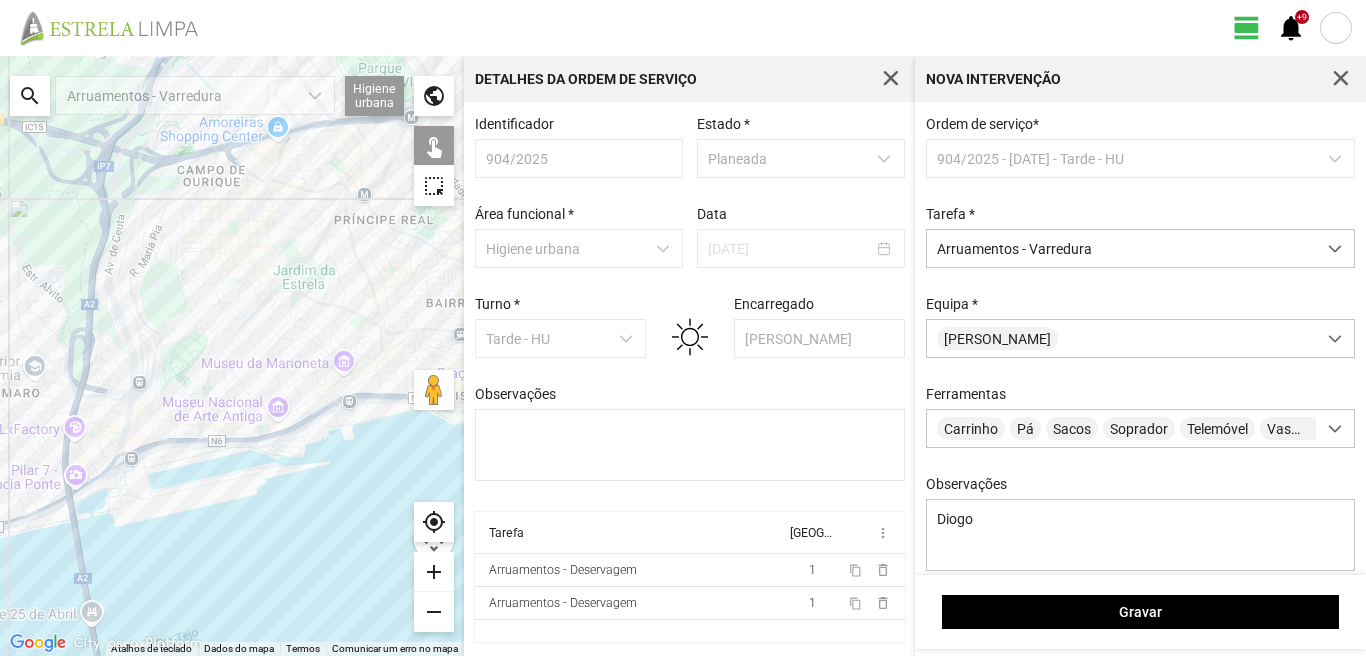 click on "search" 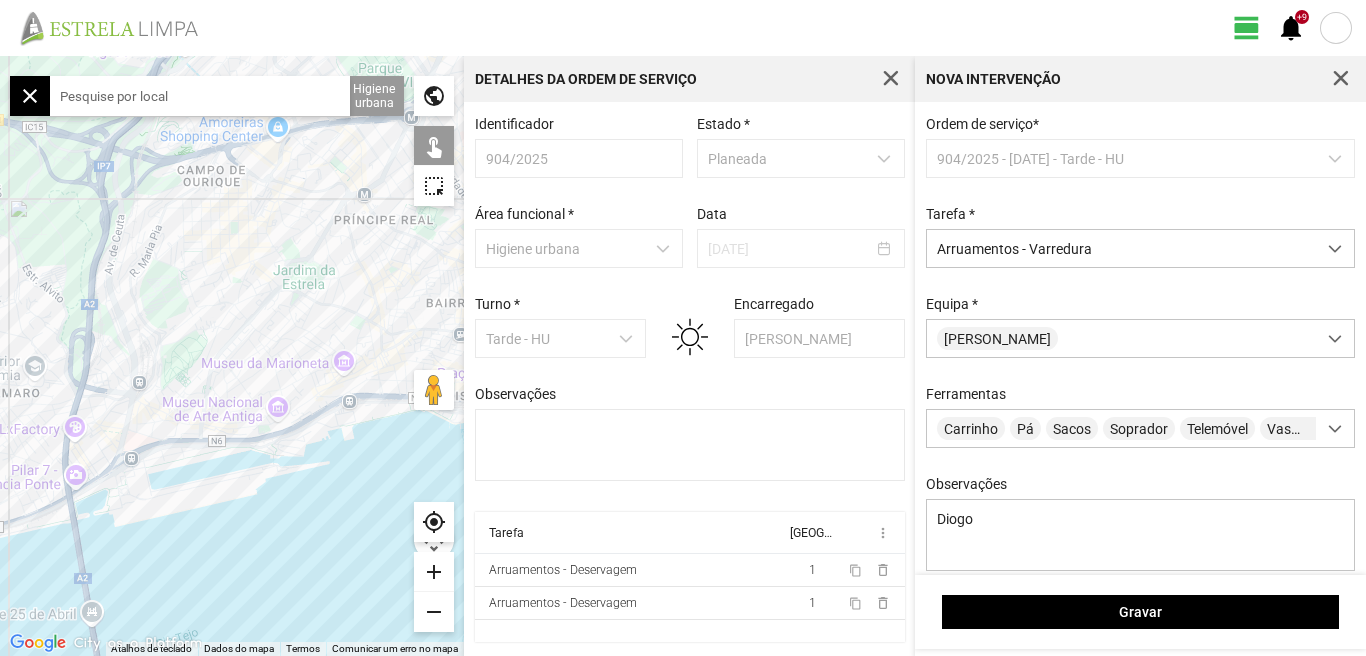 click 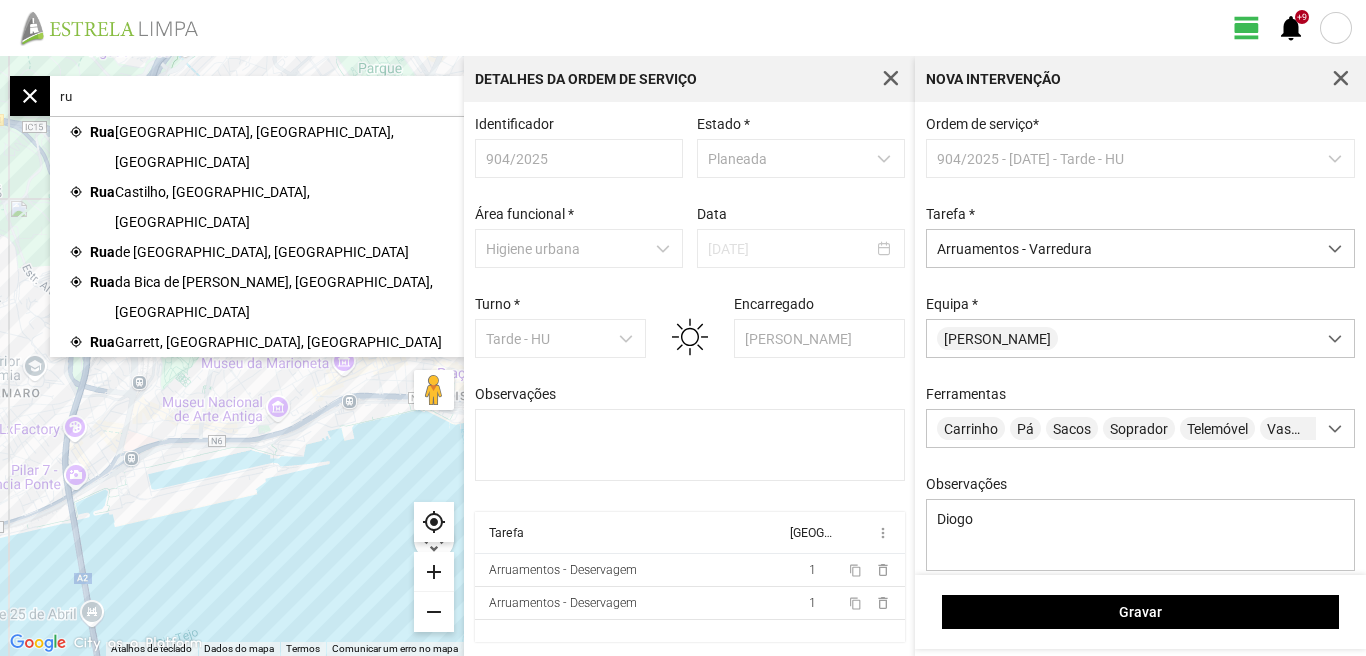 type on "r" 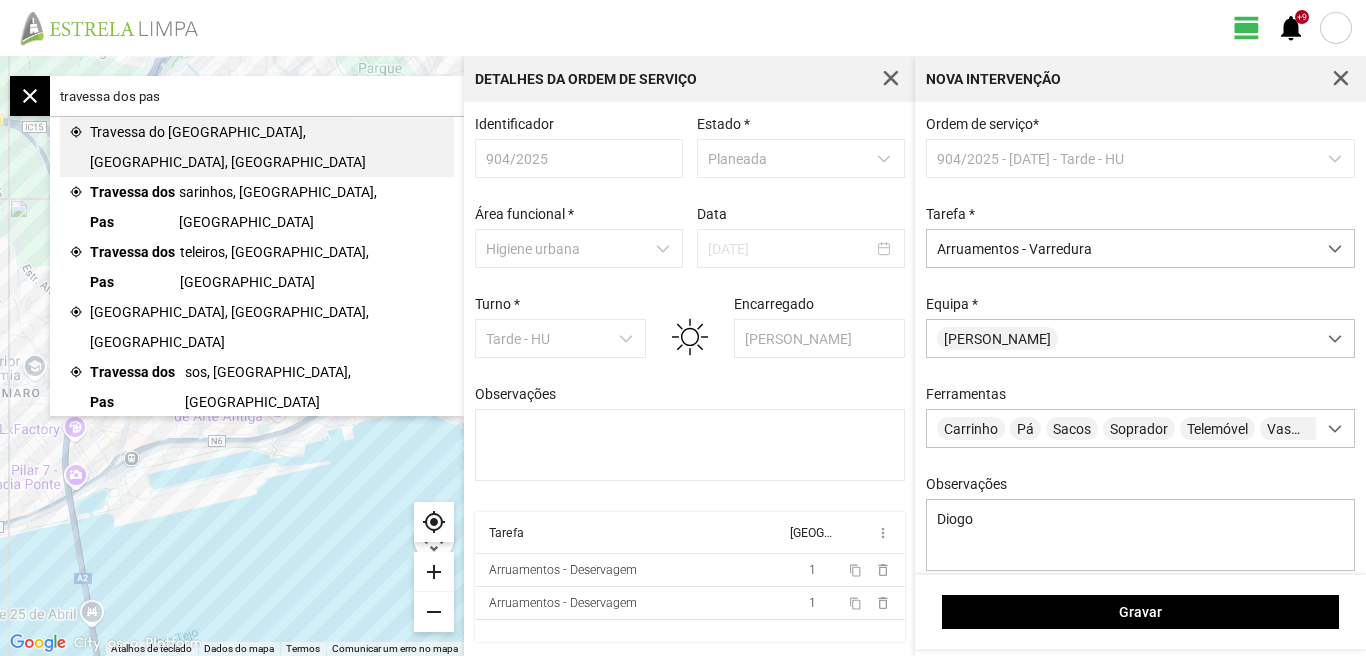 click on "Travessa do Pasteleiro, Lisboa, Portugal" 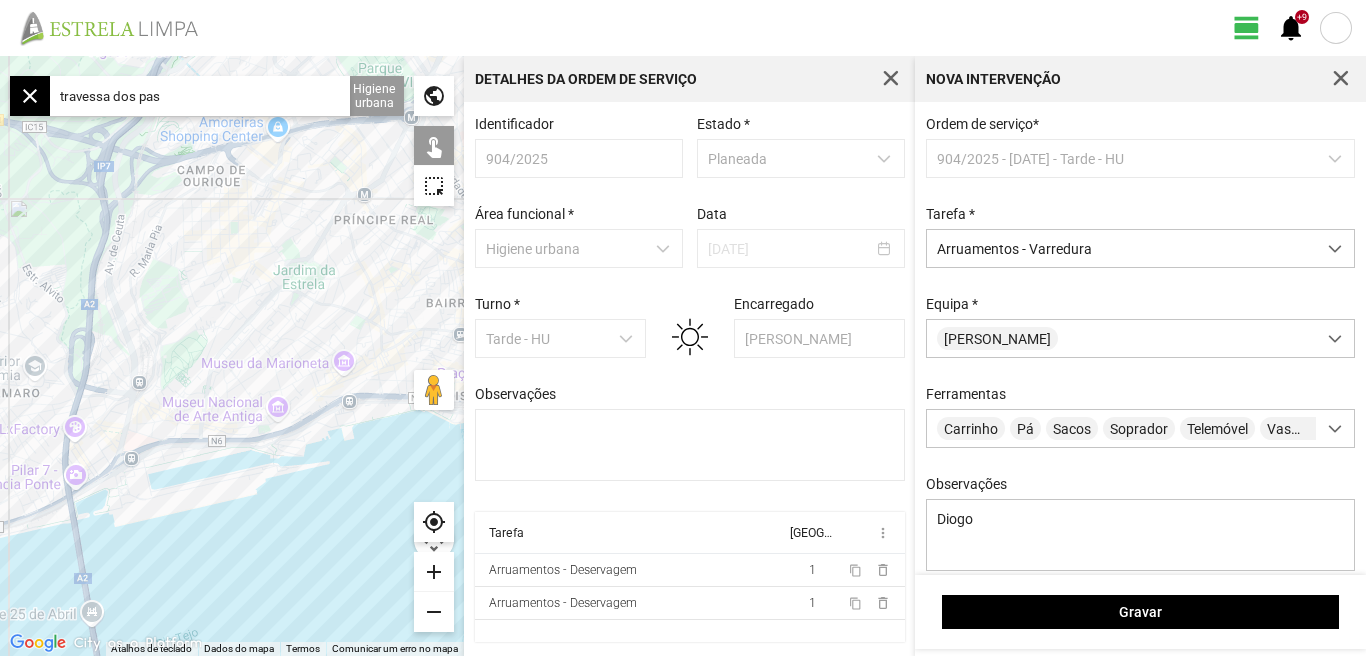 type on "Tv. do Pasteleiro, 1200-655 Lisboa, Portugal" 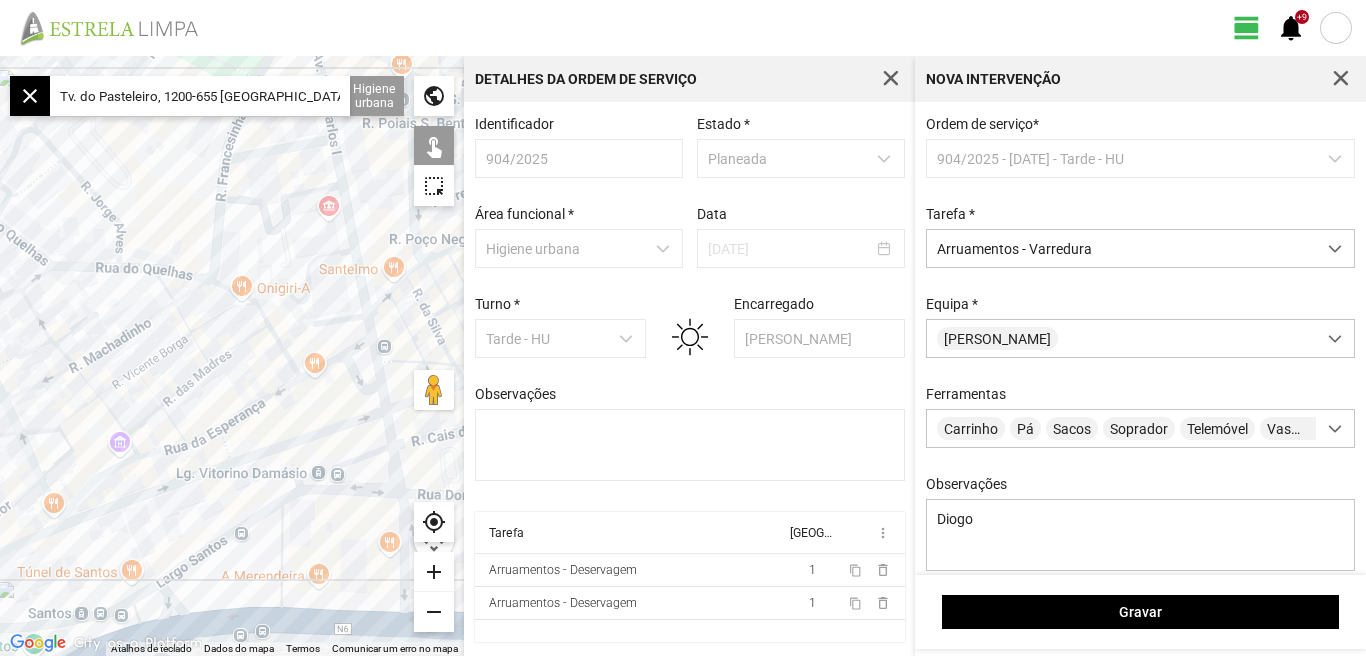 drag, startPoint x: 234, startPoint y: 246, endPoint x: 285, endPoint y: 208, distance: 63.600315 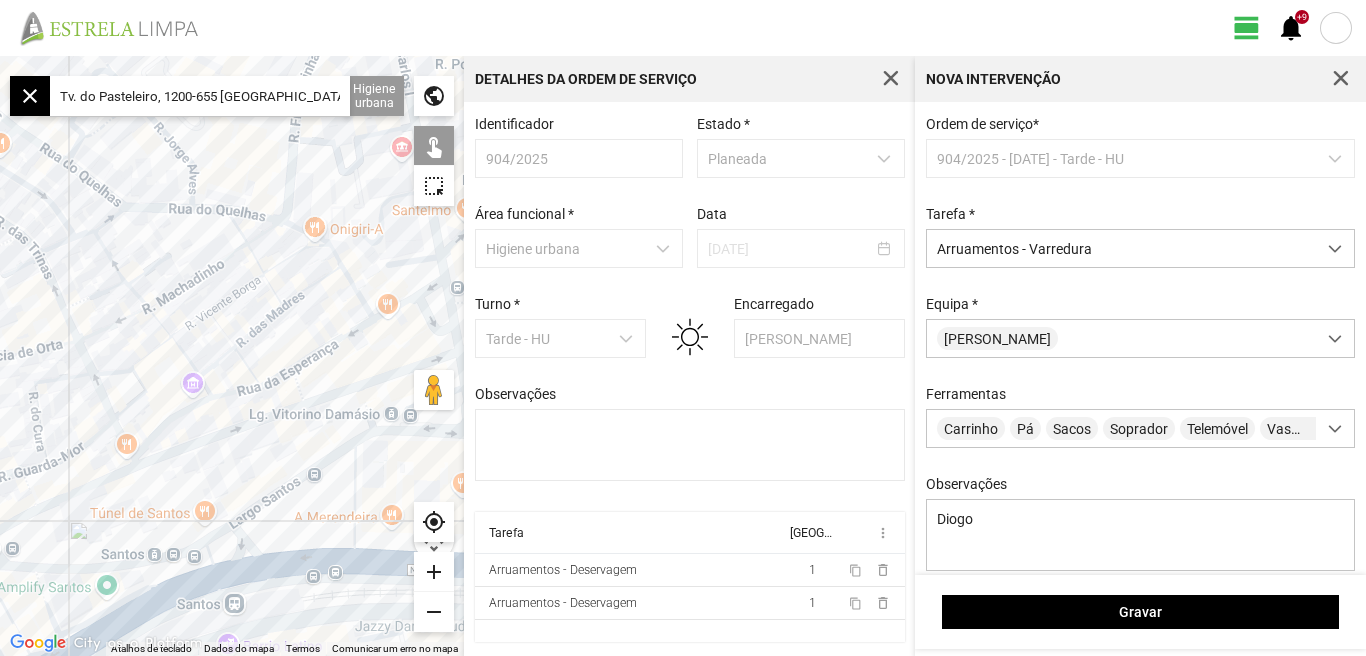 drag, startPoint x: 254, startPoint y: 378, endPoint x: 316, endPoint y: 328, distance: 79.64923 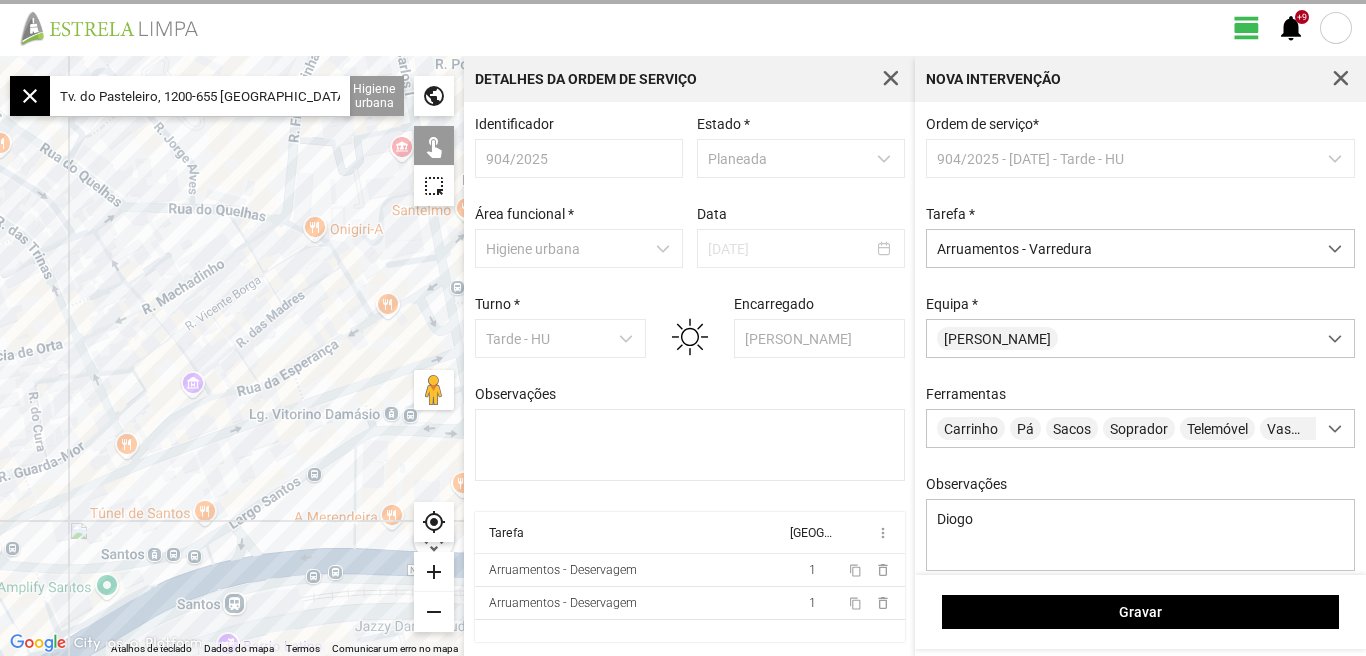 click on "Para navegar, prima as teclas de seta." 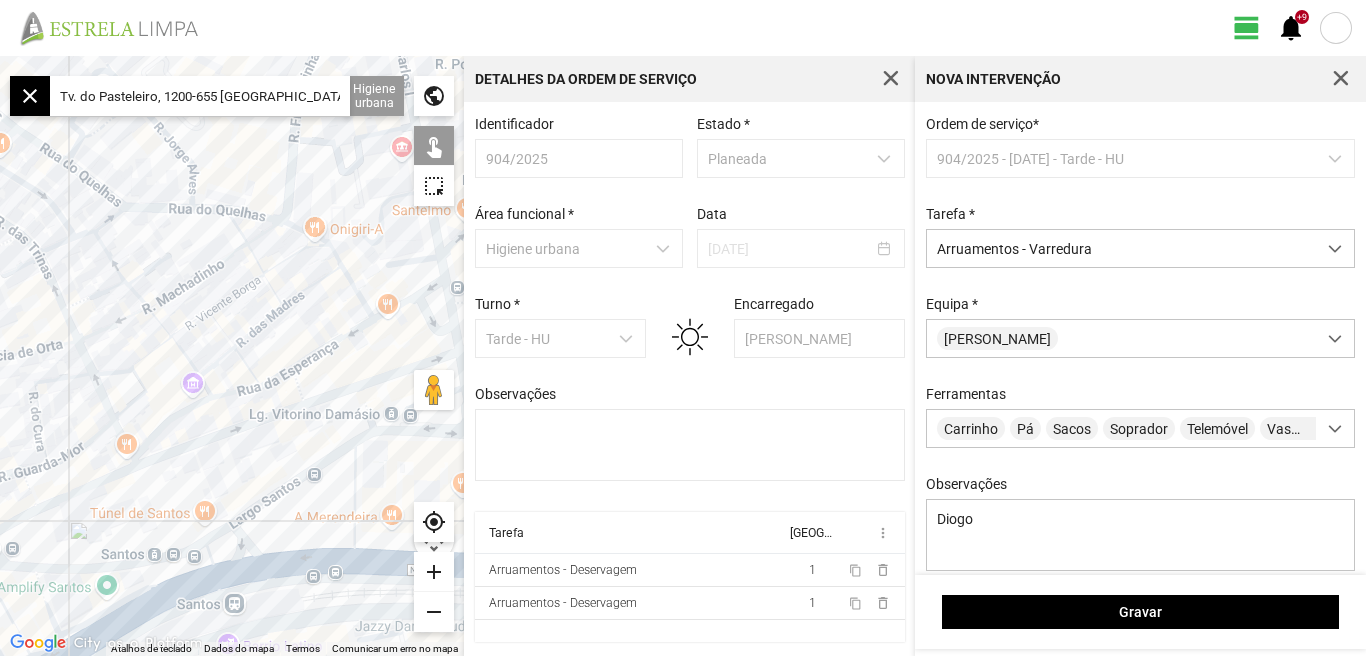 click on "Para navegar, prima as teclas de seta." 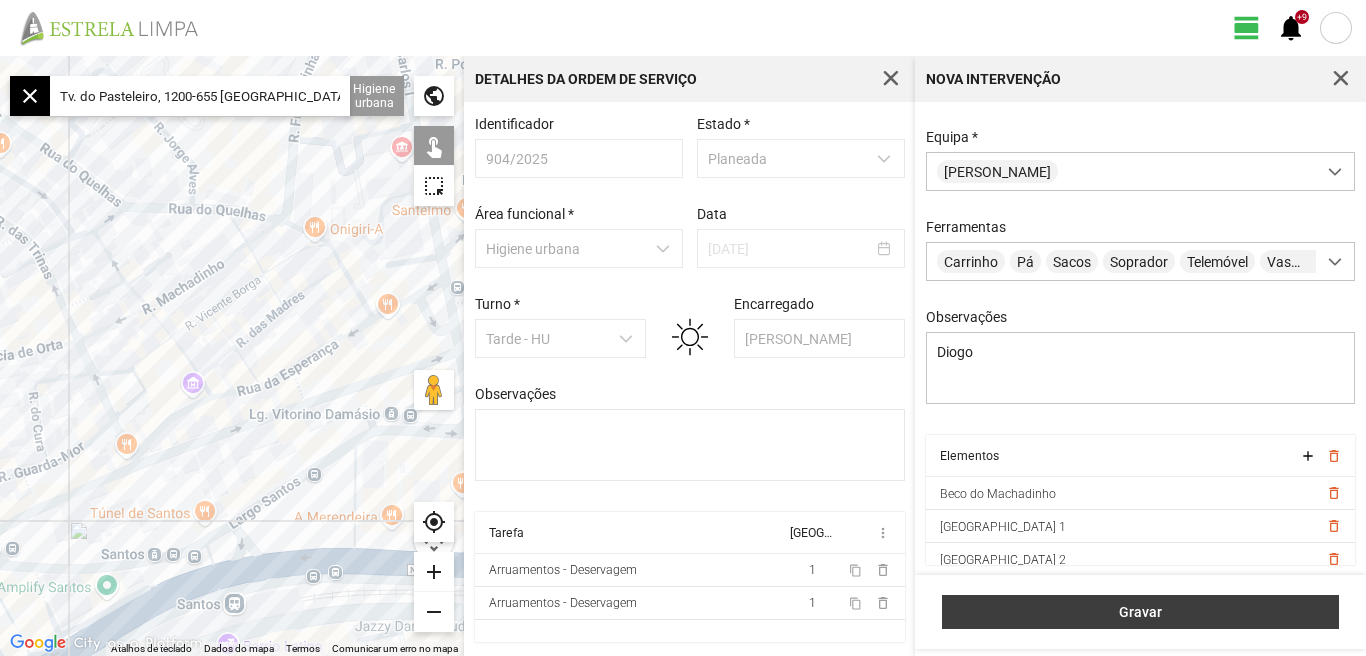 click on "Gravar" at bounding box center [1141, 612] 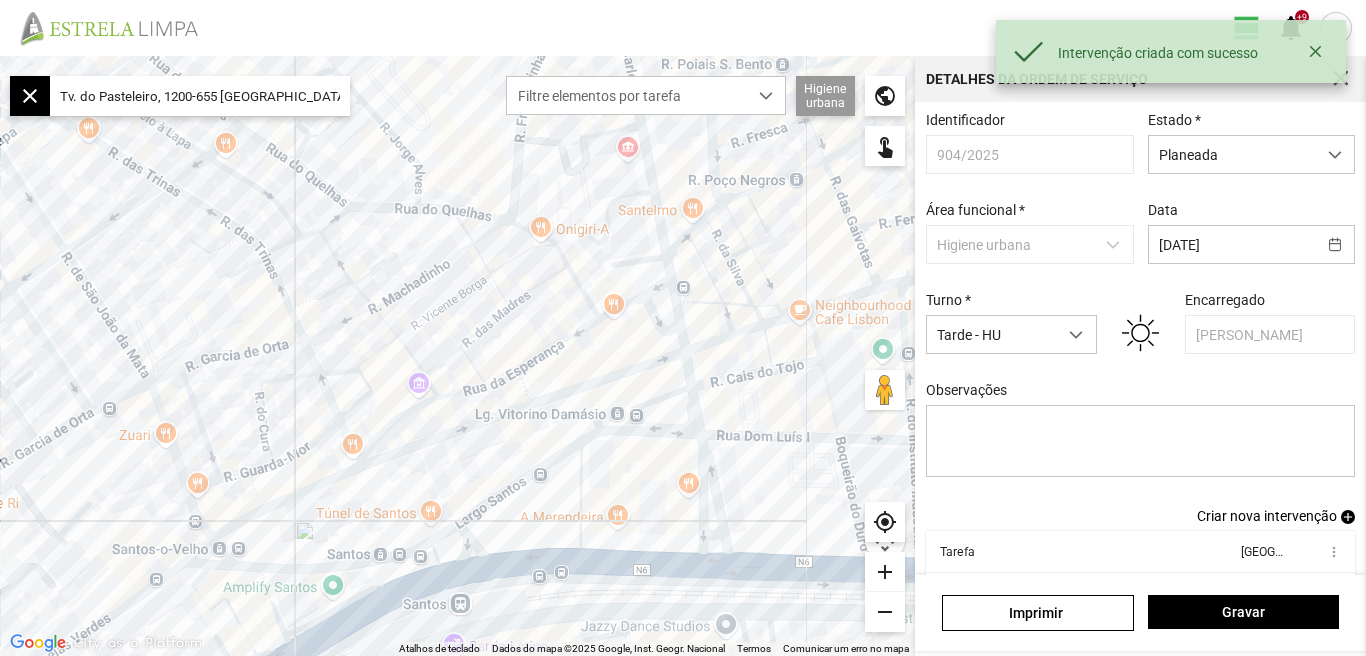 scroll, scrollTop: 109, scrollLeft: 0, axis: vertical 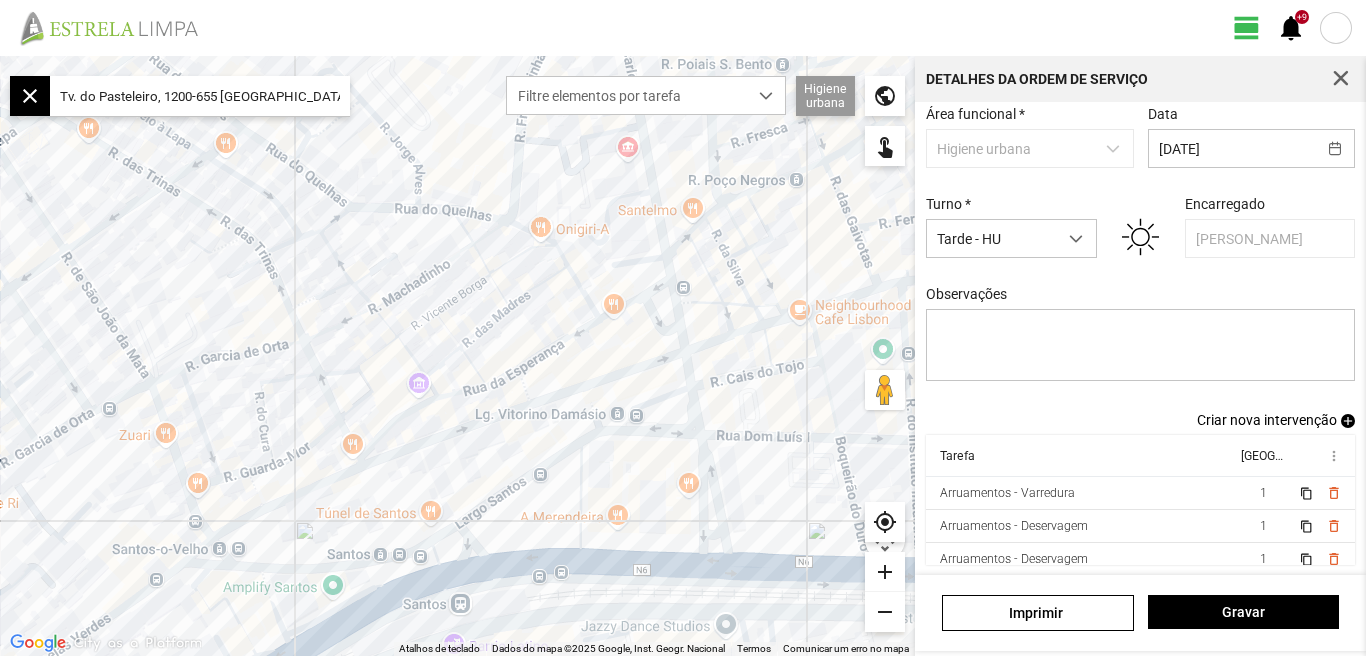 click on "Criar nova intervenção" at bounding box center (1267, 420) 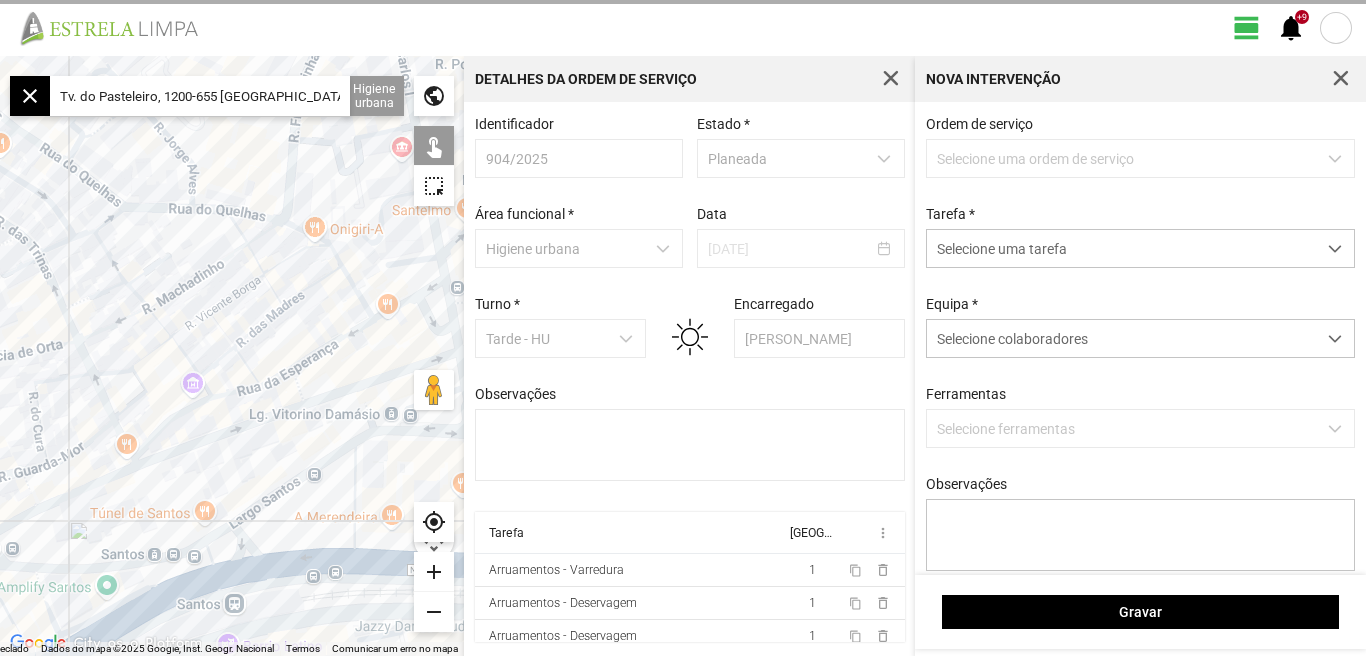 scroll, scrollTop: 4, scrollLeft: 0, axis: vertical 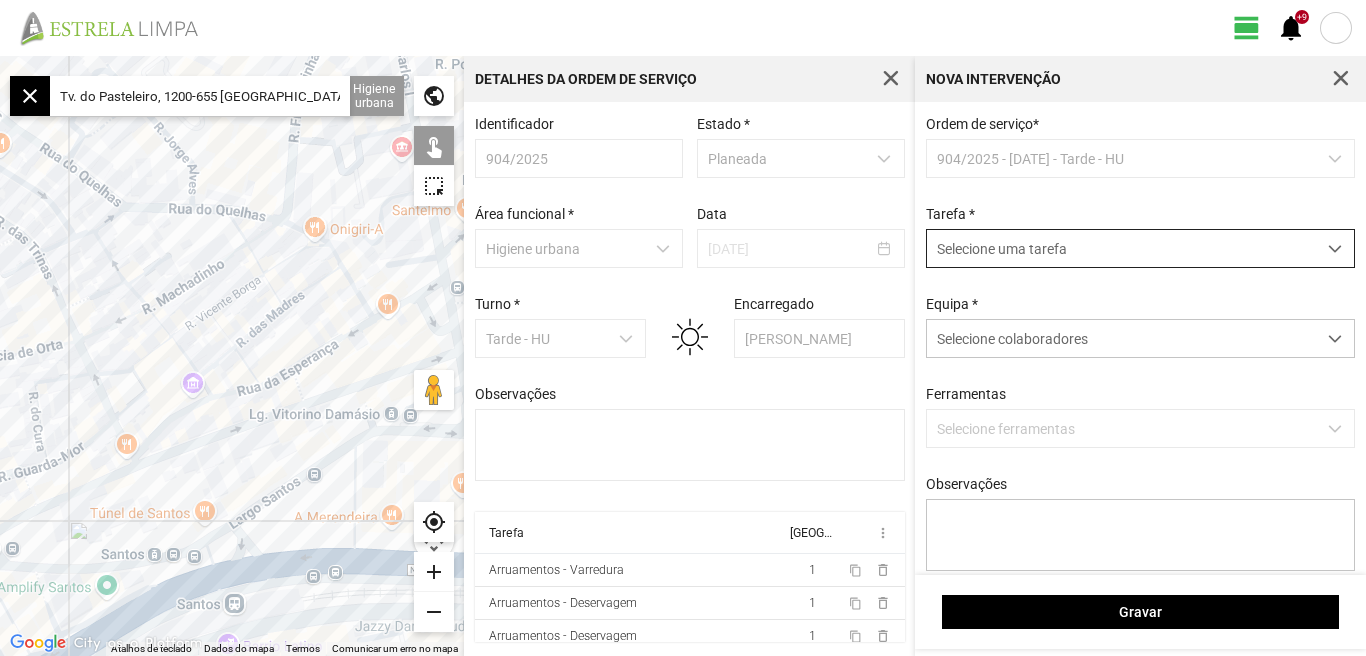 click at bounding box center (1335, 249) 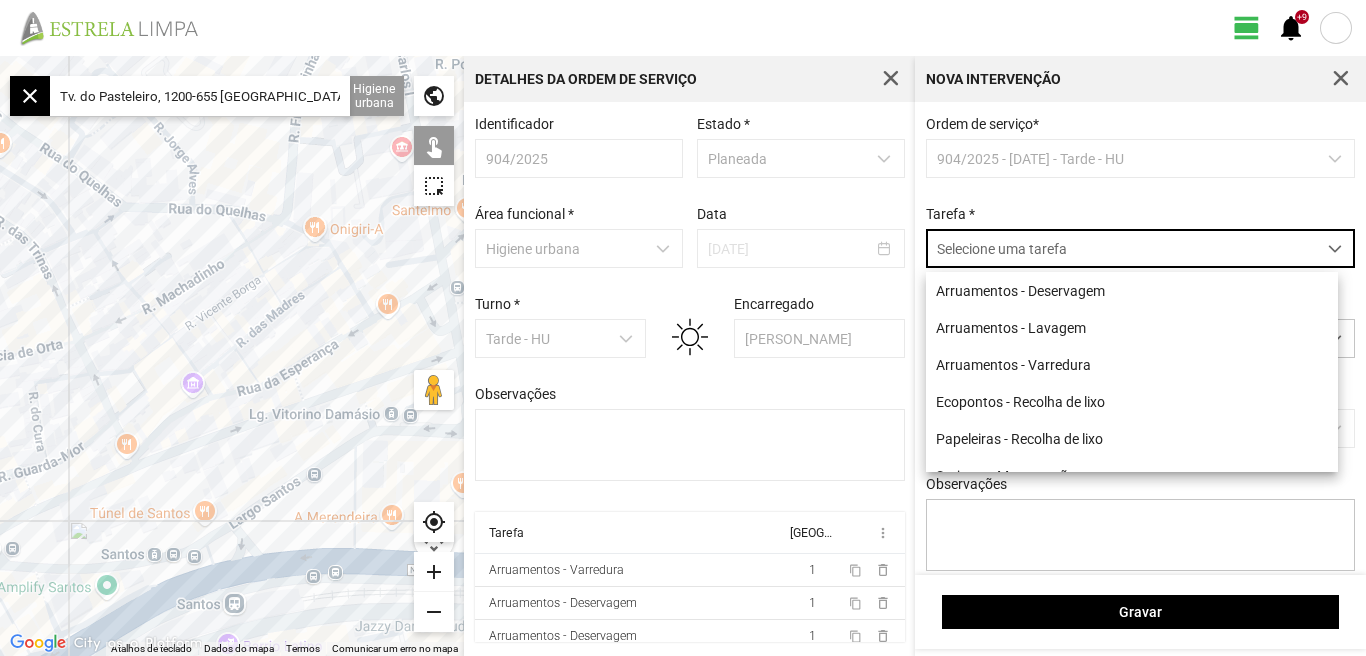 scroll, scrollTop: 11, scrollLeft: 89, axis: both 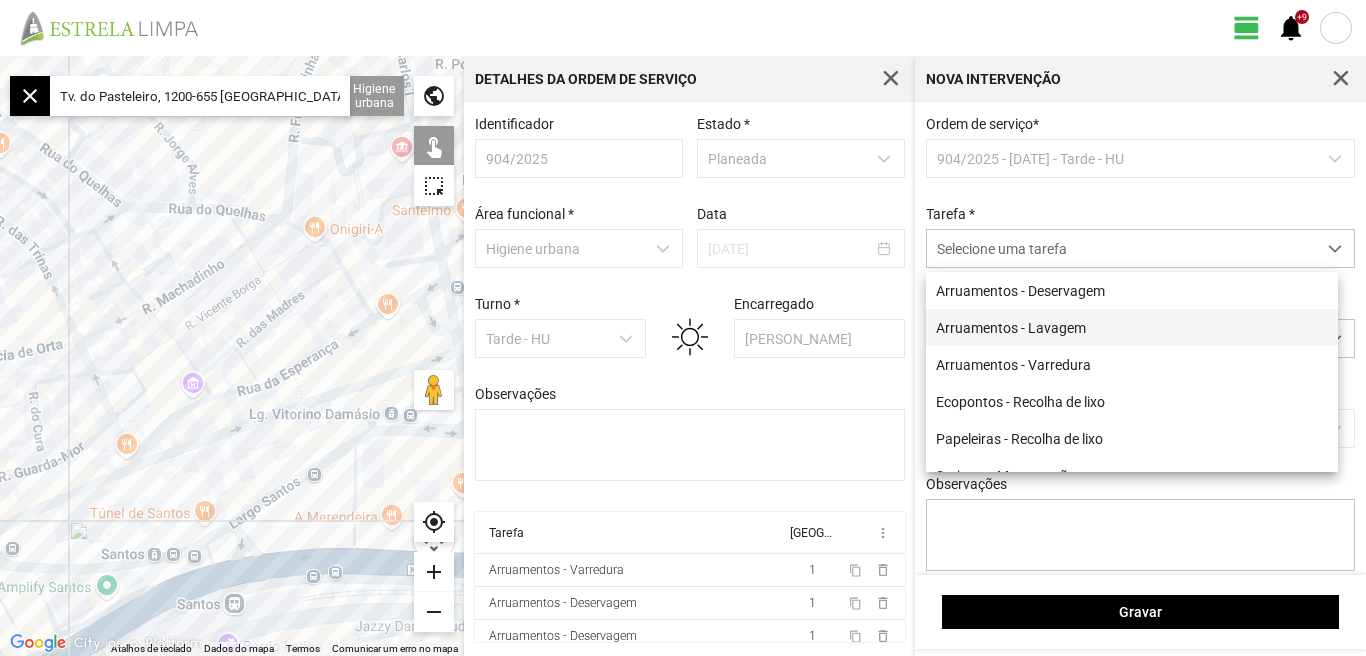 click on "Arruamentos - Lavagem" at bounding box center (1132, 327) 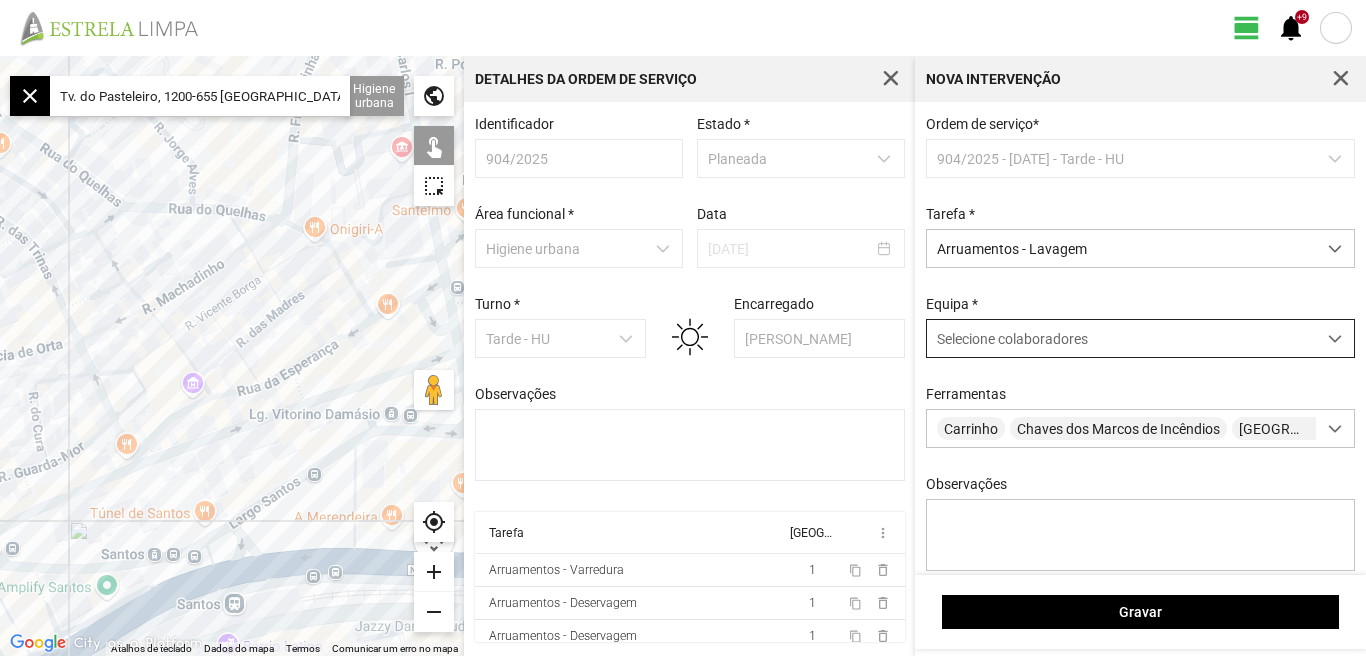 click at bounding box center [1335, 339] 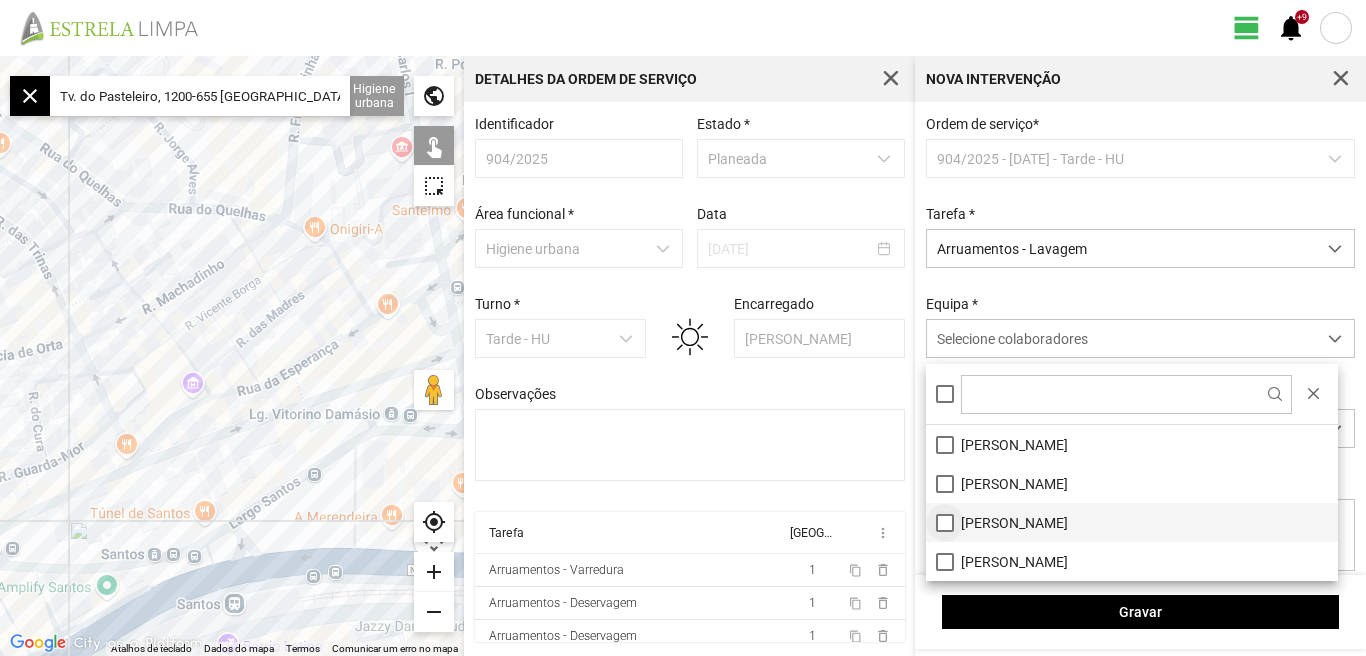 click on "[PERSON_NAME]" at bounding box center (1132, 522) 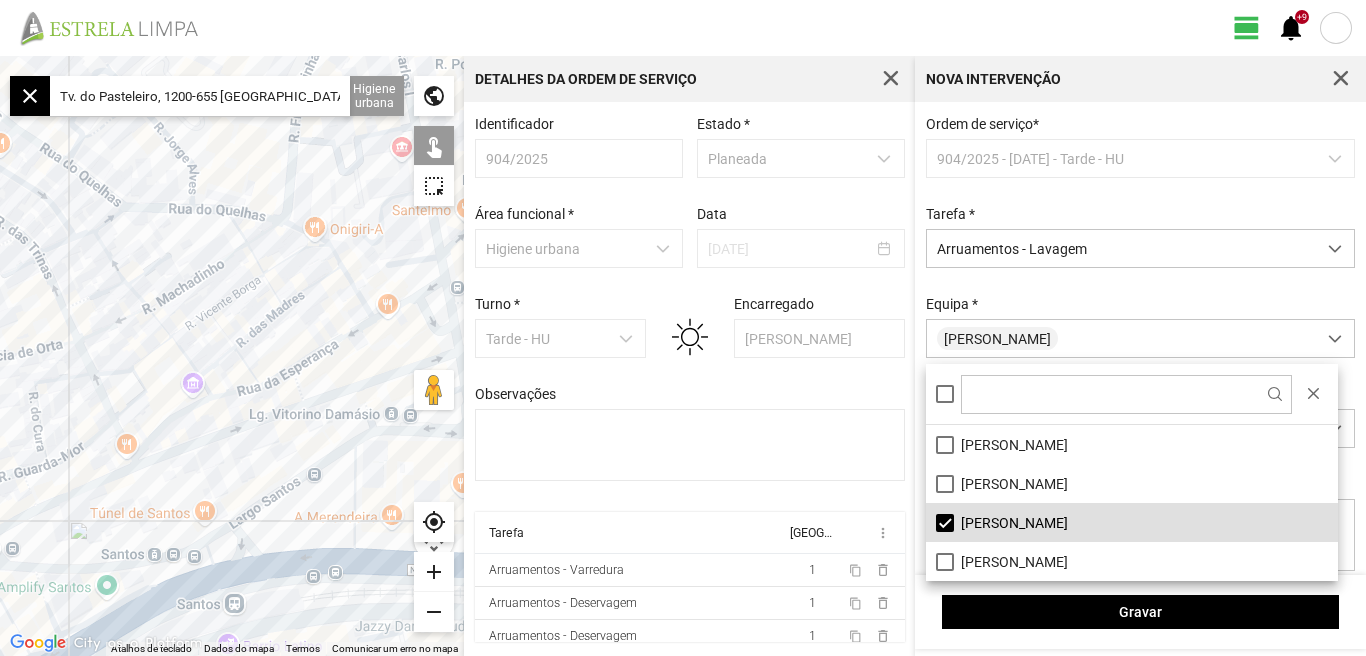 click on "view_day   +9   notifications" 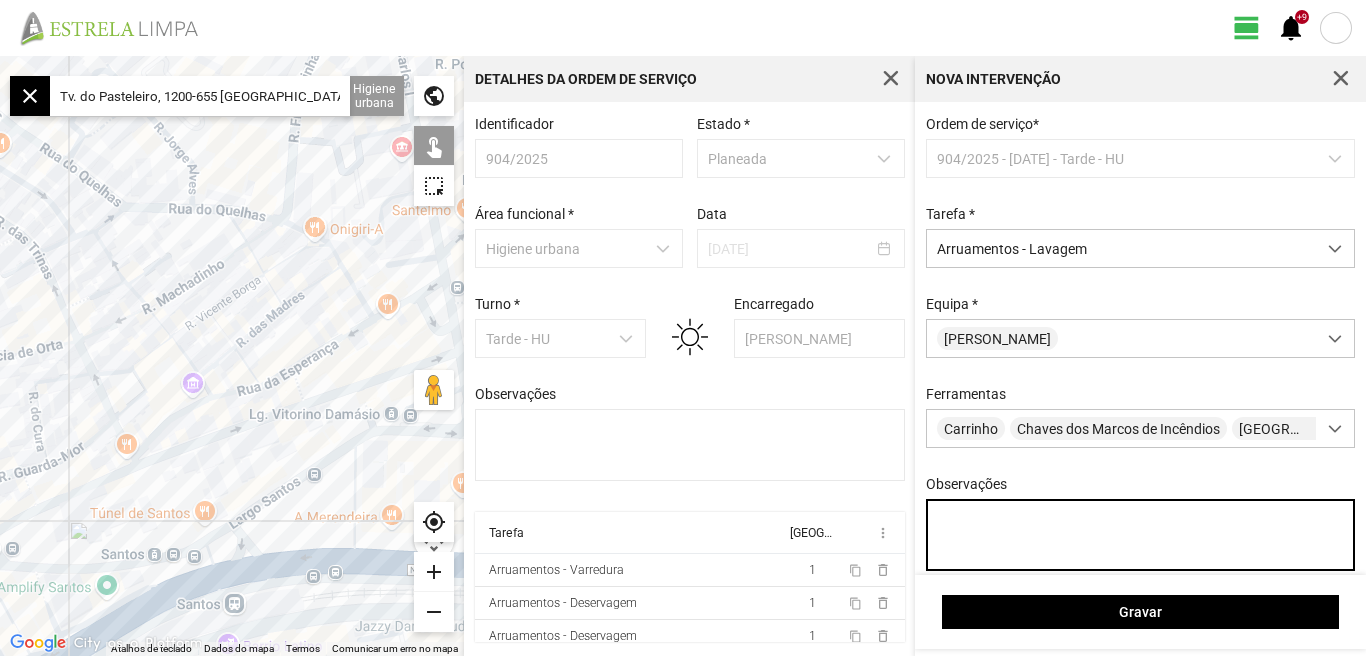 click on "Observações" at bounding box center (1141, 535) 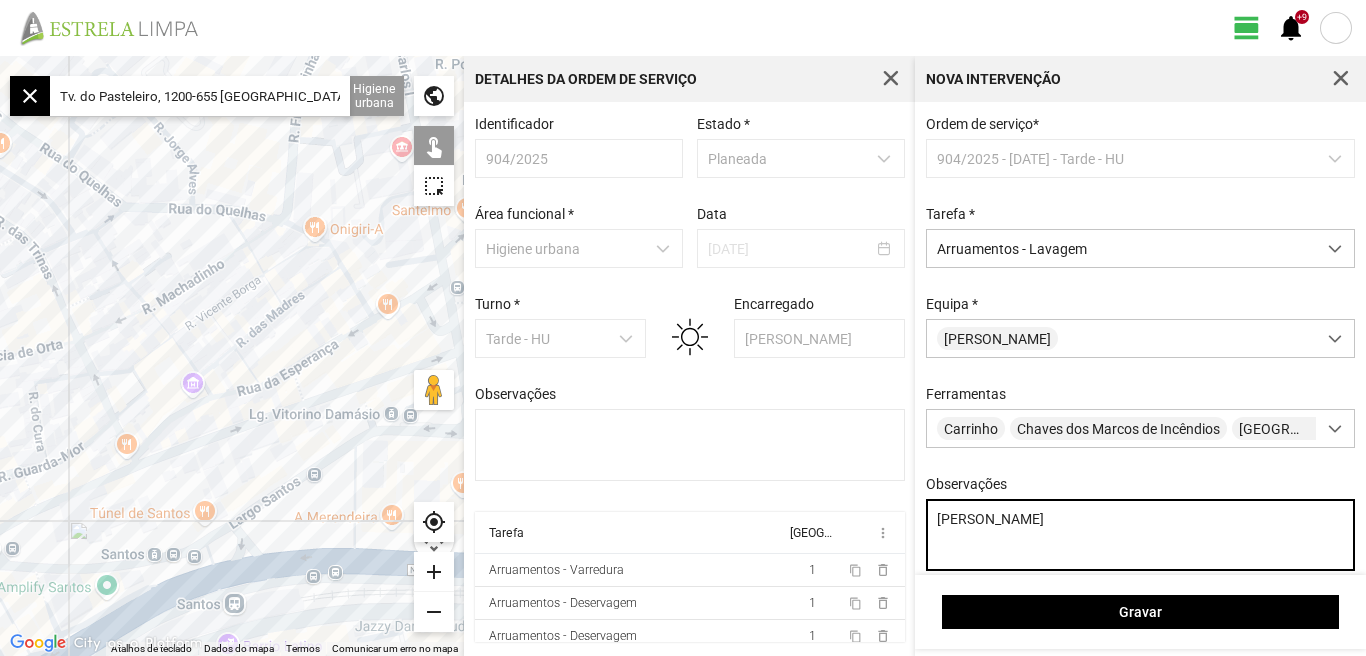 scroll, scrollTop: 177, scrollLeft: 0, axis: vertical 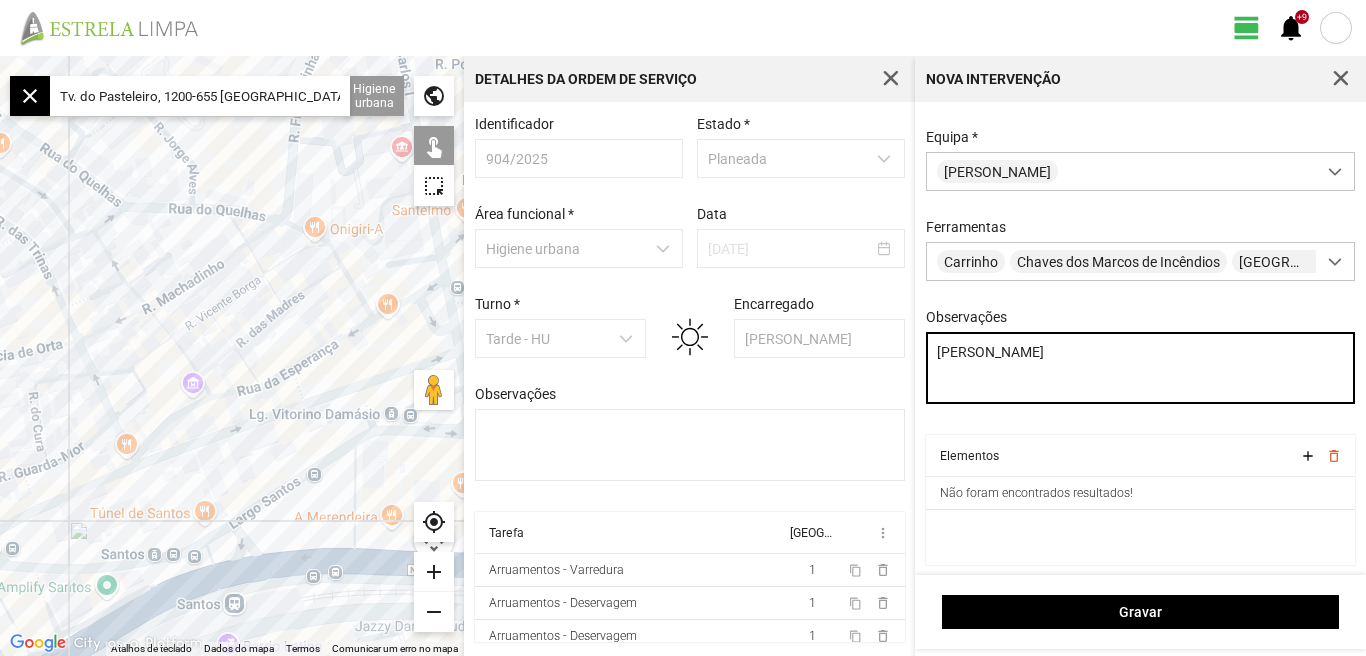 type on "Sérgio" 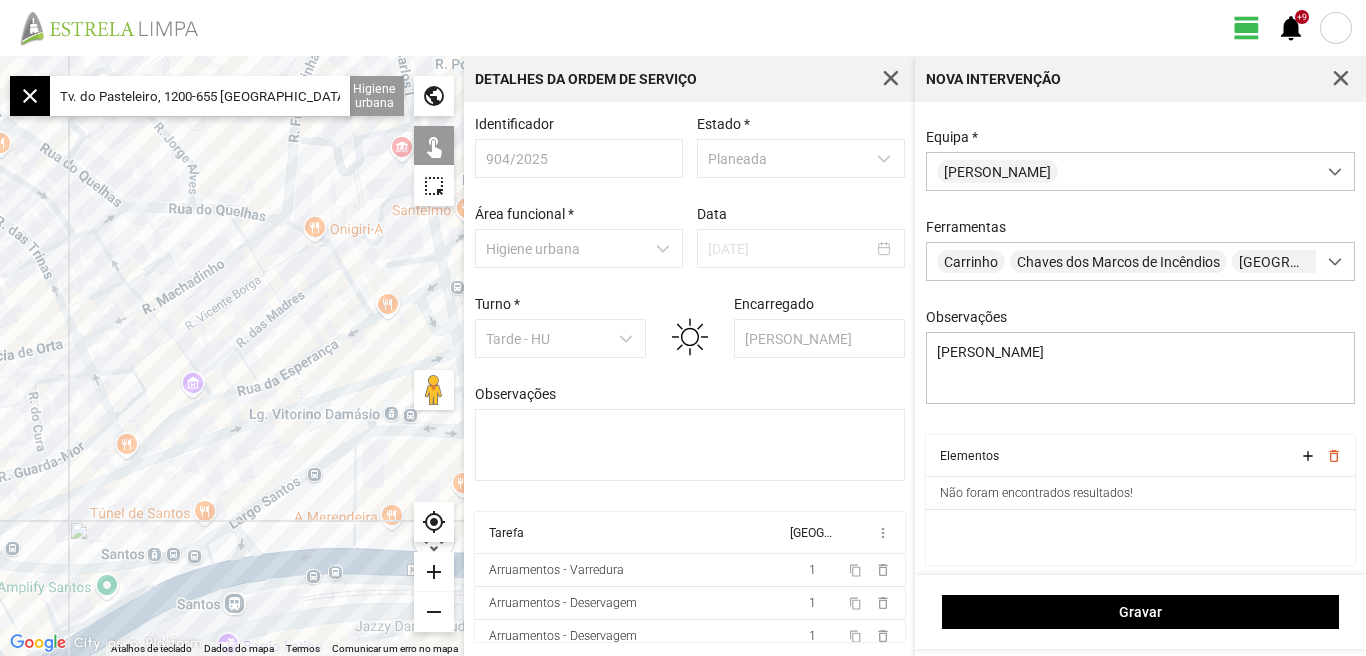 click on "Tv. do Pasteleiro, 1200-655 Lisboa, Portugal" 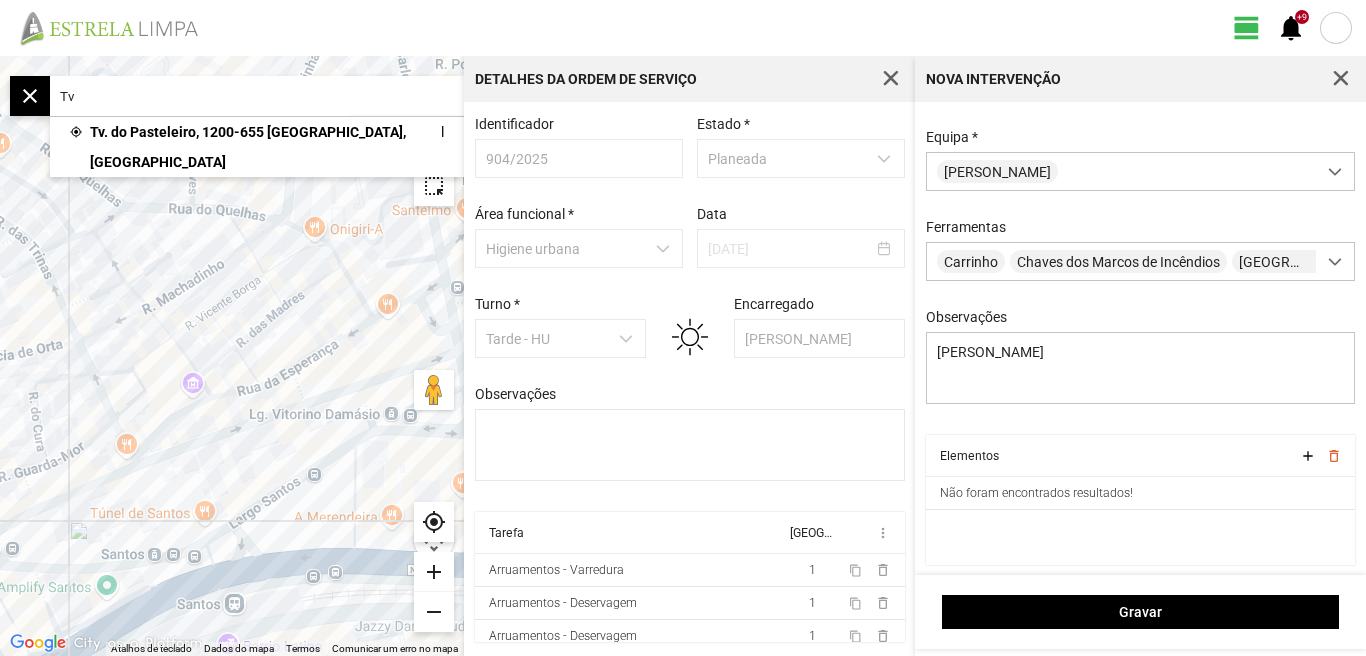 type on "T" 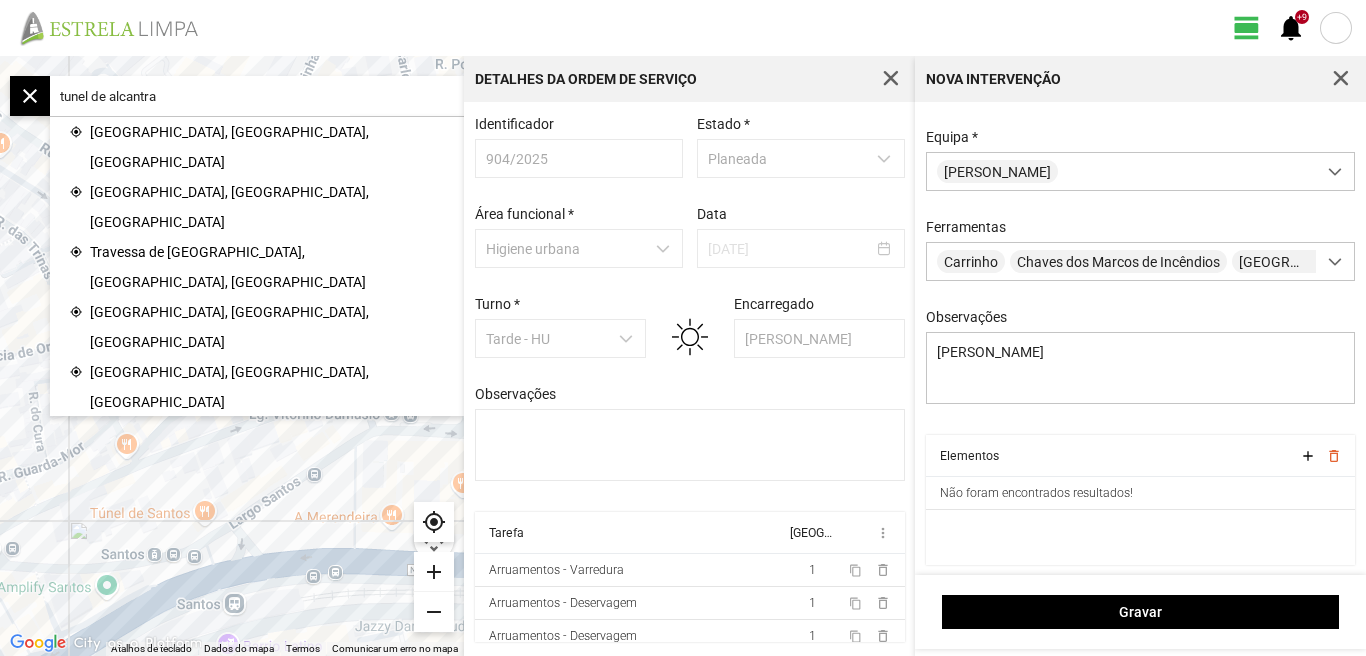 click on "tunel de alcantra" 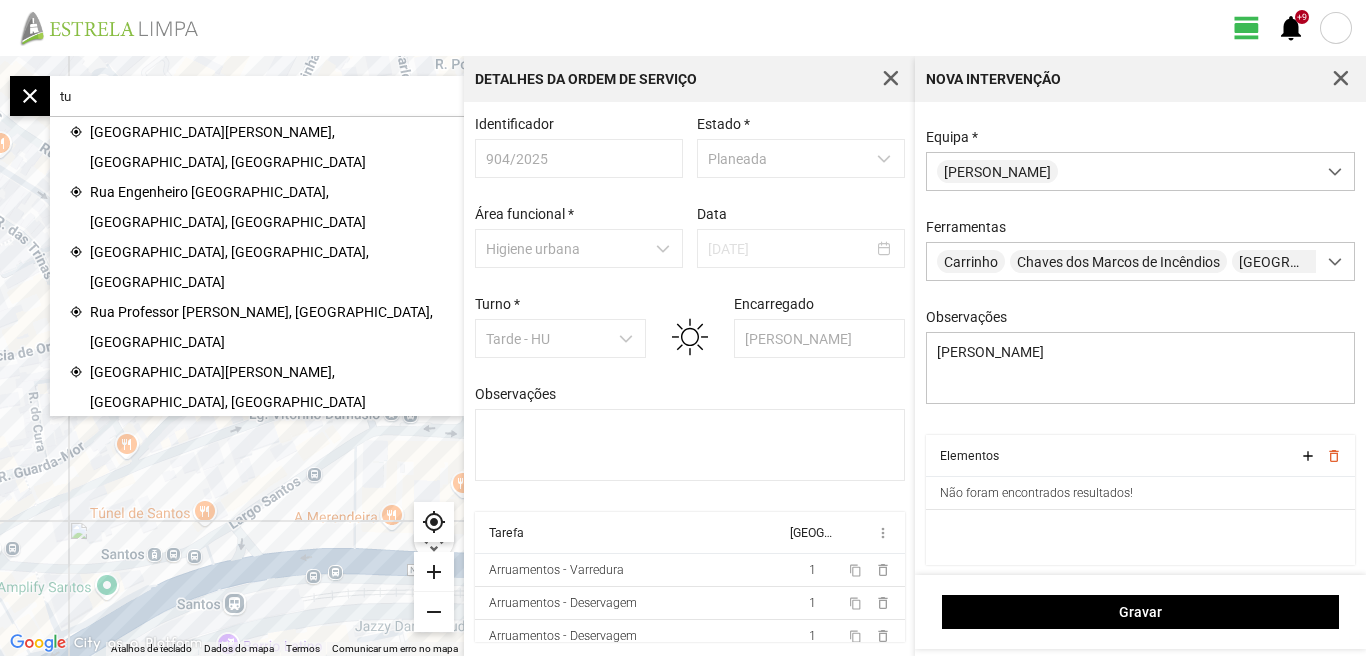 type on "t" 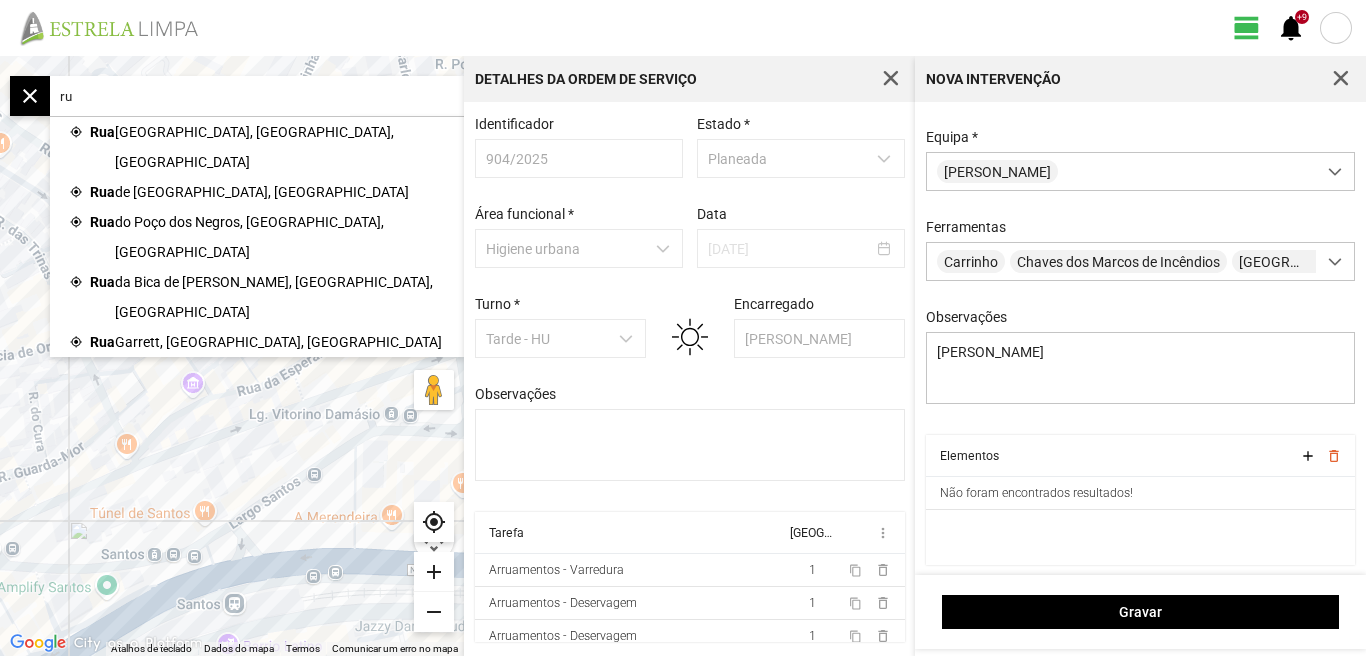 type on "r" 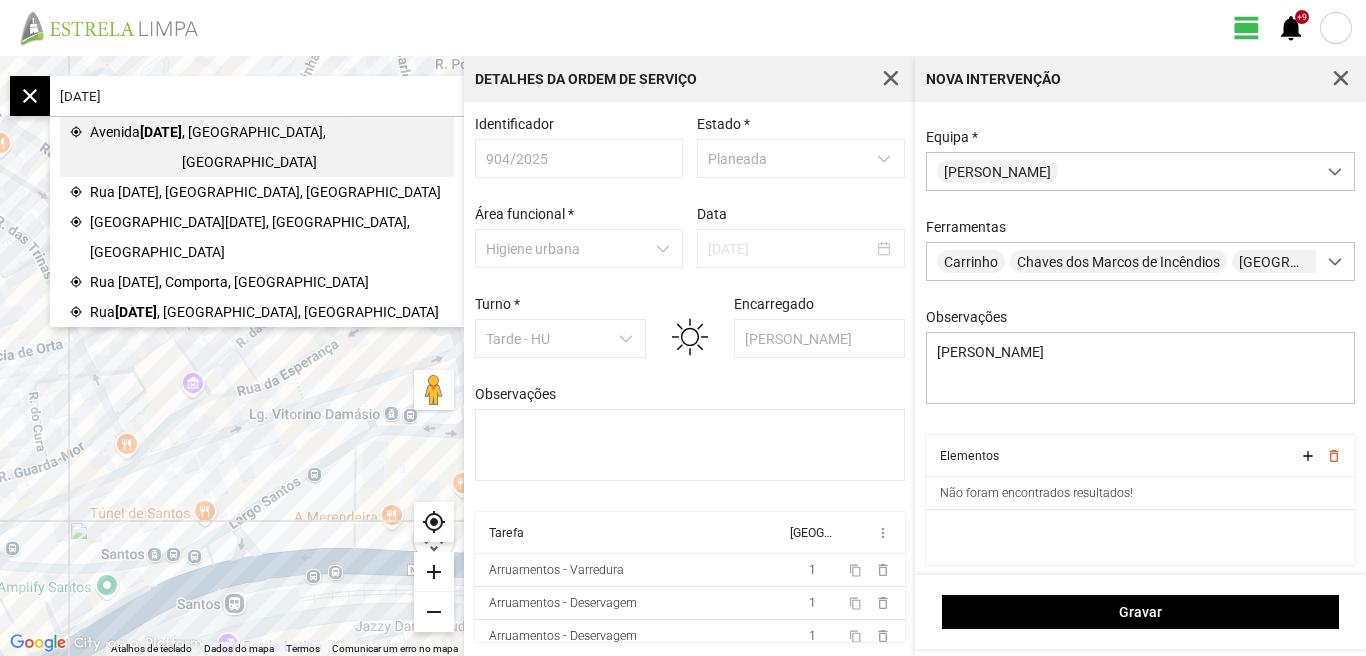 click on "24 de Julho" 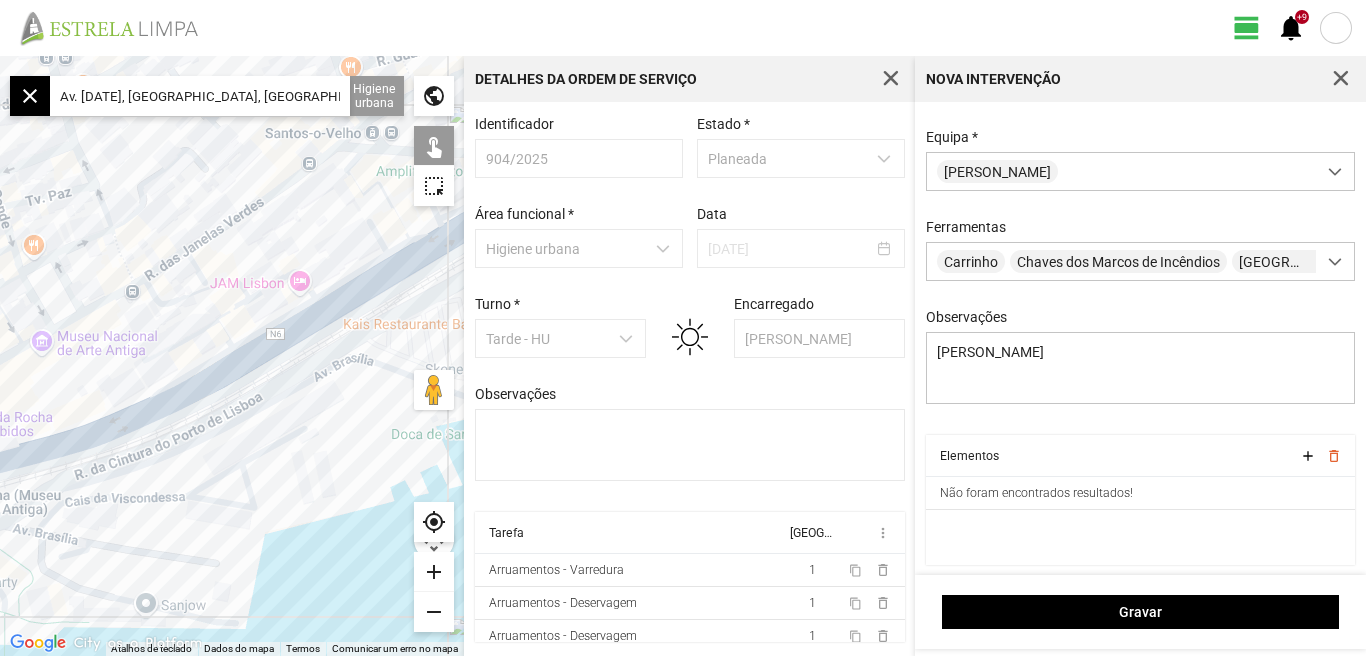 drag, startPoint x: 170, startPoint y: 475, endPoint x: 425, endPoint y: 390, distance: 268.7936 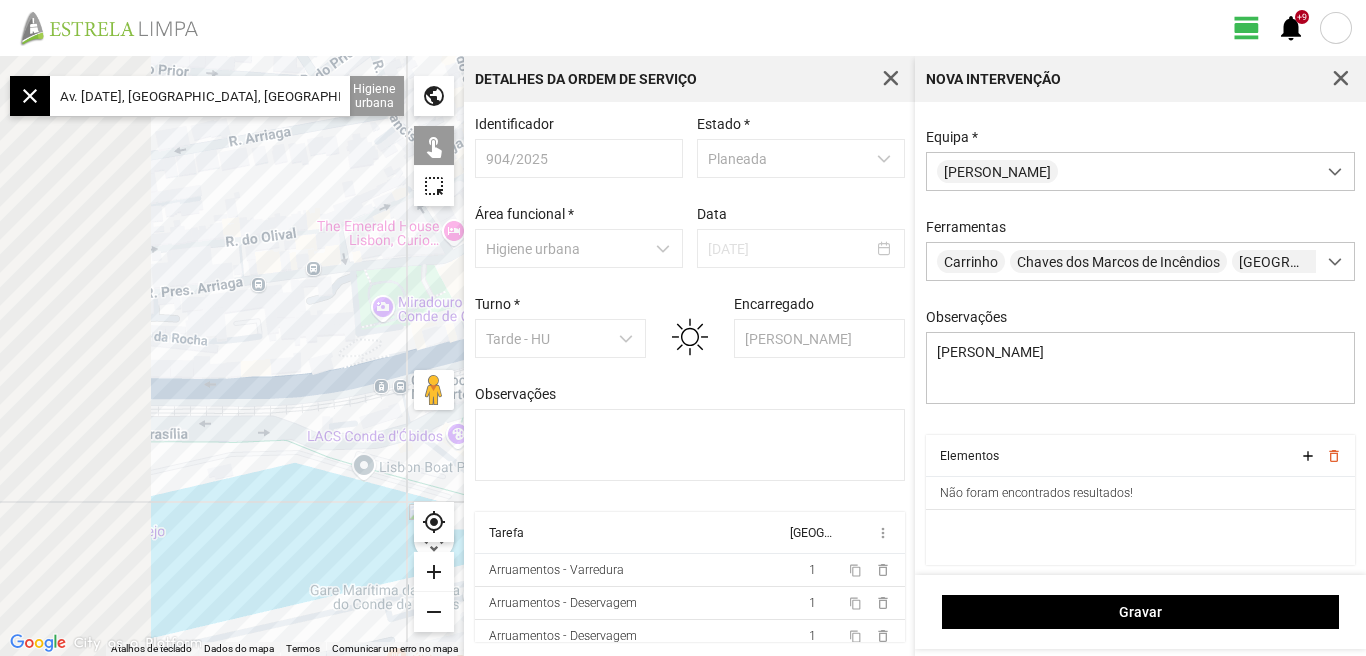 click on "← Mover para a esquerda → Mover para a direita ↑ Mover para cima ↓ Mover para baixo + Aumentar (zoom) - Diminuir (zoom) Casa Avançar 75% para a esquerda Fim Avançar 75% para a direita Página para cima Avançar 75% para cima Página para baixo Avançar 75% para baixo Para navegar, prima as teclas de seta. Atalhos de teclado Dados do mapa Dados do mapa ©2025 Google, Inst. Geogr. Nacional Dados do mapa ©2025 Google, Inst. Geogr. Nacional 50 m  Clique no botão para alternar entre as unidades métricas e imperiais Termos Comunicar um erro no mapa  close
Av. 24 de Julho, Lisboa, Portugal Arruamentos - Lavagem  Higiene urbana  Sarjetas  Arruamentos  Ecopontos  Papeleiras  public  touch_app   highlight_alt  my_location add remove Detalhes da Ordem de Serviço Identificador 904/2025 Estado * Planeada Área funcional * Higiene urbana Data 01/07/2025   Turno * Tarde - HU Encarregado Graciete Brandão Observações Tarefa Equipa more_vert    Arruamentos - Varredura  1 content_copy    delete_outline" 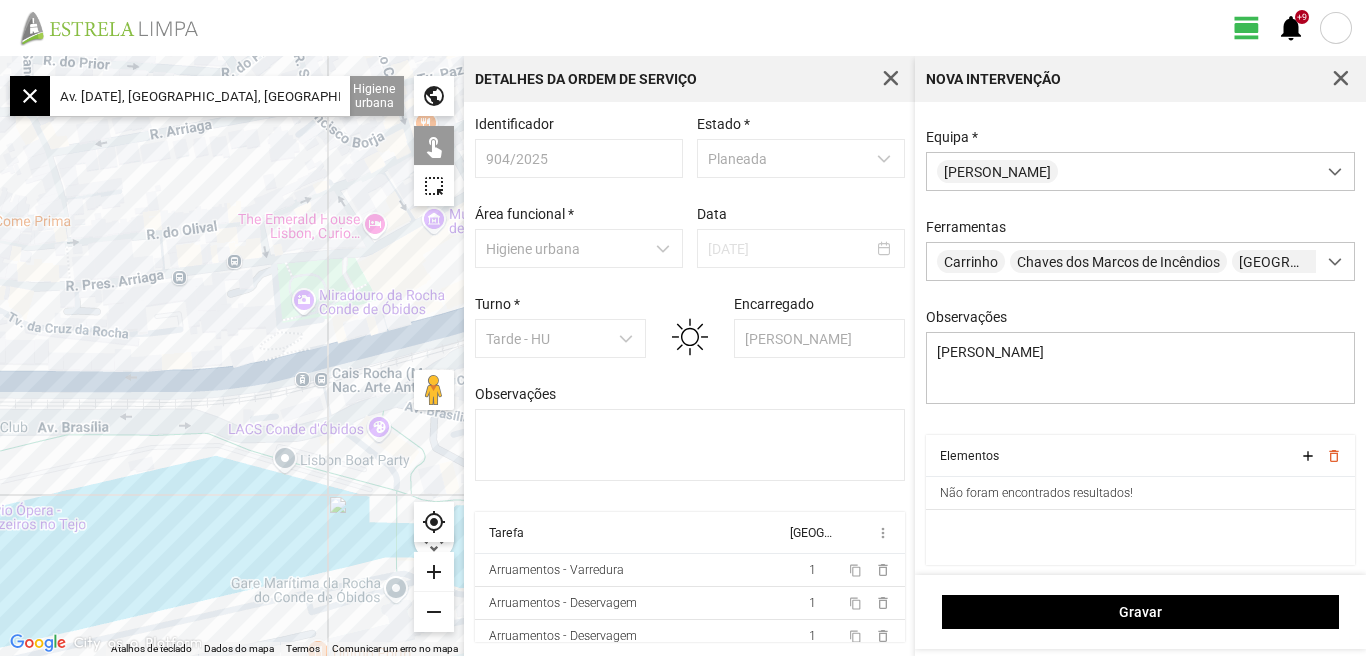 click on "Para navegar, prima as teclas de seta." 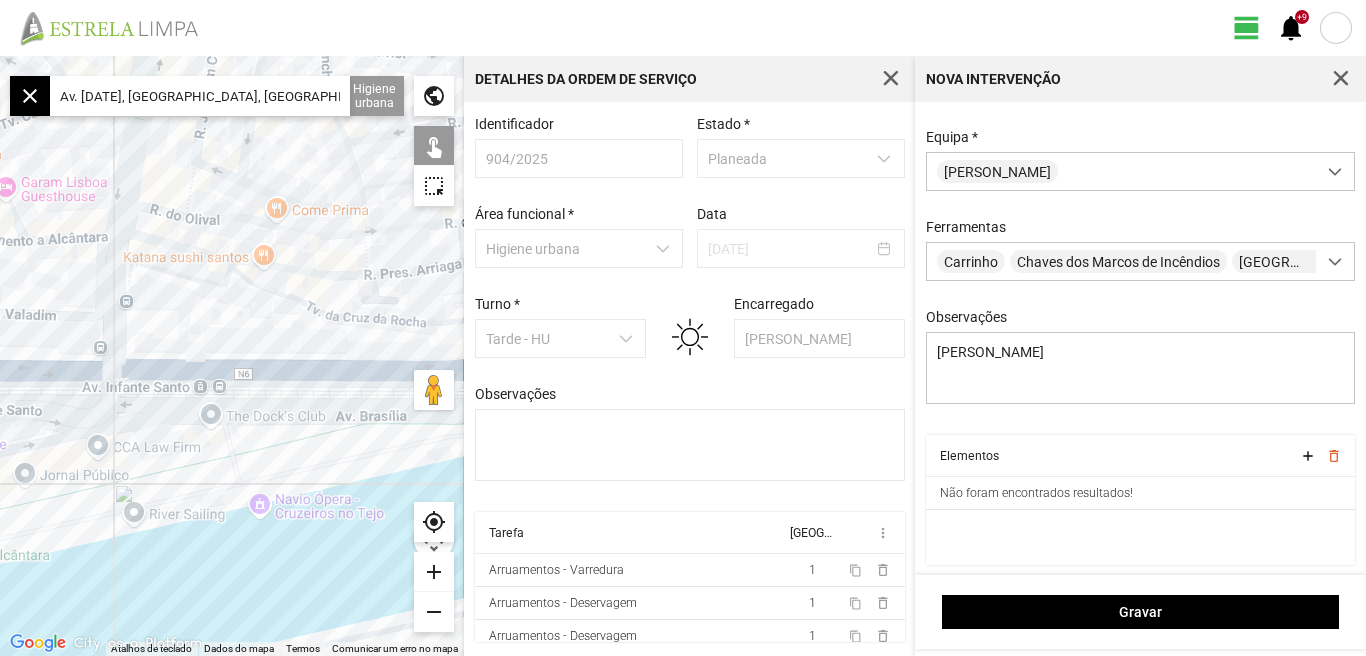 click on "add" 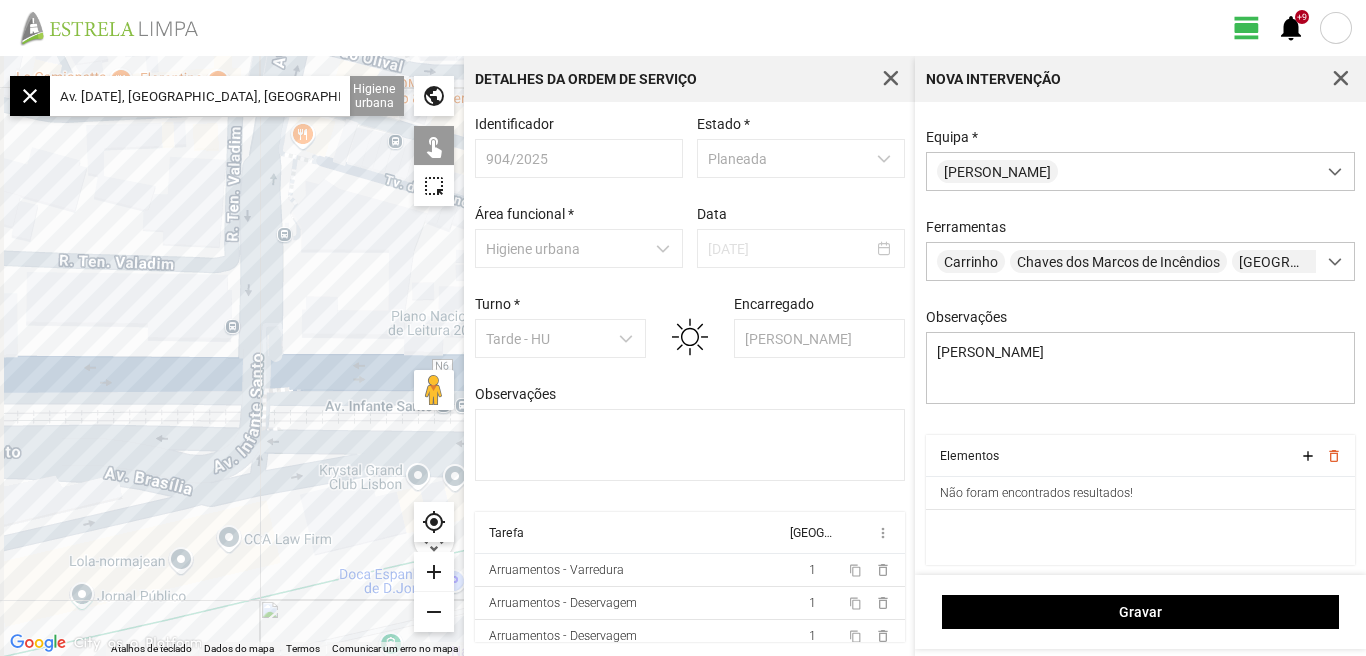 click on "← Mover para a esquerda → Mover para a direita ↑ Mover para cima ↓ Mover para baixo + Aumentar (zoom) - Diminuir (zoom) Casa Avançar 75% para a esquerda Fim Avançar 75% para a direita Página para cima Avançar 75% para cima Página para baixo Avançar 75% para baixo Para navegar, prima as teclas de seta. Atalhos de teclado Dados do mapa Dados do mapa ©2025 Inst. Geogr. Nacional Dados do mapa ©2025 Inst. Geogr. Nacional 20 m  Clique no botão para alternar entre as unidades métricas e imperiais Termos Comunicar um erro no mapa  close
Av. 24 de Julho, Lisboa, Portugal Arruamentos - Lavagem  Higiene urbana  Sarjetas  Arruamentos  Ecopontos  Papeleiras  public  touch_app   highlight_alt  my_location add remove Detalhes da Ordem de Serviço Identificador 904/2025 Estado * Planeada Área funcional * Higiene urbana Data 01/07/2025   Turno * Tarde - HU Encarregado Graciete Brandão Observações Tarefa Equipa more_vert    Arruamentos - Varredura  1 content_copy    delete_outline    1 content_copy" 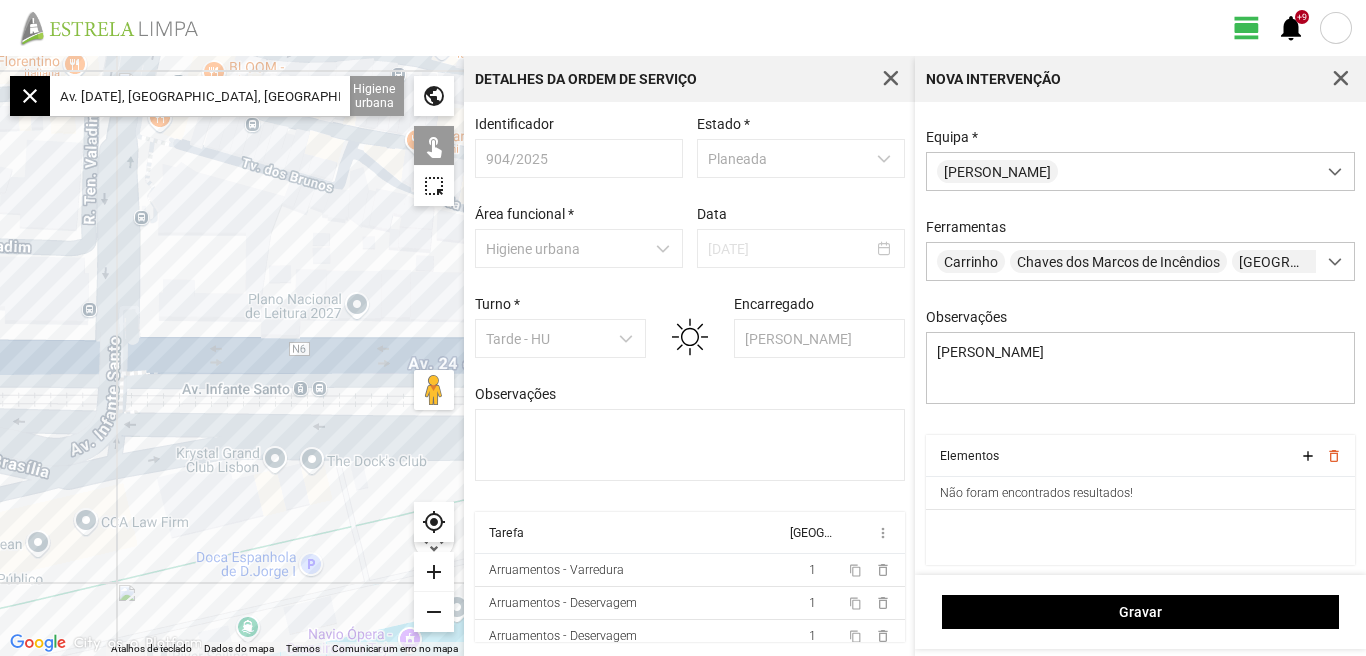 click on "Para navegar, prima as teclas de seta." 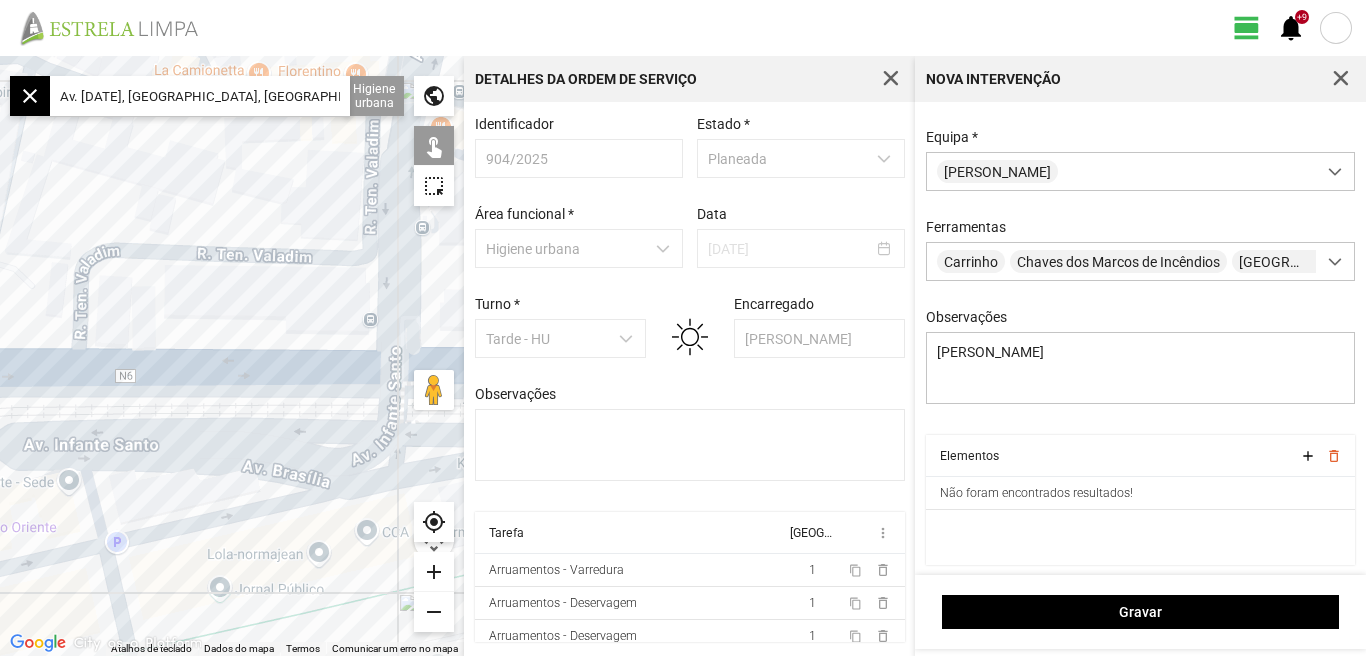 click on "← Mover para a esquerda → Mover para a direita ↑ Mover para cima ↓ Mover para baixo + Aumentar (zoom) - Diminuir (zoom) Casa Avançar 75% para a esquerda Fim Avançar 75% para a direita Página para cima Avançar 75% para cima Página para baixo Avançar 75% para baixo Para navegar, prima as teclas de seta. Atalhos de teclado Dados do mapa Dados do mapa ©2025 Inst. Geogr. Nacional Dados do mapa ©2025 Inst. Geogr. Nacional 20 m  Clique no botão para alternar entre as unidades métricas e imperiais Termos Comunicar um erro no mapa  close
Av. 24 de Julho, Lisboa, Portugal Arruamentos - Lavagem  Higiene urbana  Sarjetas  Arruamentos  Ecopontos  Papeleiras  public  touch_app   highlight_alt  my_location add remove Detalhes da Ordem de Serviço Identificador 904/2025 Estado * Planeada Área funcional * Higiene urbana Data 01/07/2025   Turno * Tarde - HU Encarregado Graciete Brandão Observações Tarefa Equipa more_vert    Arruamentos - Varredura  1 content_copy    delete_outline    1 content_copy" 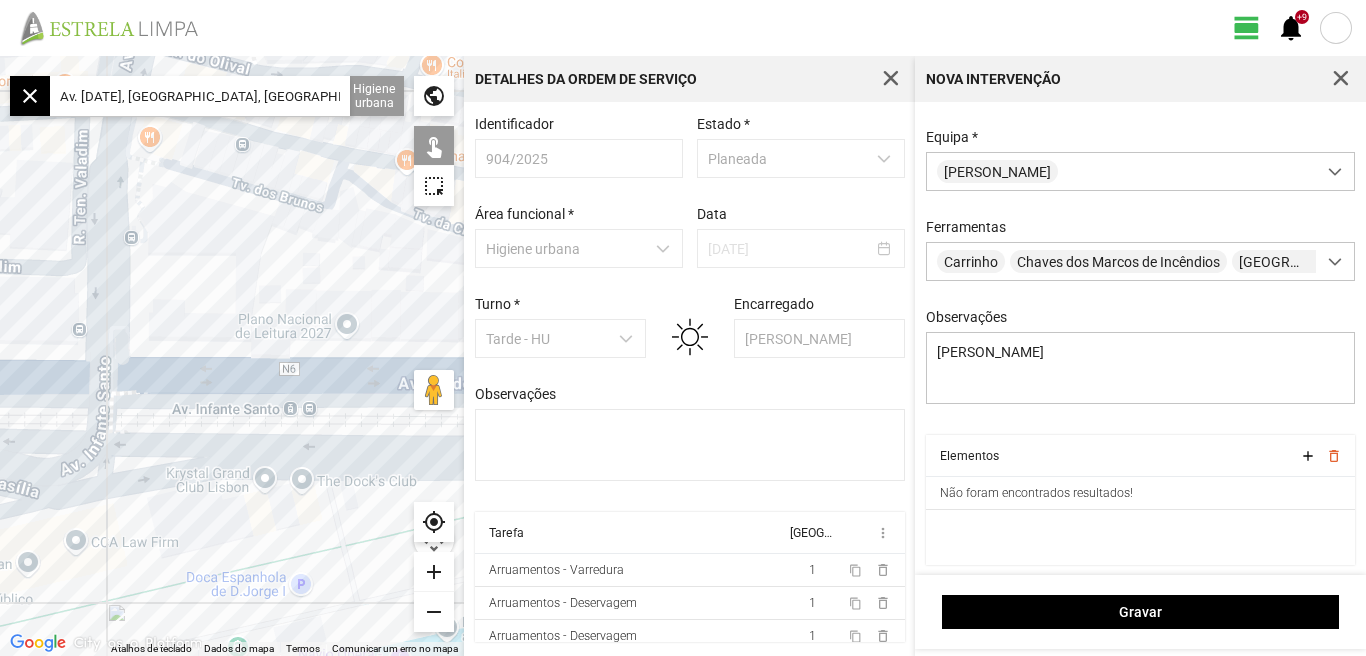 drag, startPoint x: 267, startPoint y: 441, endPoint x: 127, endPoint y: 441, distance: 140 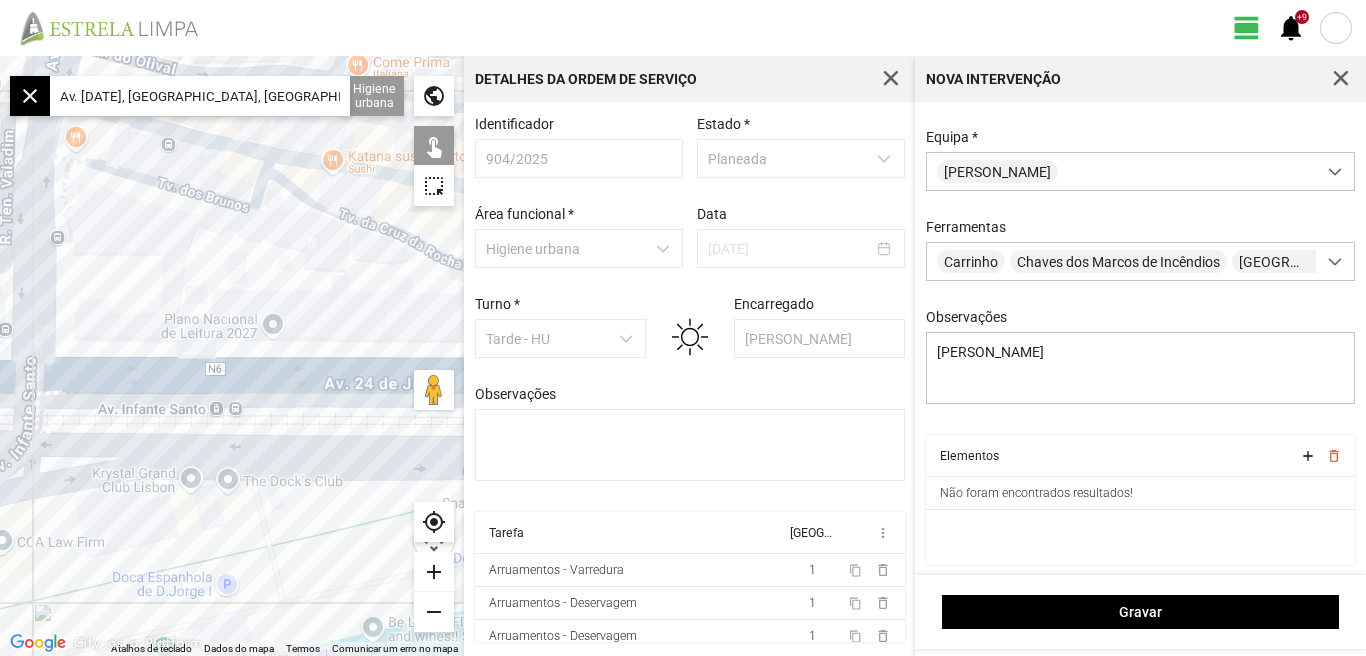 drag, startPoint x: 334, startPoint y: 440, endPoint x: 283, endPoint y: 440, distance: 51 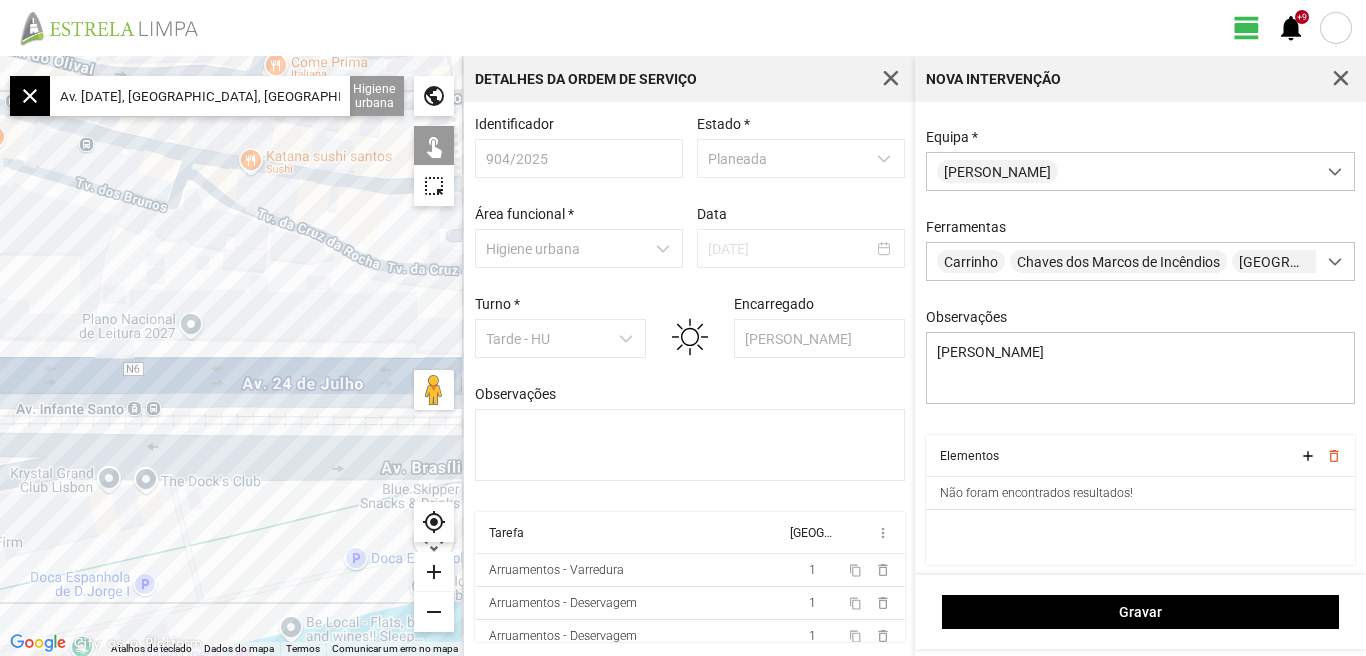 drag, startPoint x: 283, startPoint y: 440, endPoint x: 142, endPoint y: 440, distance: 141 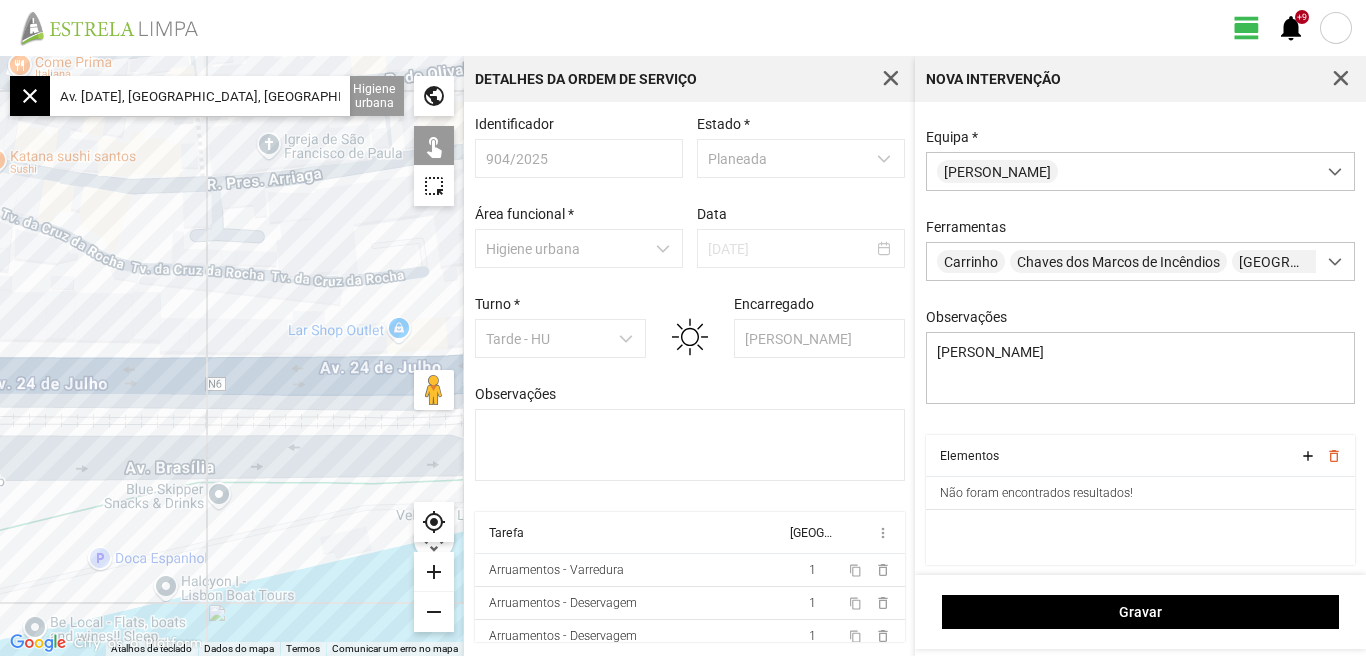 drag, startPoint x: 268, startPoint y: 423, endPoint x: 573, endPoint y: 380, distance: 308.01624 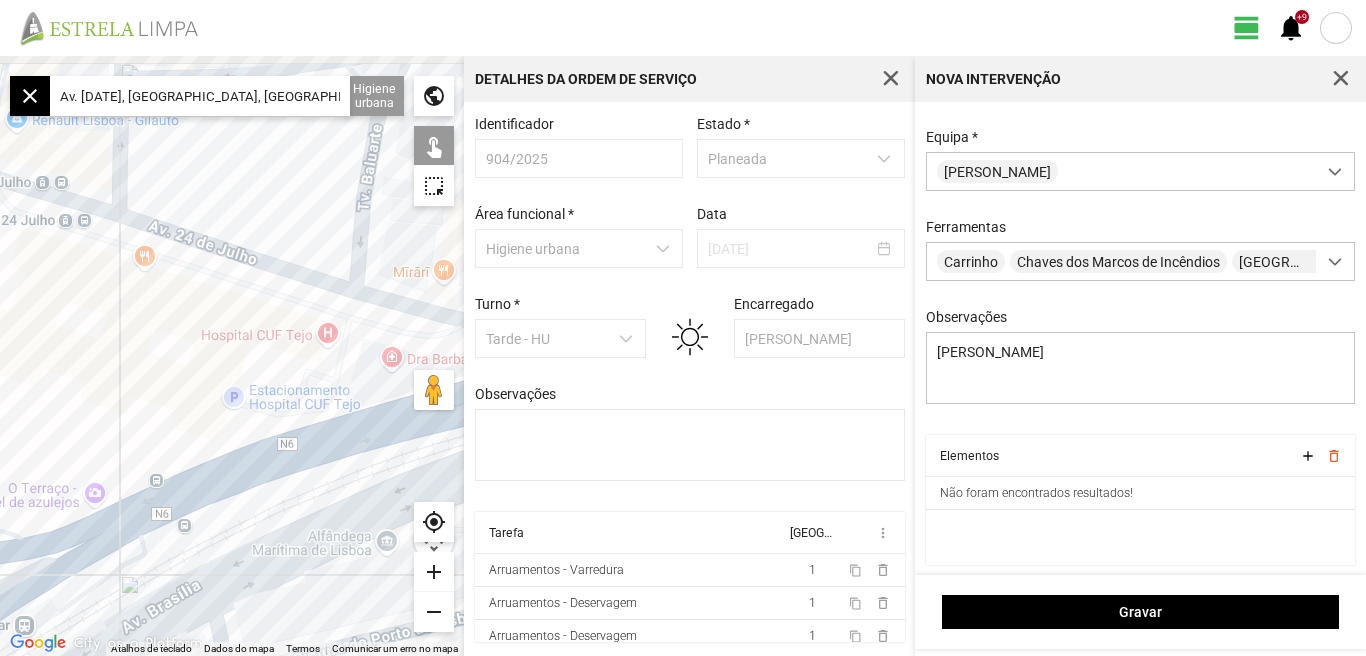 drag, startPoint x: 338, startPoint y: 277, endPoint x: 314, endPoint y: 391, distance: 116.498924 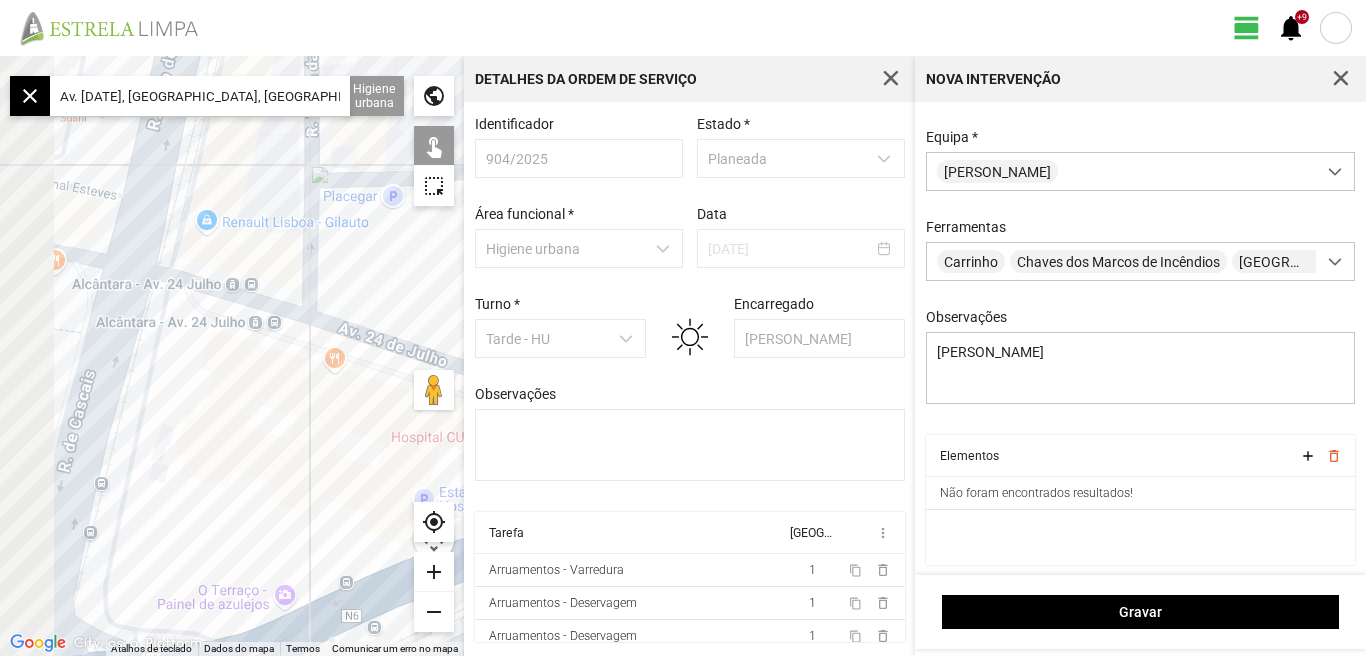 drag, startPoint x: 74, startPoint y: 371, endPoint x: 295, endPoint y: 443, distance: 232.43279 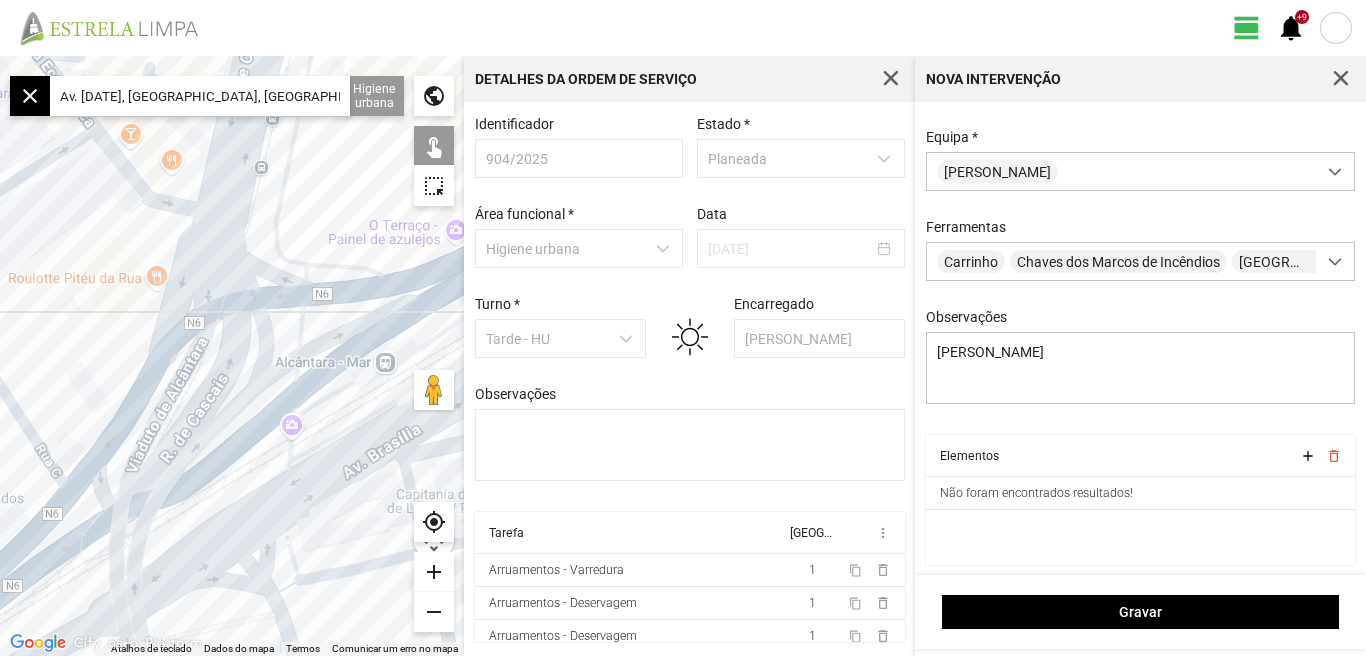 drag, startPoint x: 292, startPoint y: 426, endPoint x: 357, endPoint y: 41, distance: 390.44846 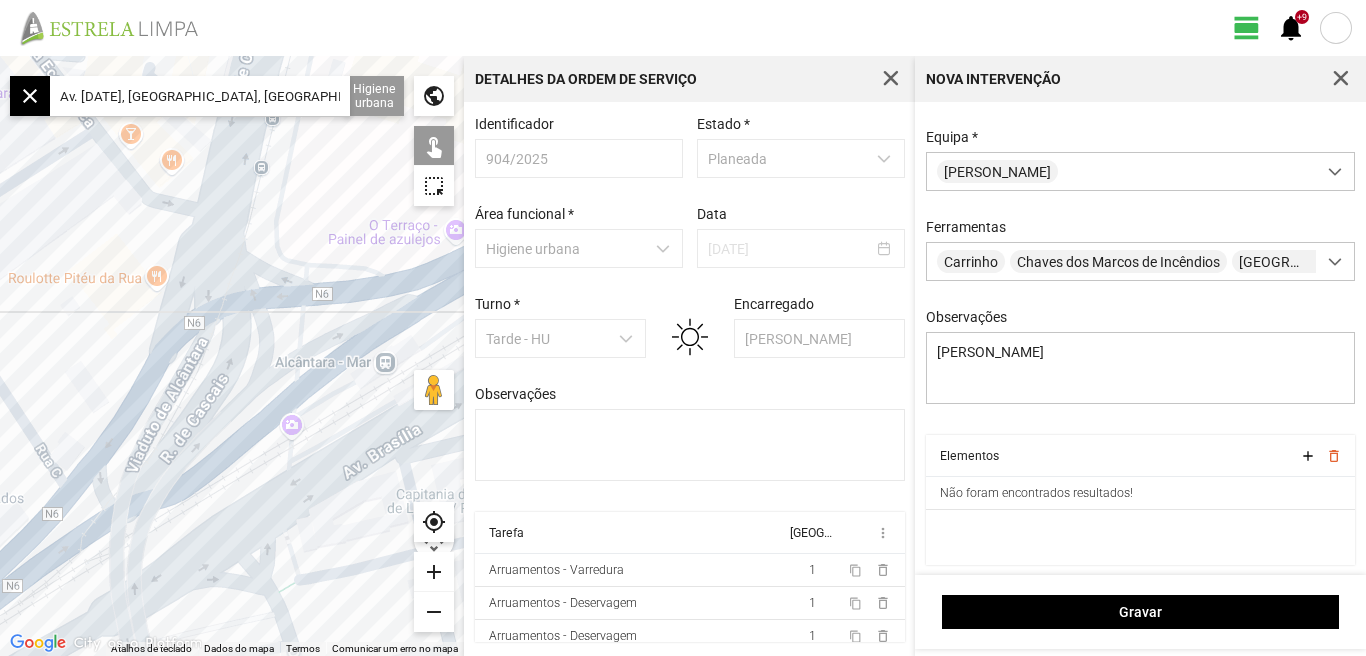 click on "Para navegar, prima as teclas de seta." 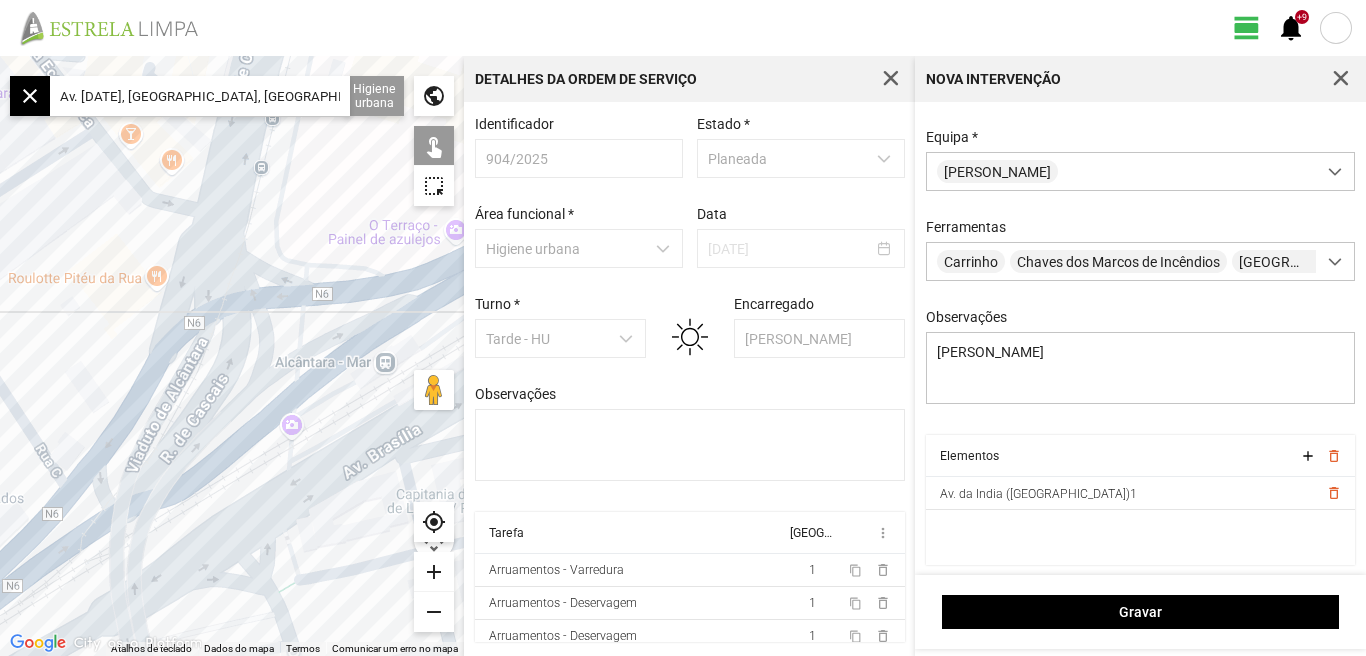 click on "Para navegar, prima as teclas de seta." 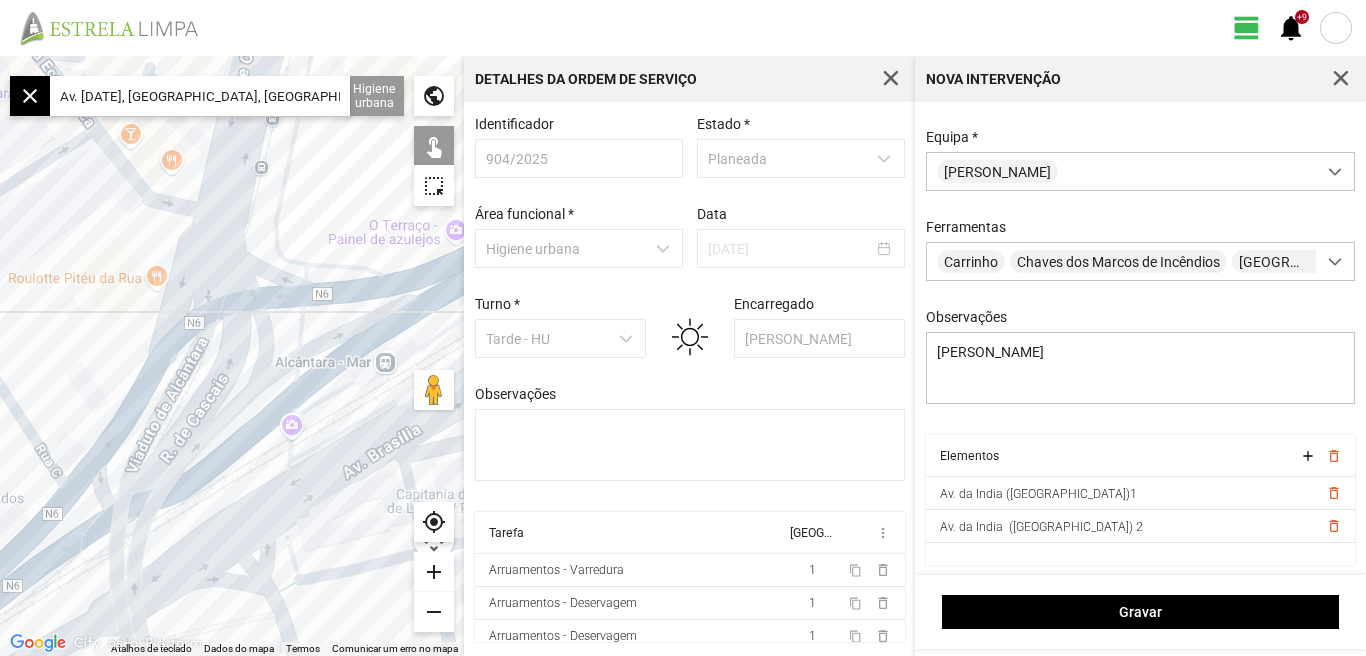 click on "Para navegar, prima as teclas de seta." 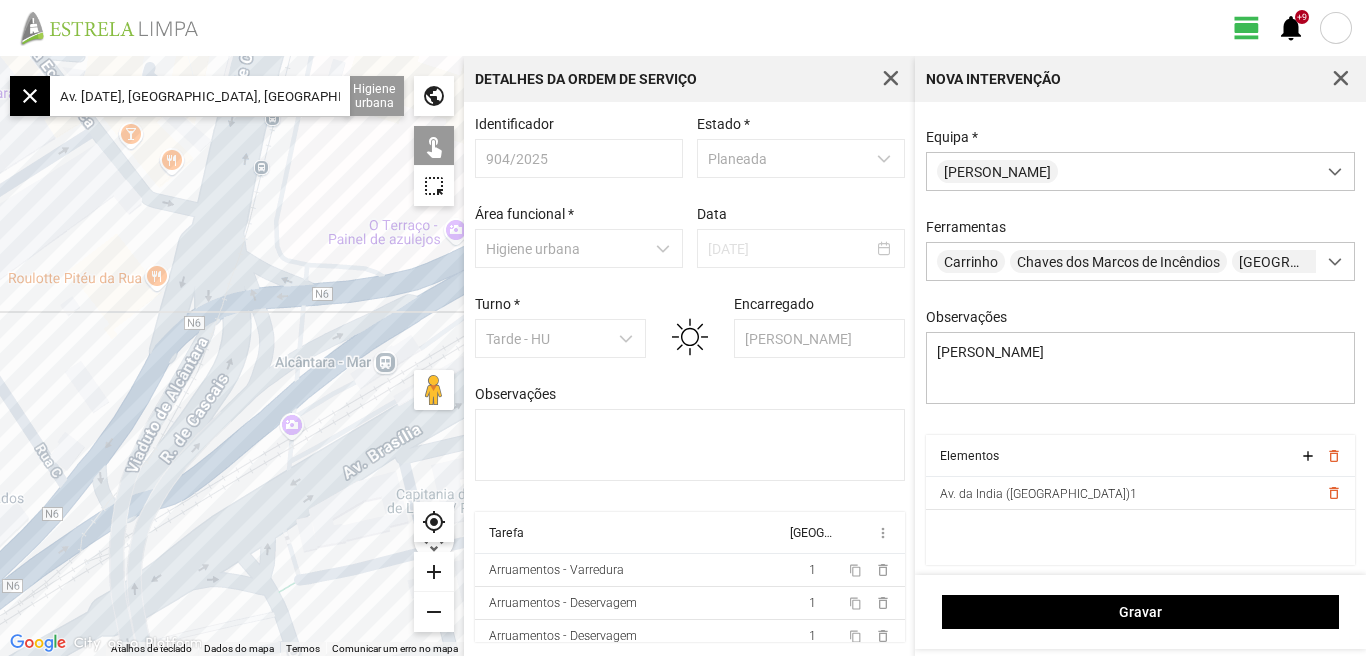 click on "Para navegar, prima as teclas de seta." 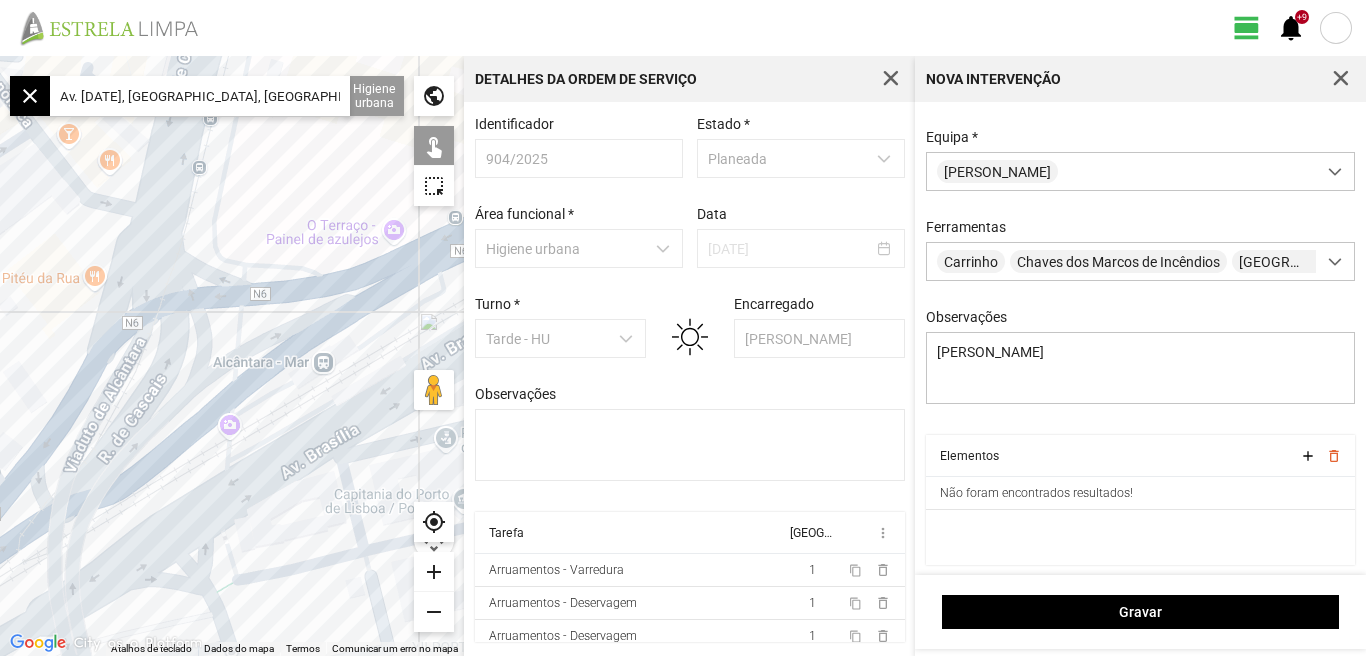 drag, startPoint x: 351, startPoint y: 535, endPoint x: 290, endPoint y: 540, distance: 61.204575 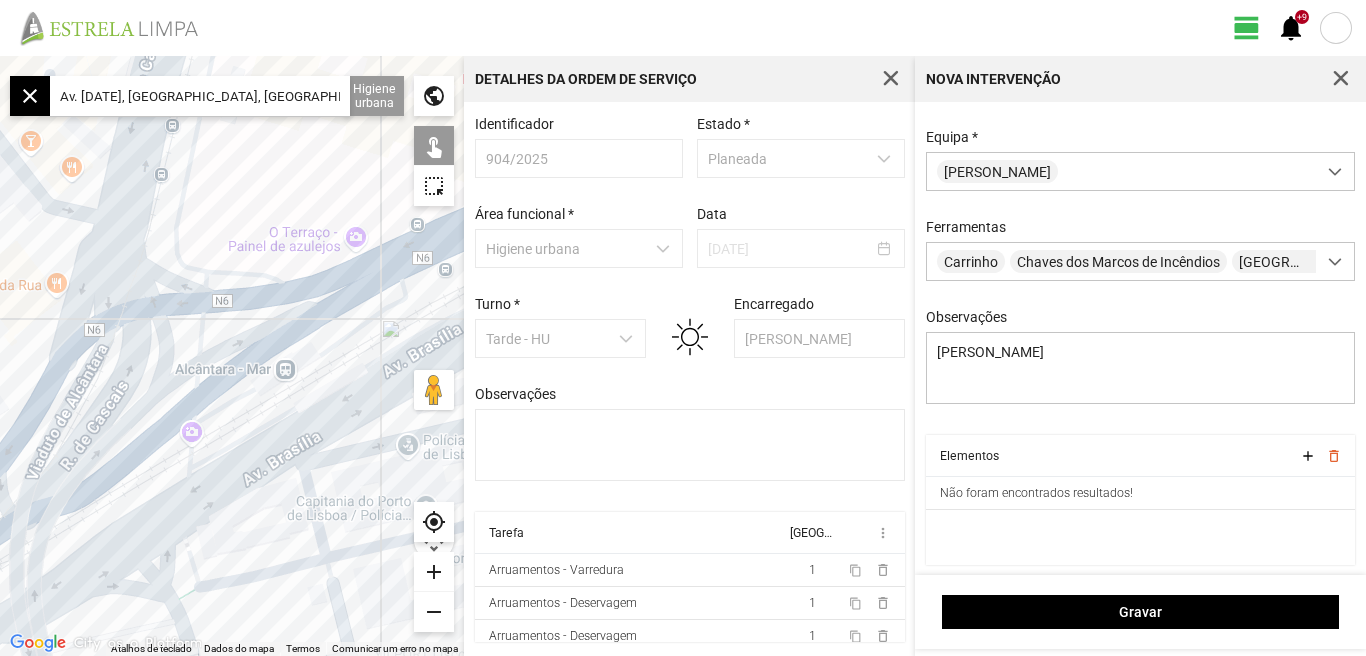 click on "Para navegar, prima as teclas de seta." 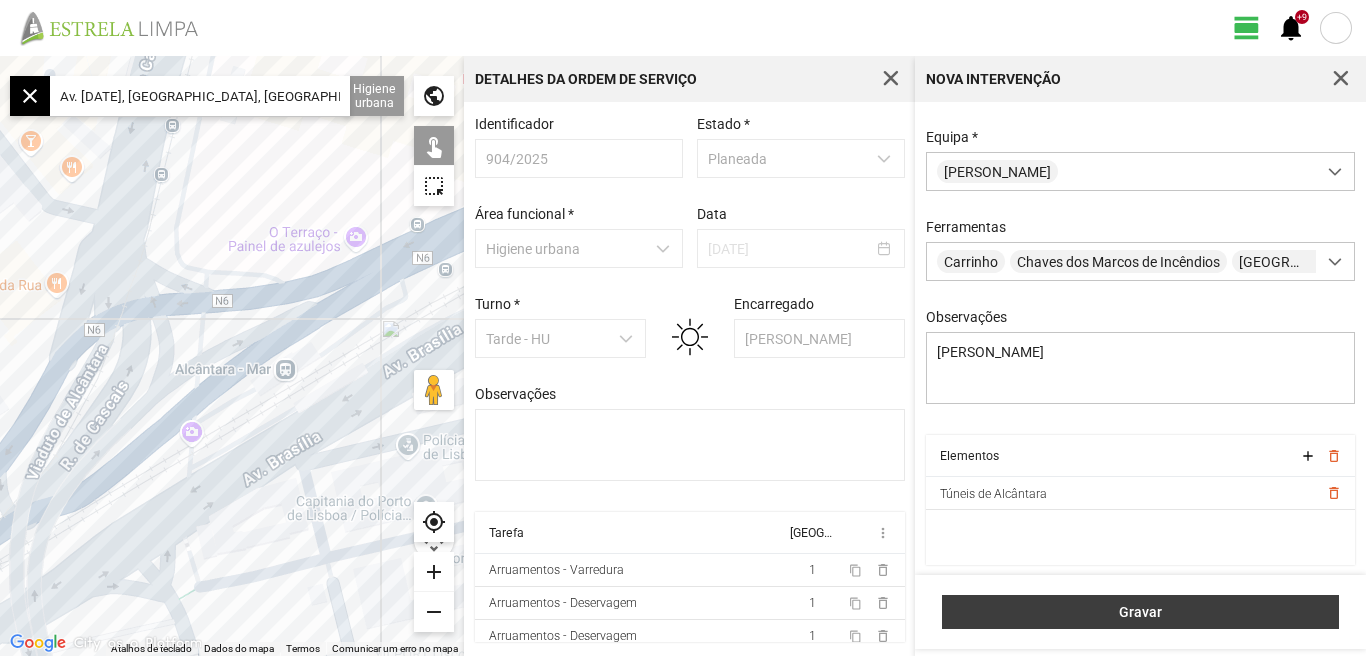 click on "Gravar" at bounding box center [1141, 612] 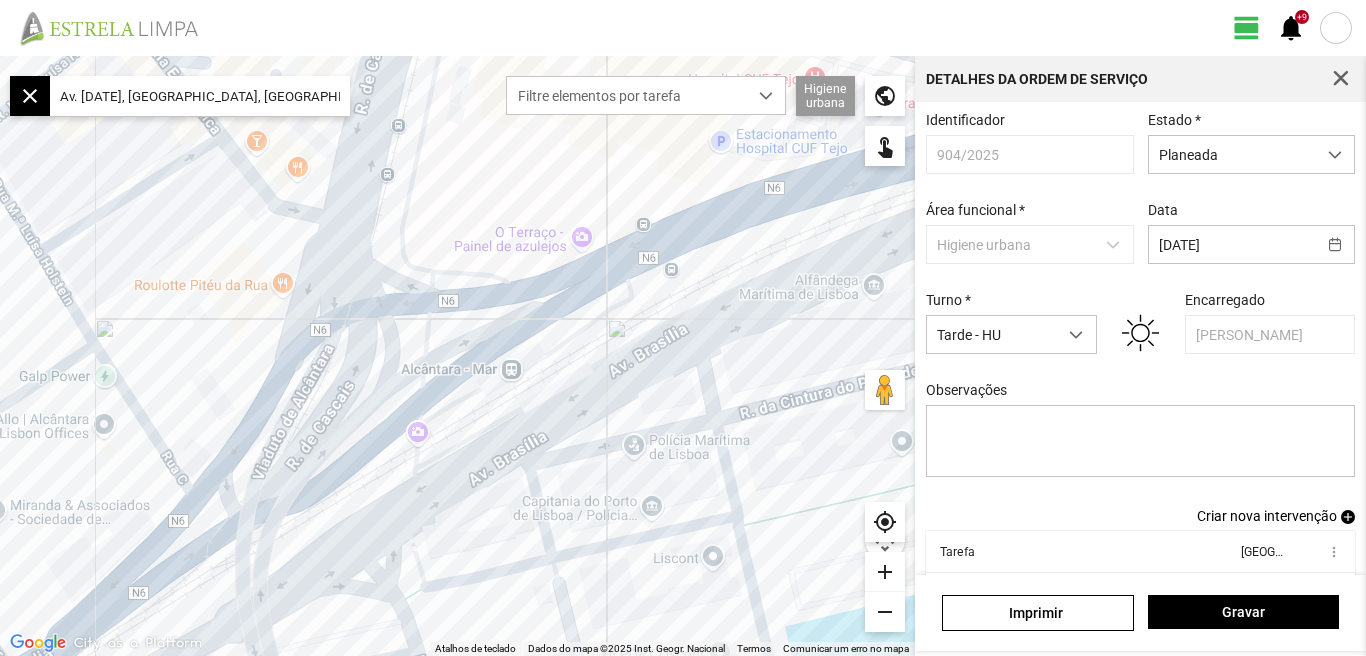 scroll, scrollTop: 109, scrollLeft: 0, axis: vertical 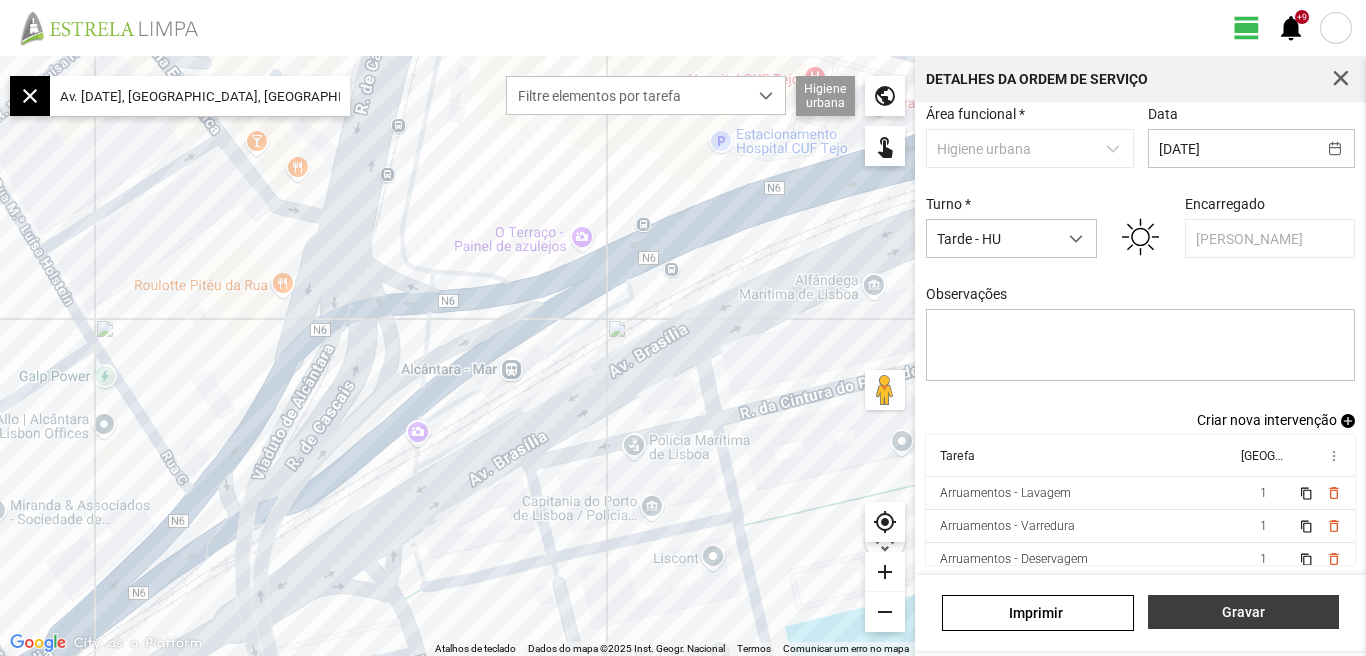 click on "Gravar" at bounding box center [1243, 612] 